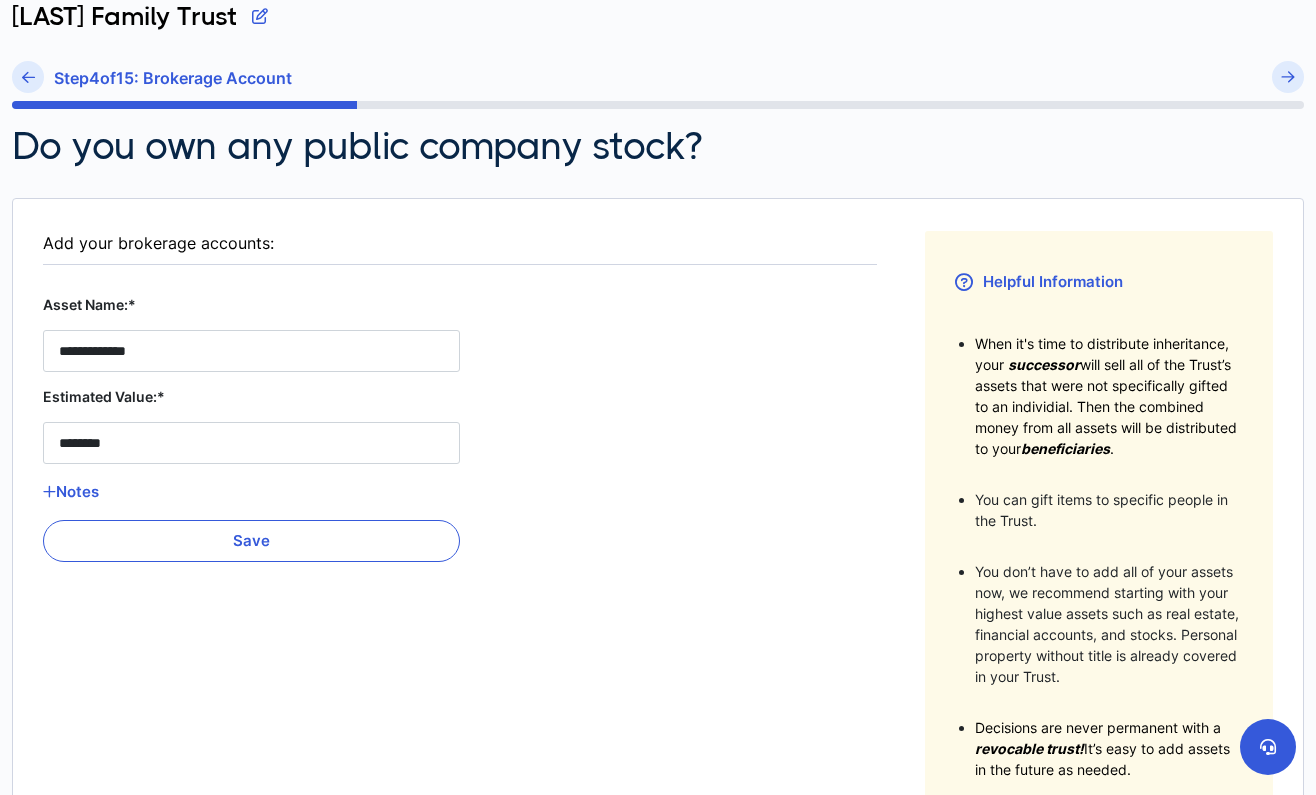 scroll, scrollTop: 121, scrollLeft: 0, axis: vertical 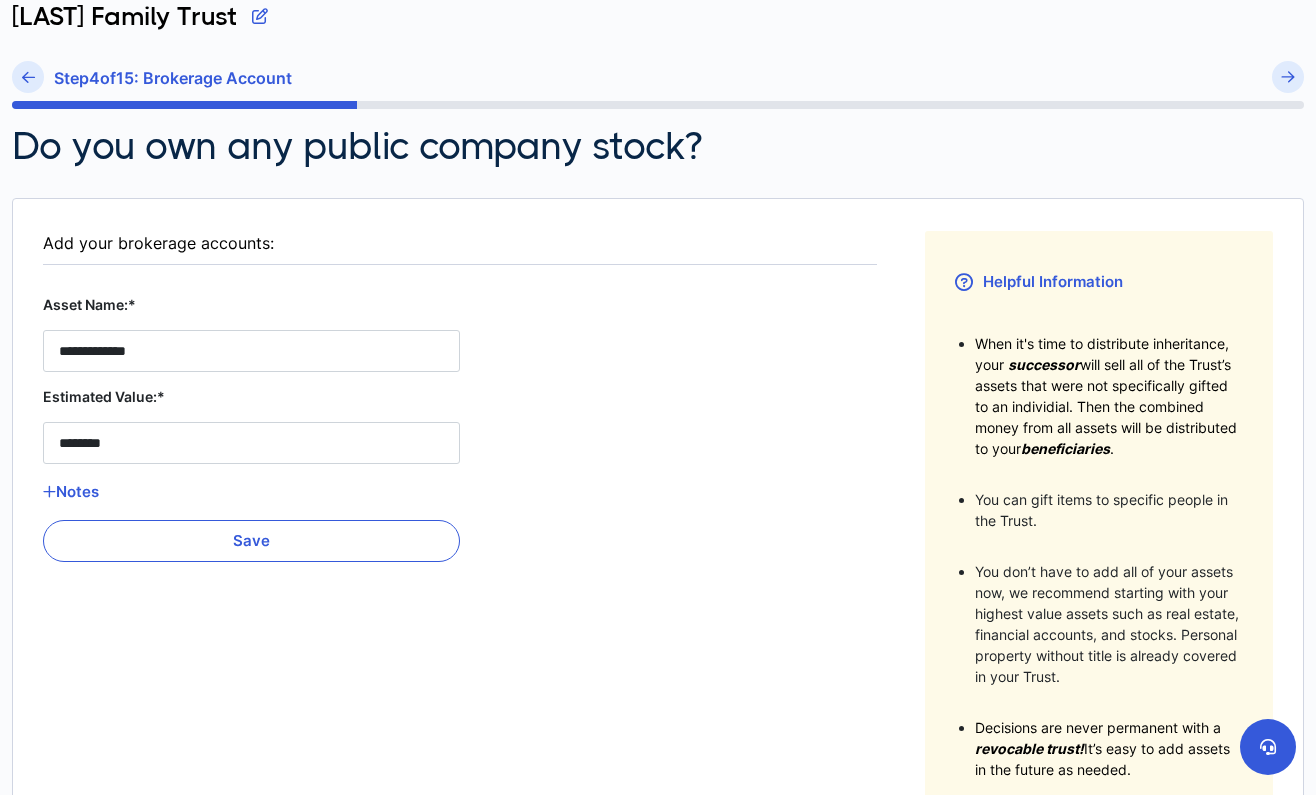 type on "******" 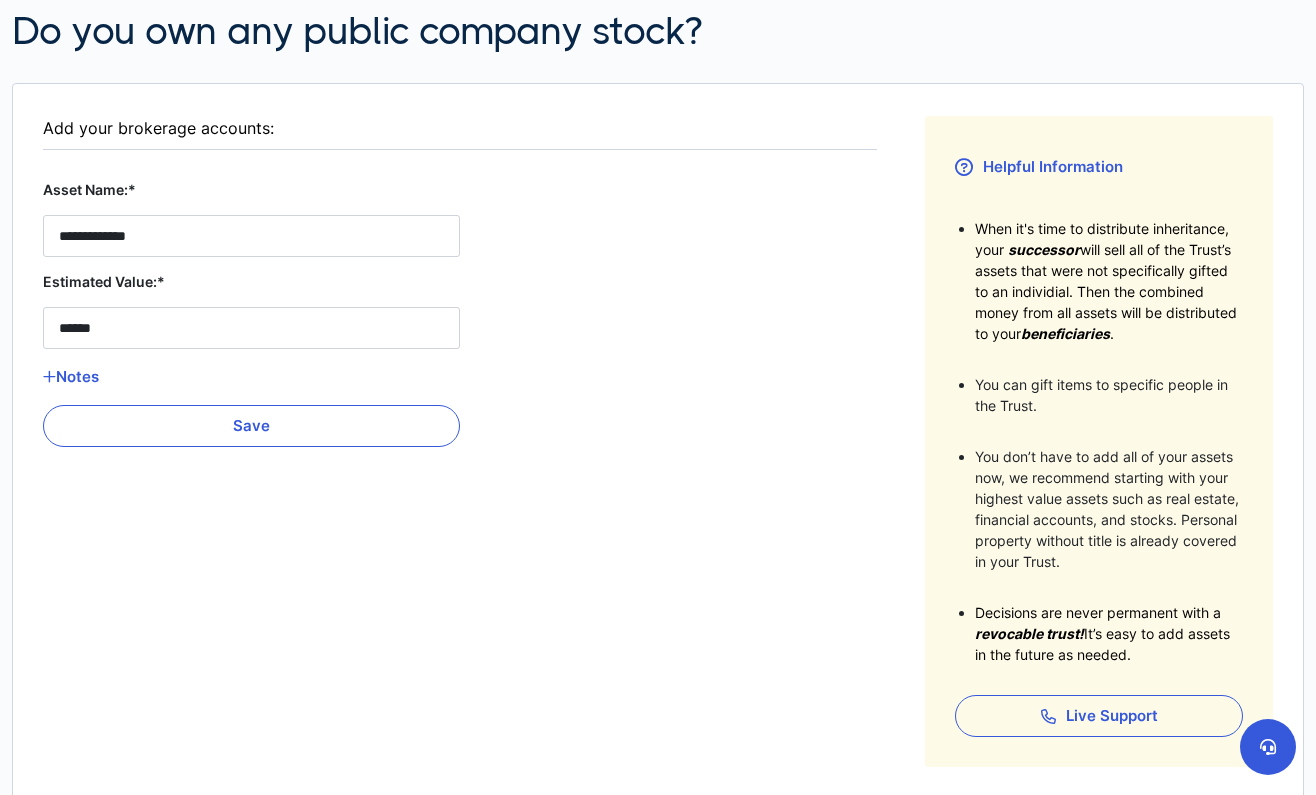 scroll, scrollTop: 230, scrollLeft: 0, axis: vertical 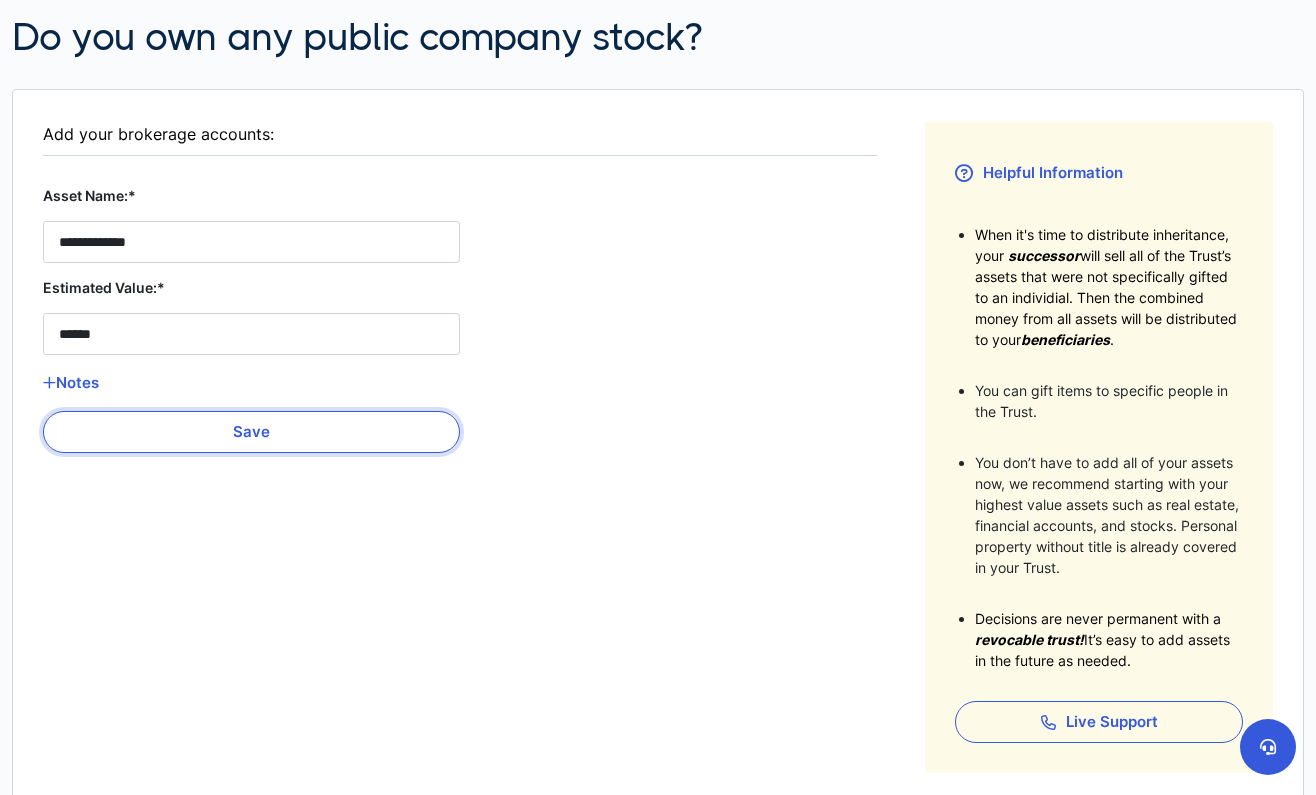 click on "Save" at bounding box center [251, 432] 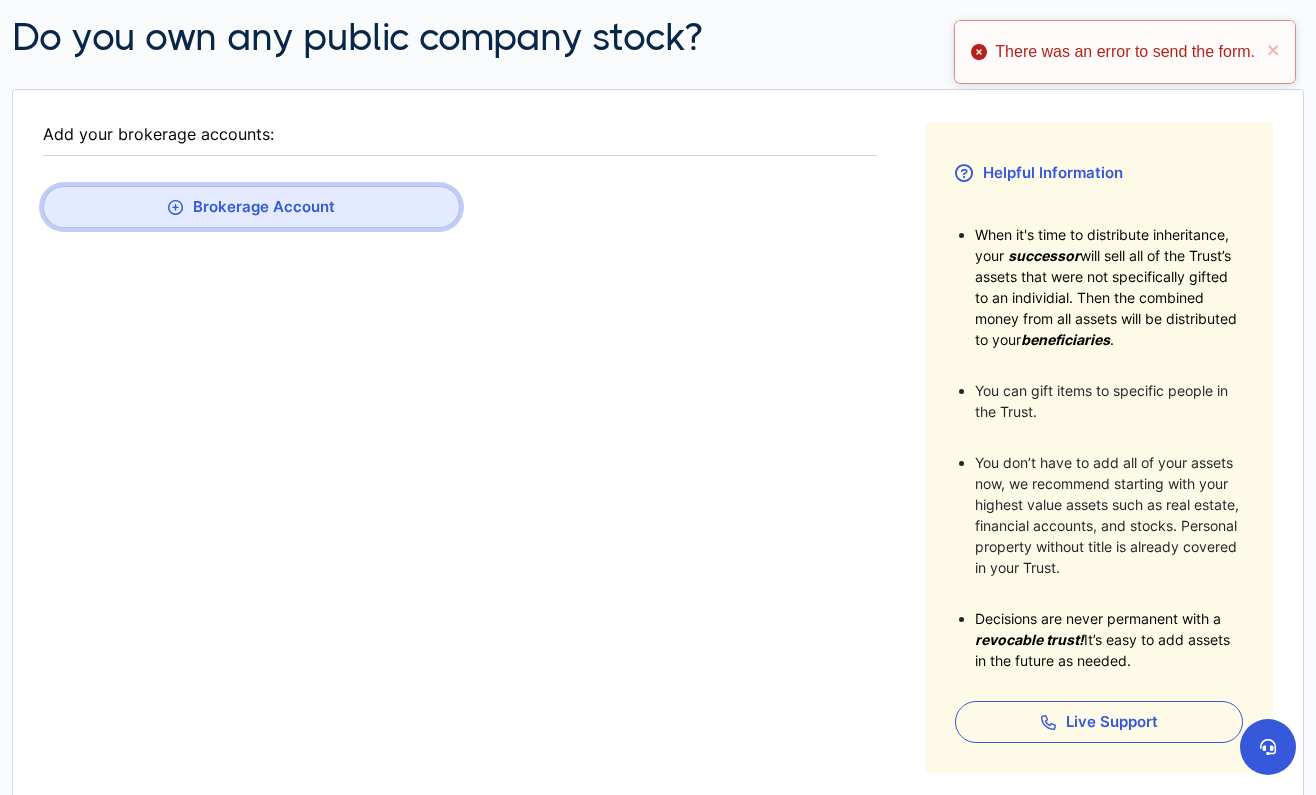 click on "Brokerage Account" at bounding box center [251, 207] 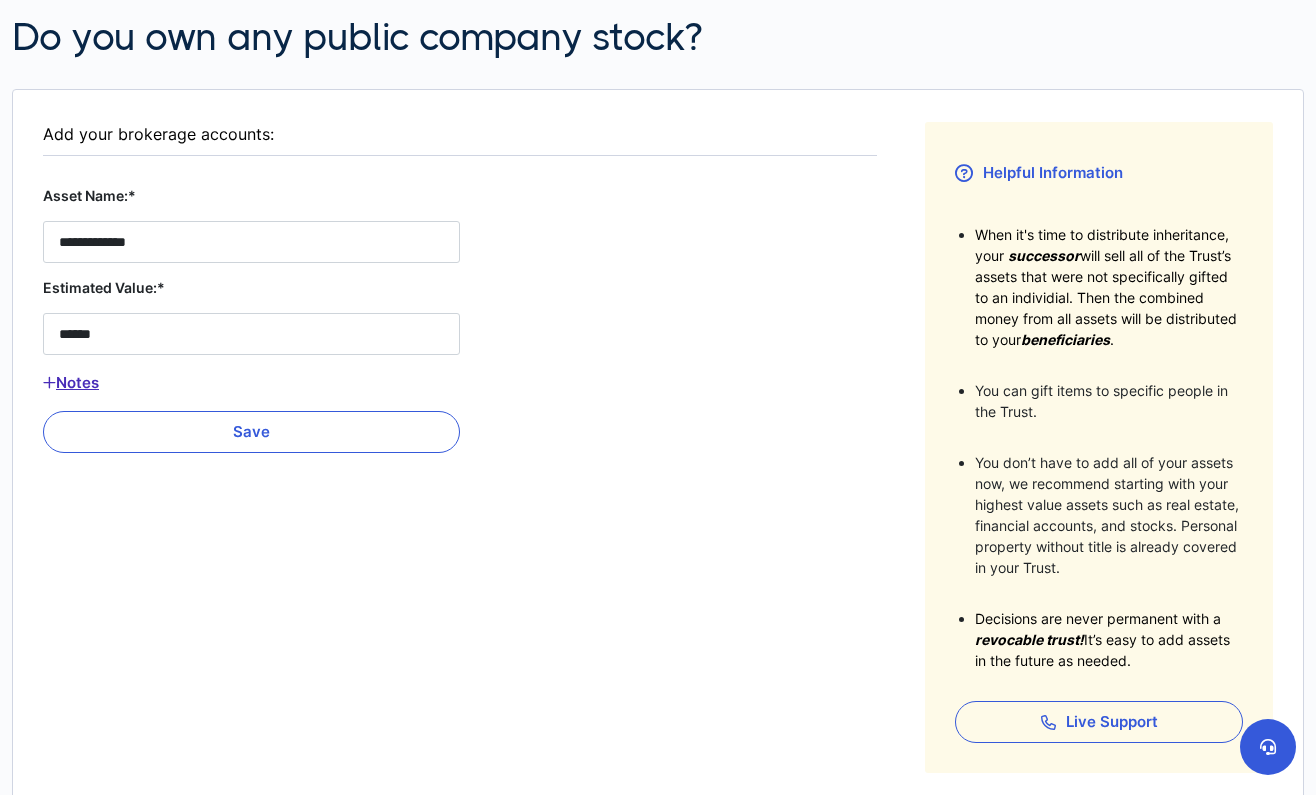 click on "Notes" at bounding box center [251, 383] 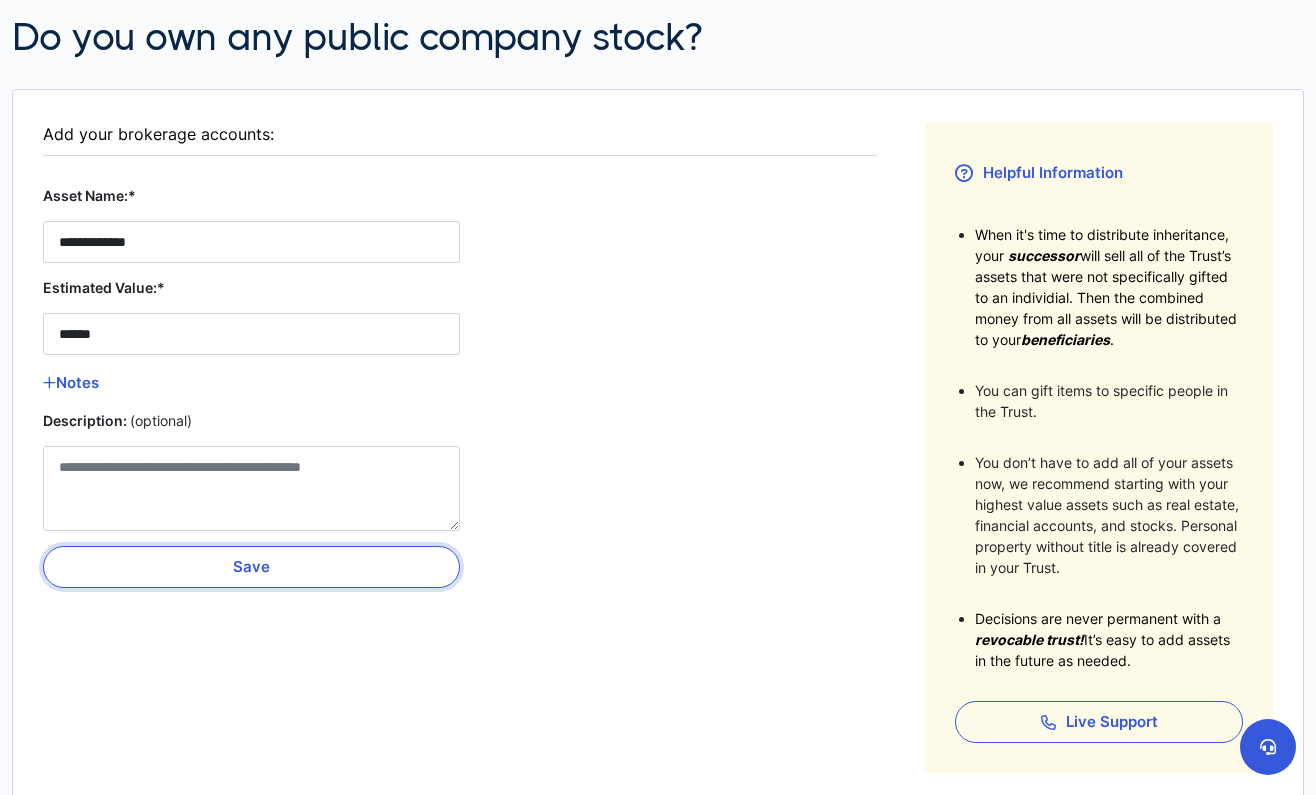 click on "Save" at bounding box center [251, 567] 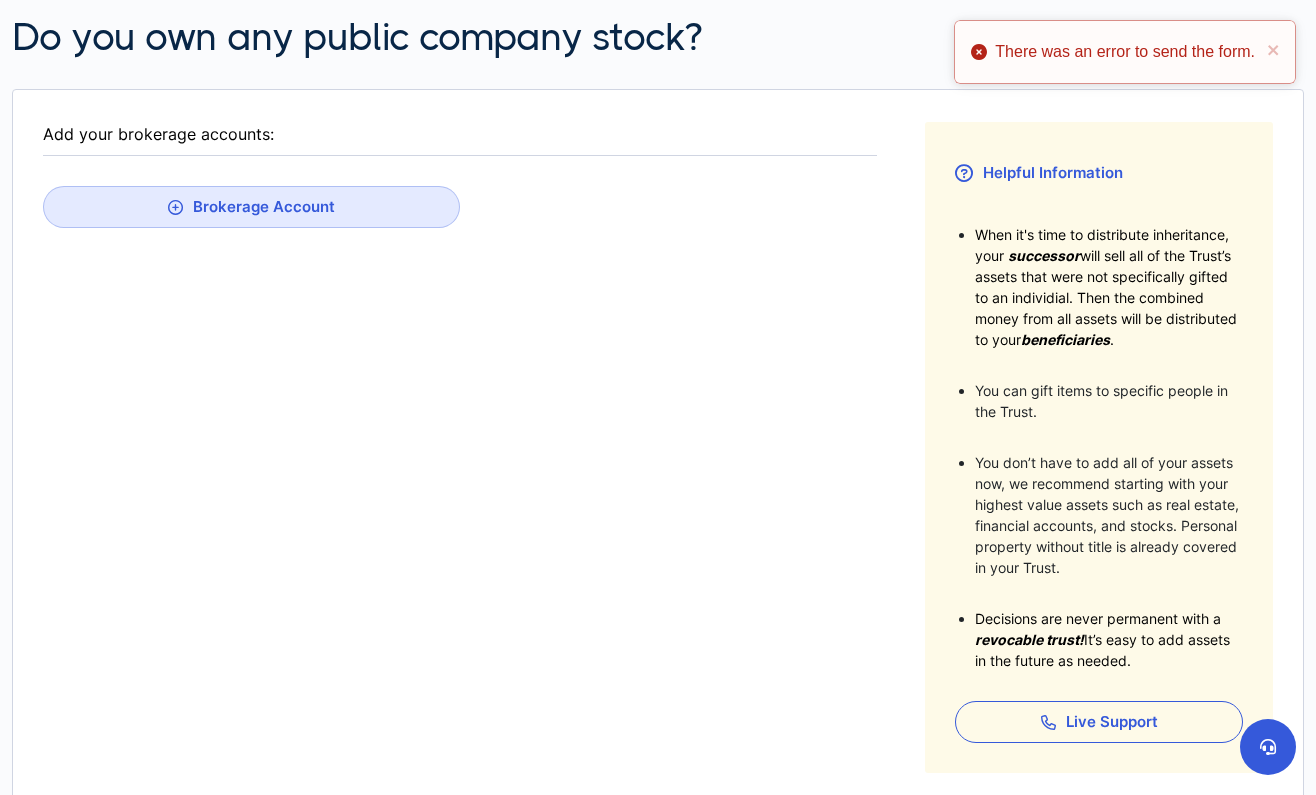 click on "There was an error to send the form ." at bounding box center (1125, 52) 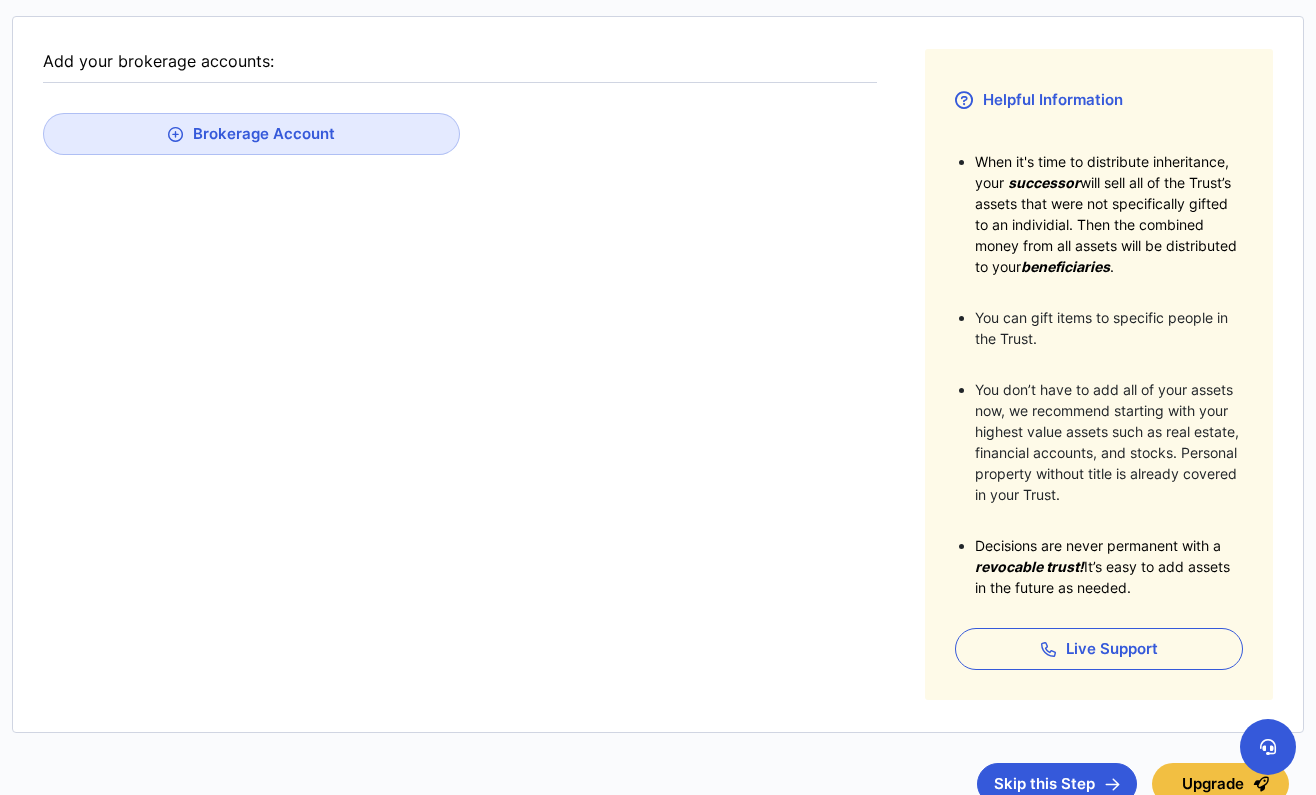 scroll, scrollTop: 341, scrollLeft: 0, axis: vertical 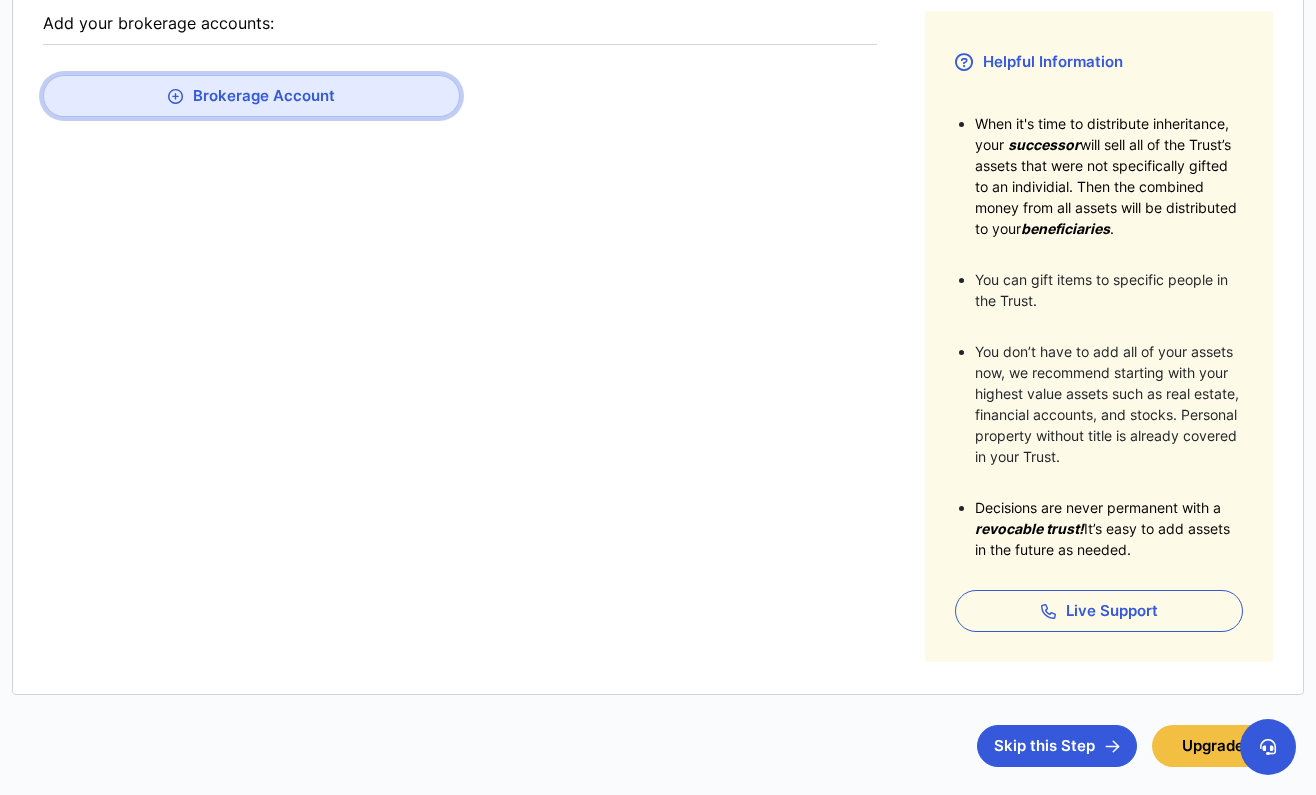 click on "Brokerage Account" at bounding box center [251, 96] 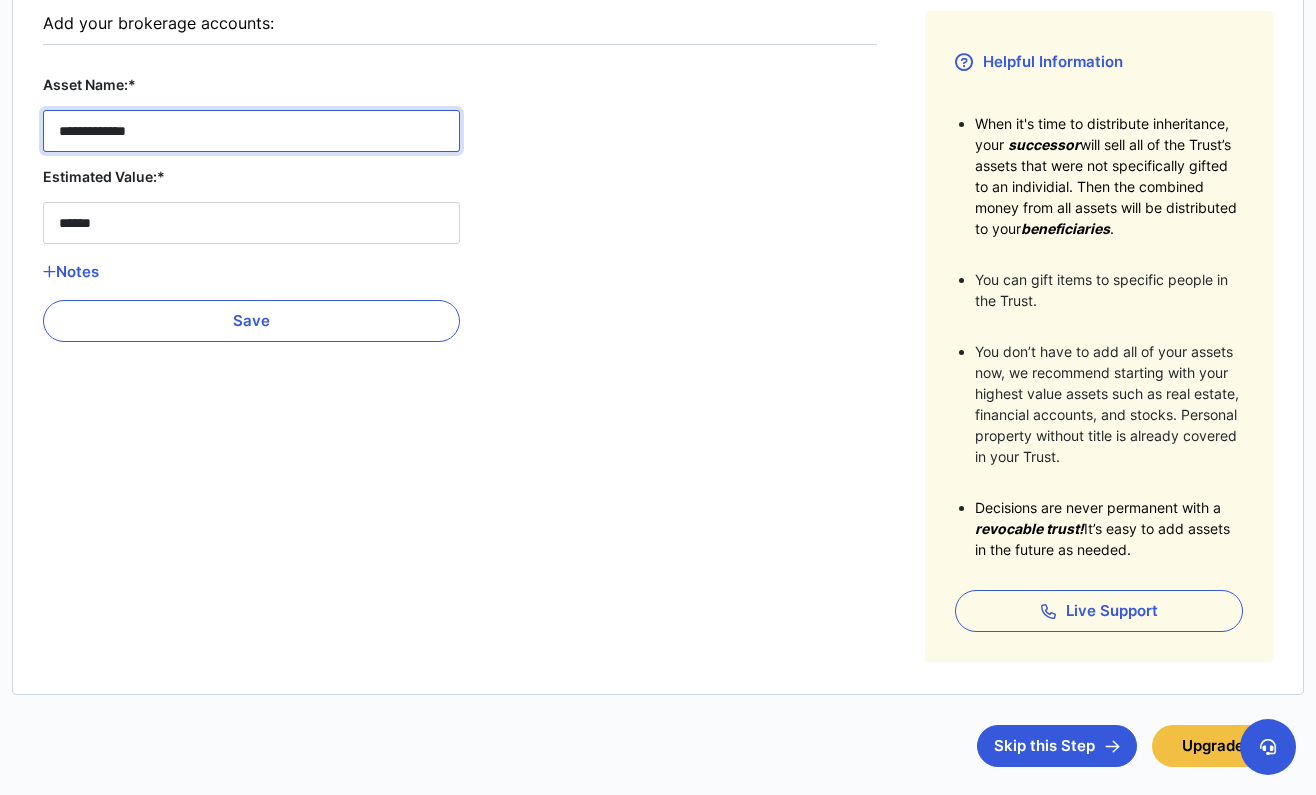 click on "**********" at bounding box center [251, 131] 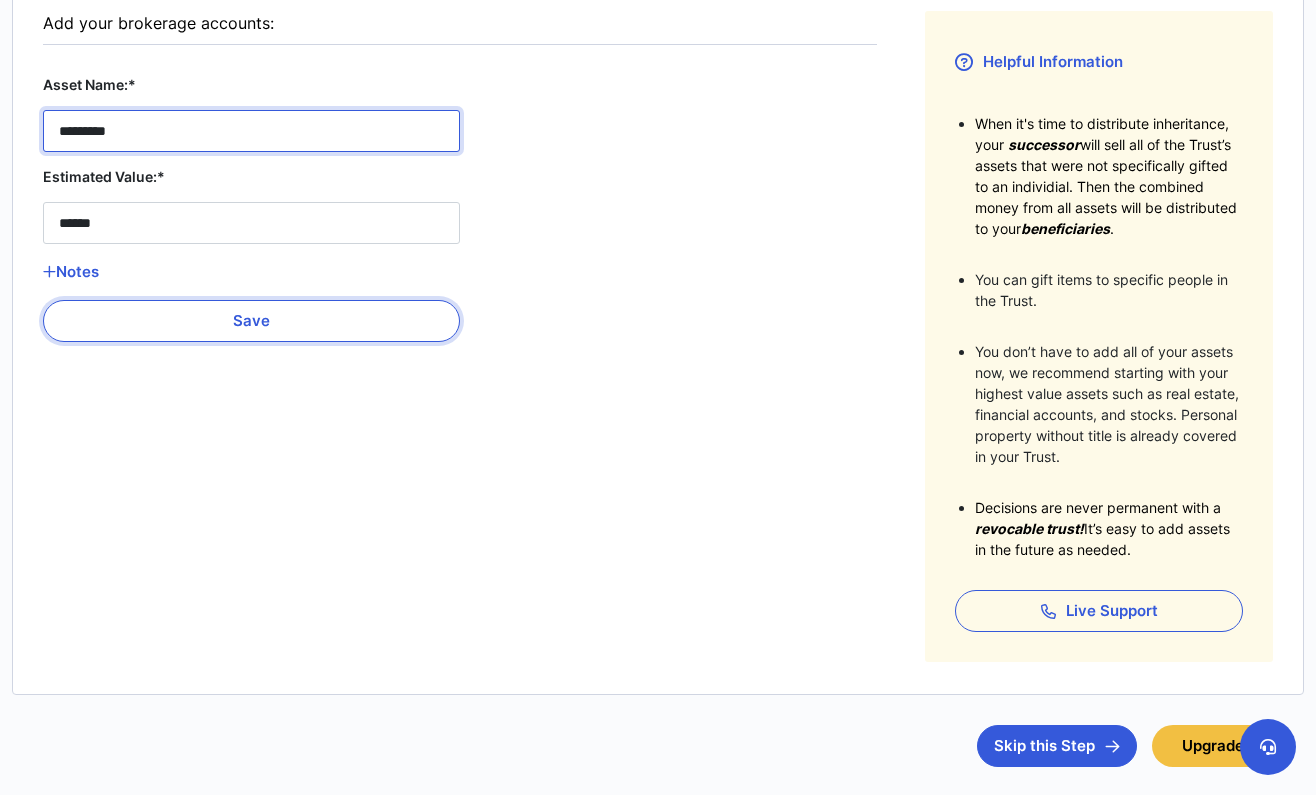type on "*********" 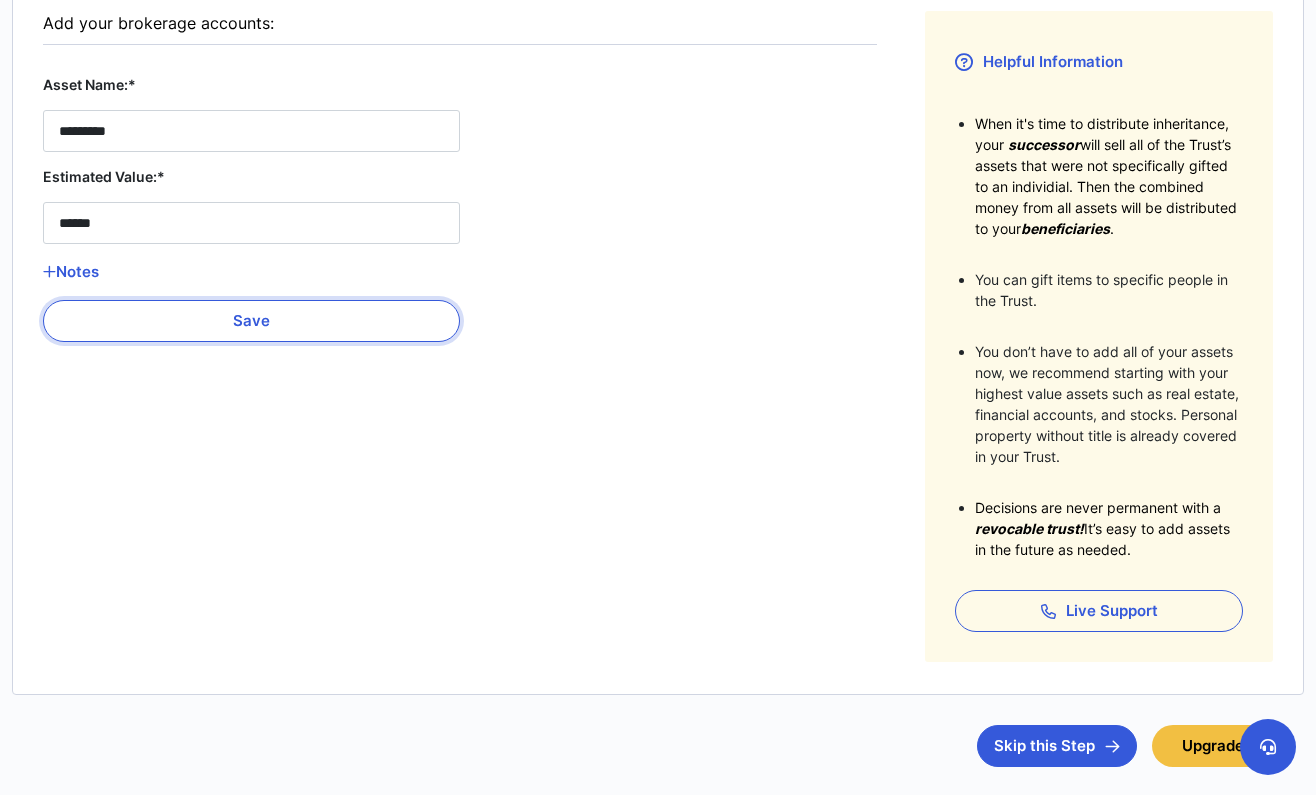 click on "Save" at bounding box center (251, 321) 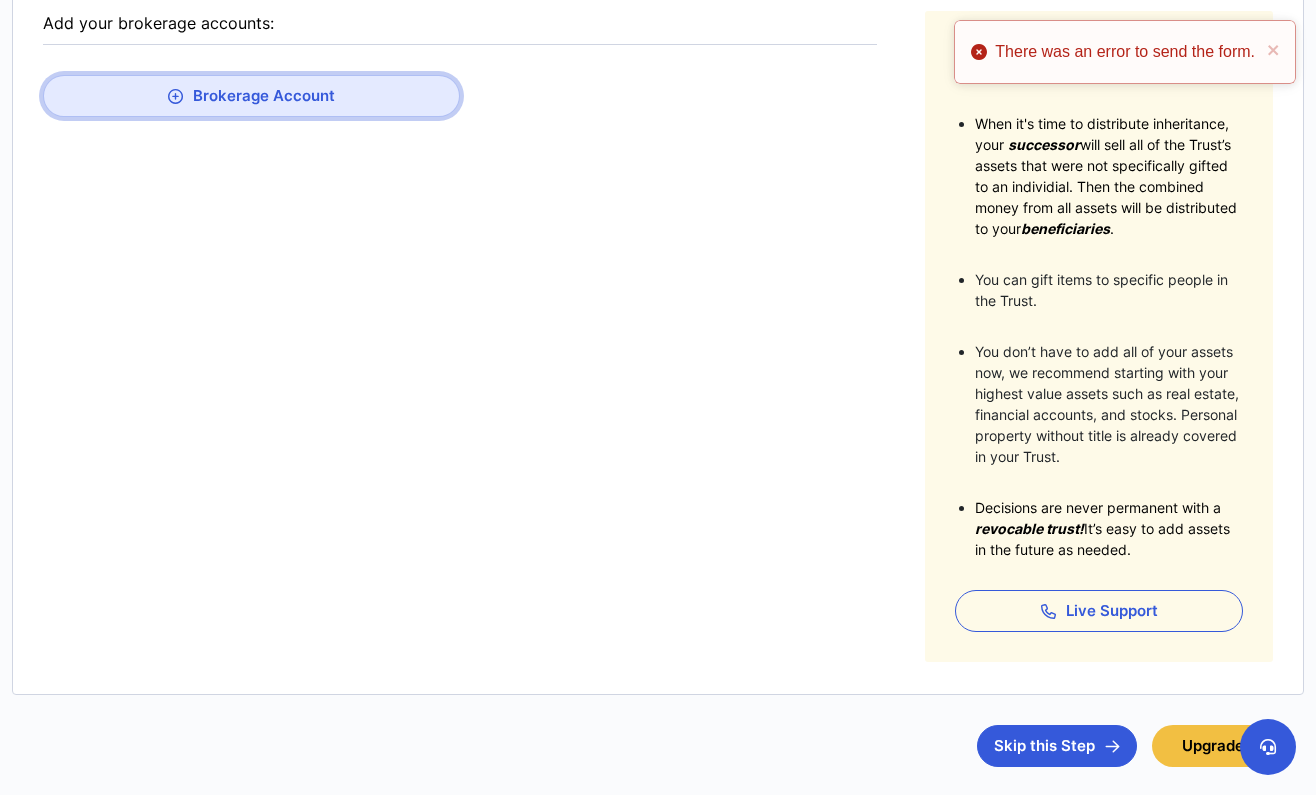 click on "Brokerage Account" at bounding box center (251, 96) 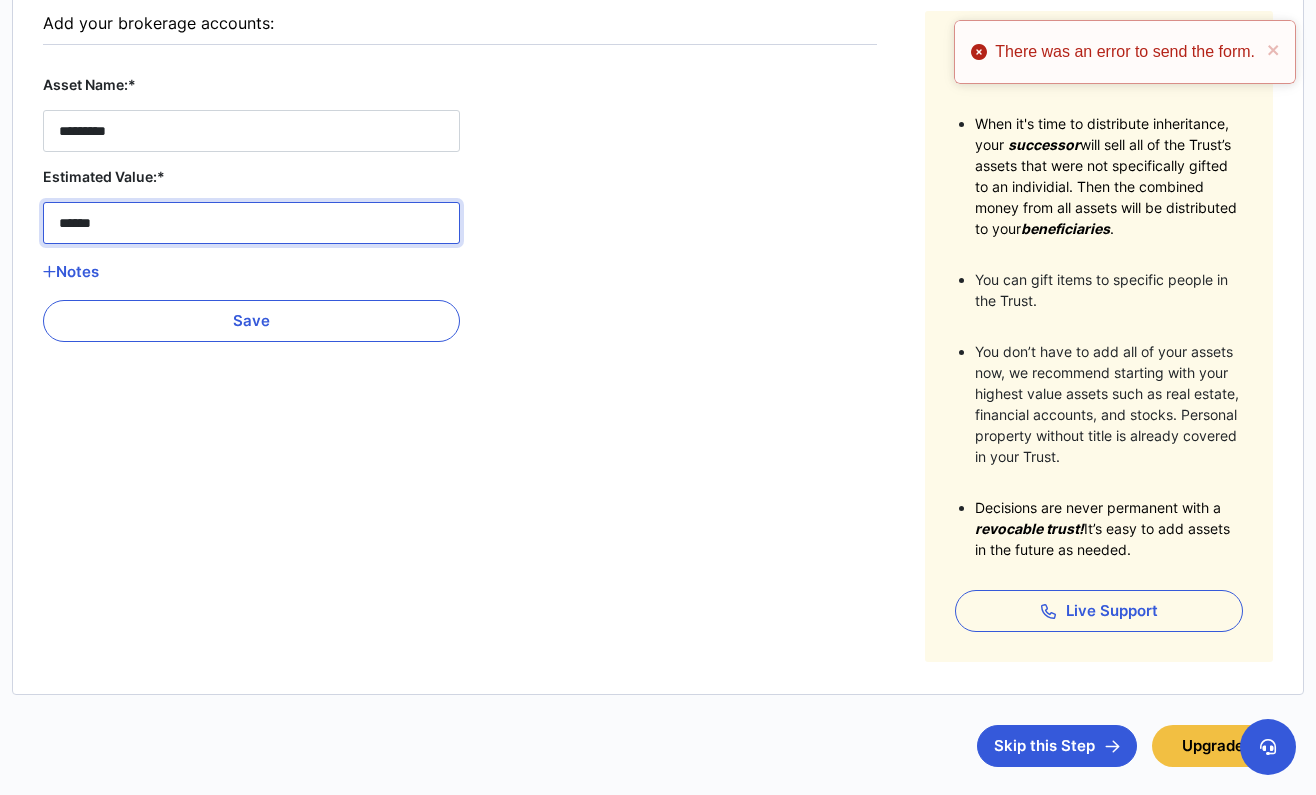 click on "******" at bounding box center [251, 223] 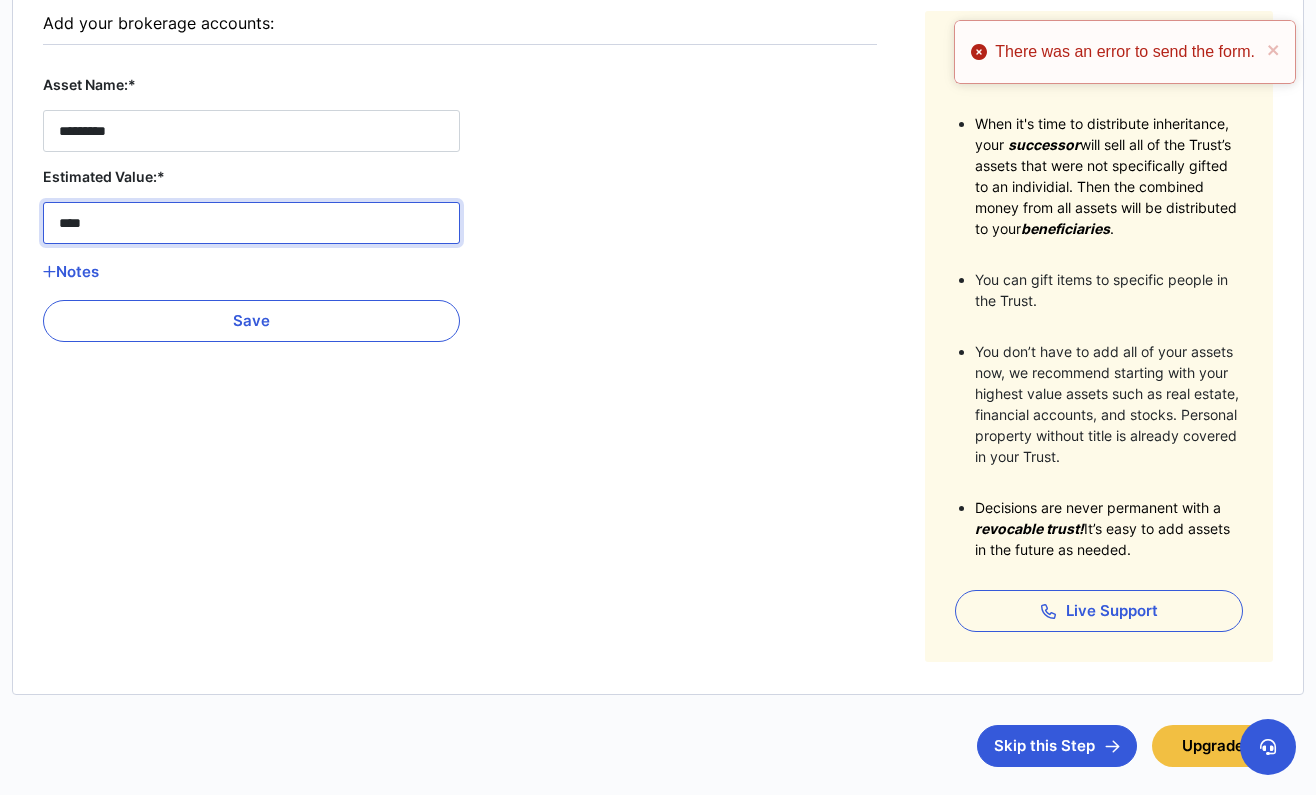 type on "******" 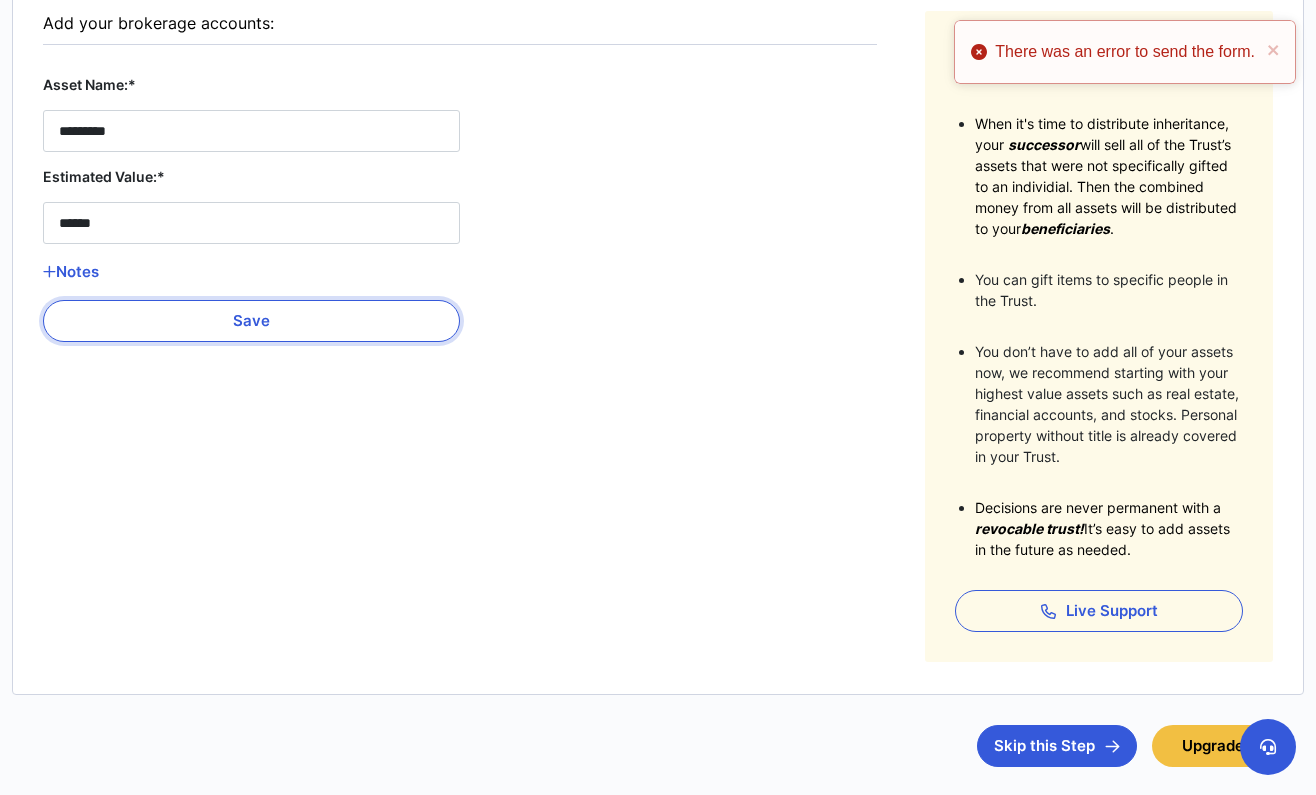 click on "Save" at bounding box center [251, 321] 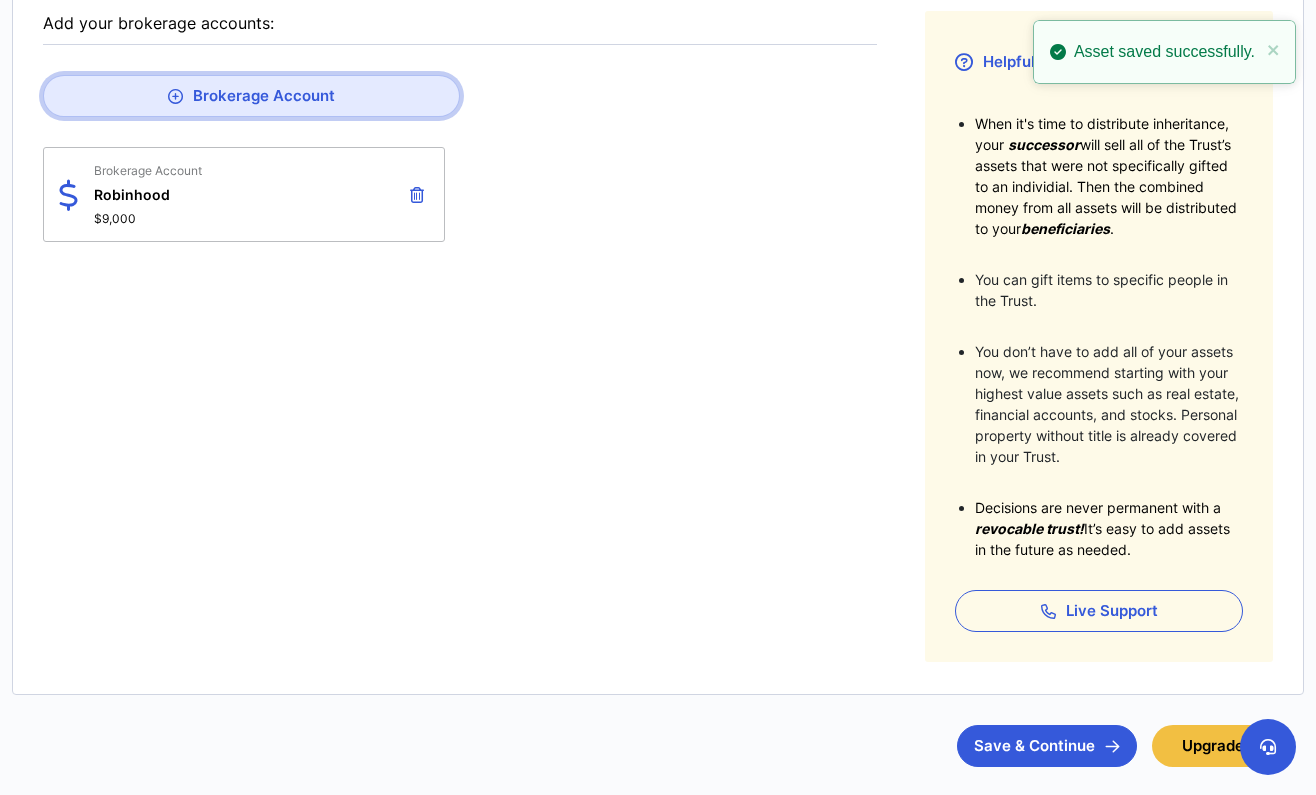 click on "Brokerage Account" at bounding box center [251, 96] 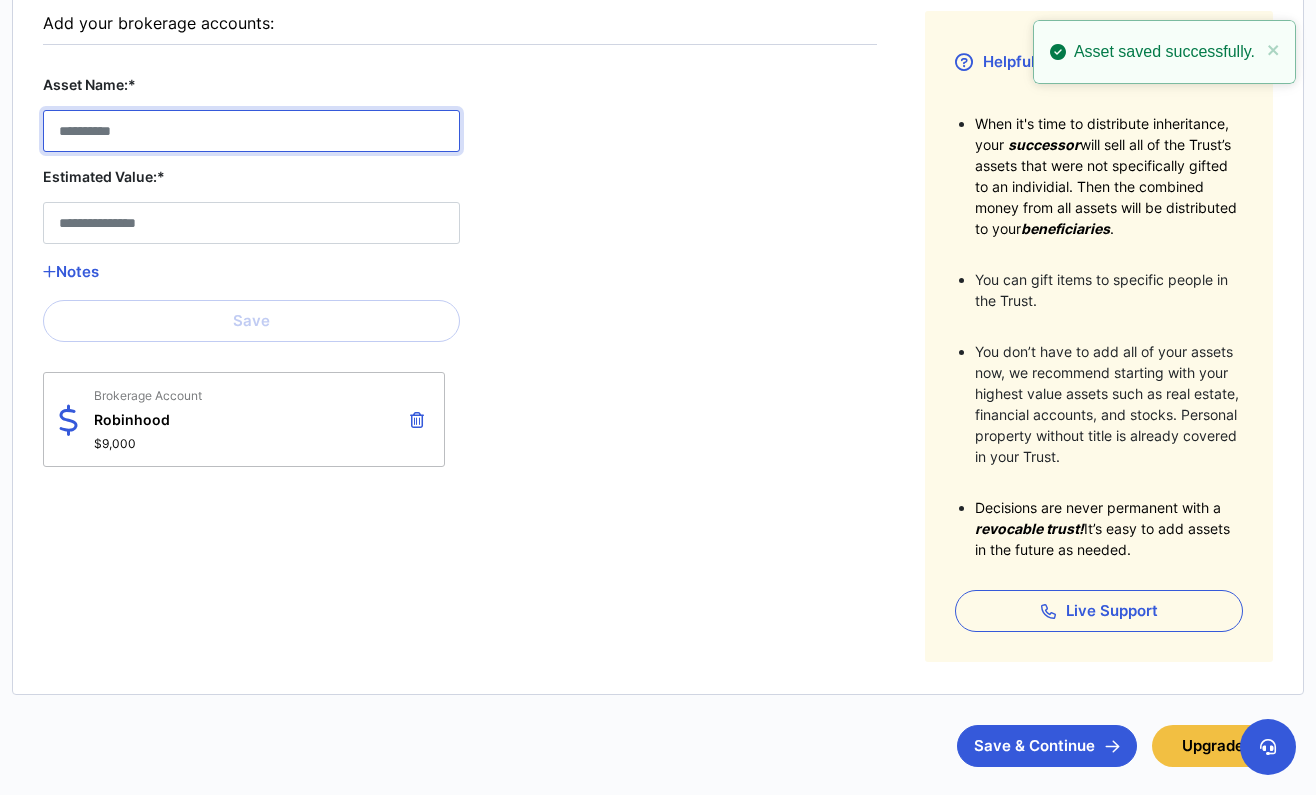 click on "Asset Name:*" at bounding box center [251, 131] 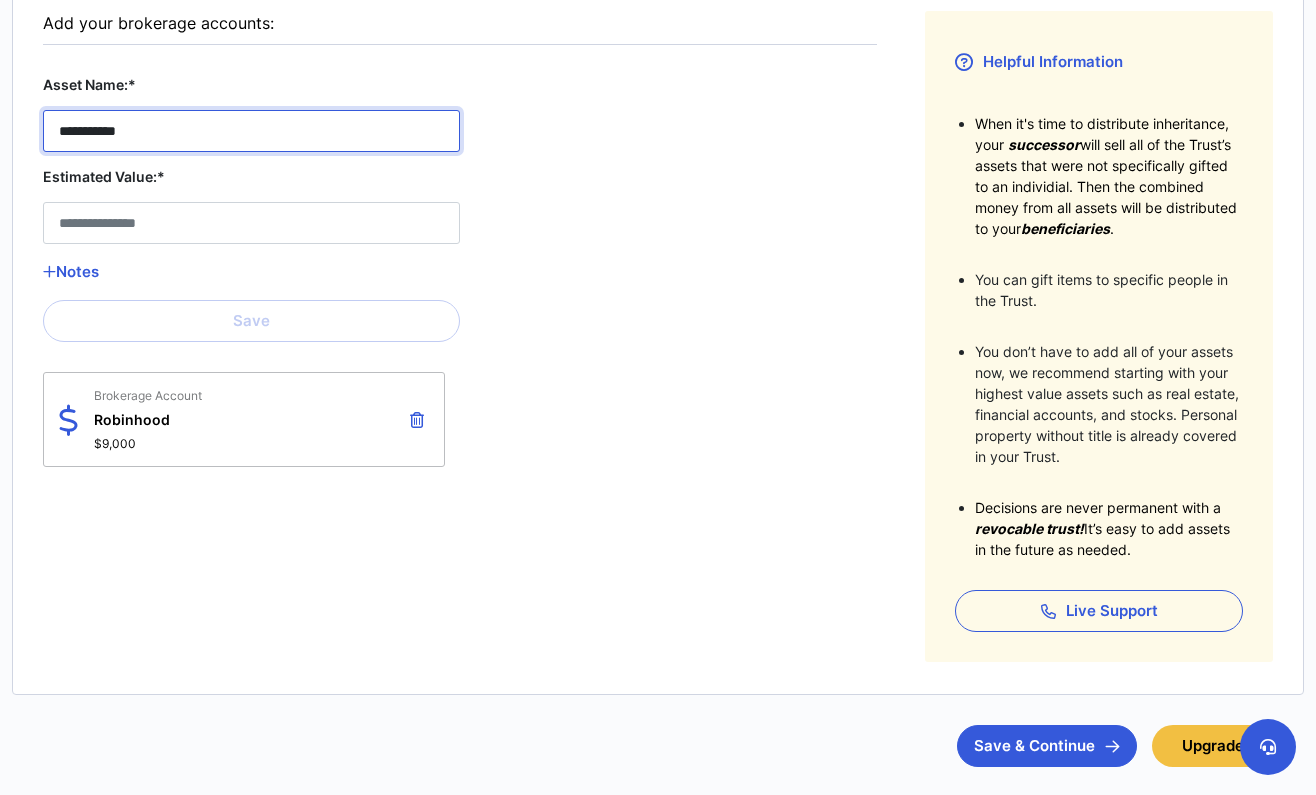 type on "**********" 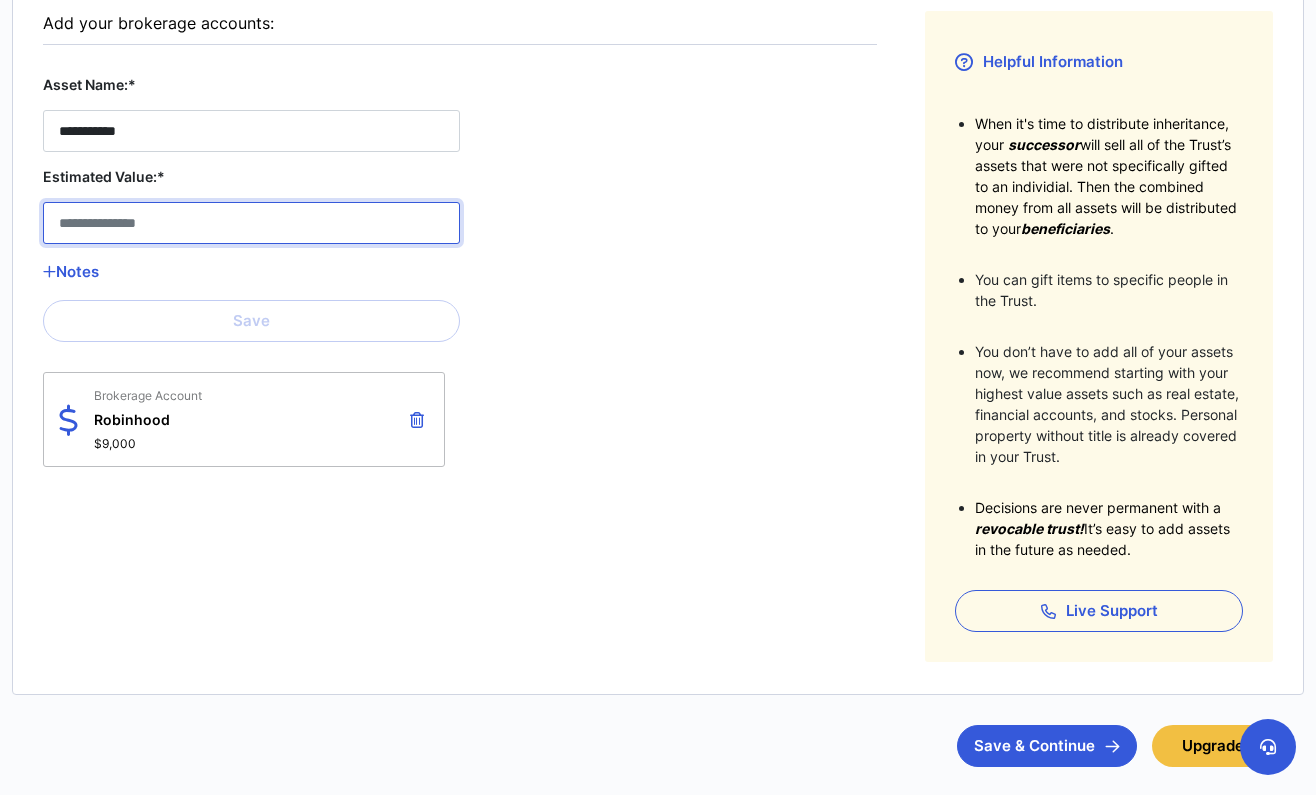 click on "Estimated Value:*" at bounding box center [251, 223] 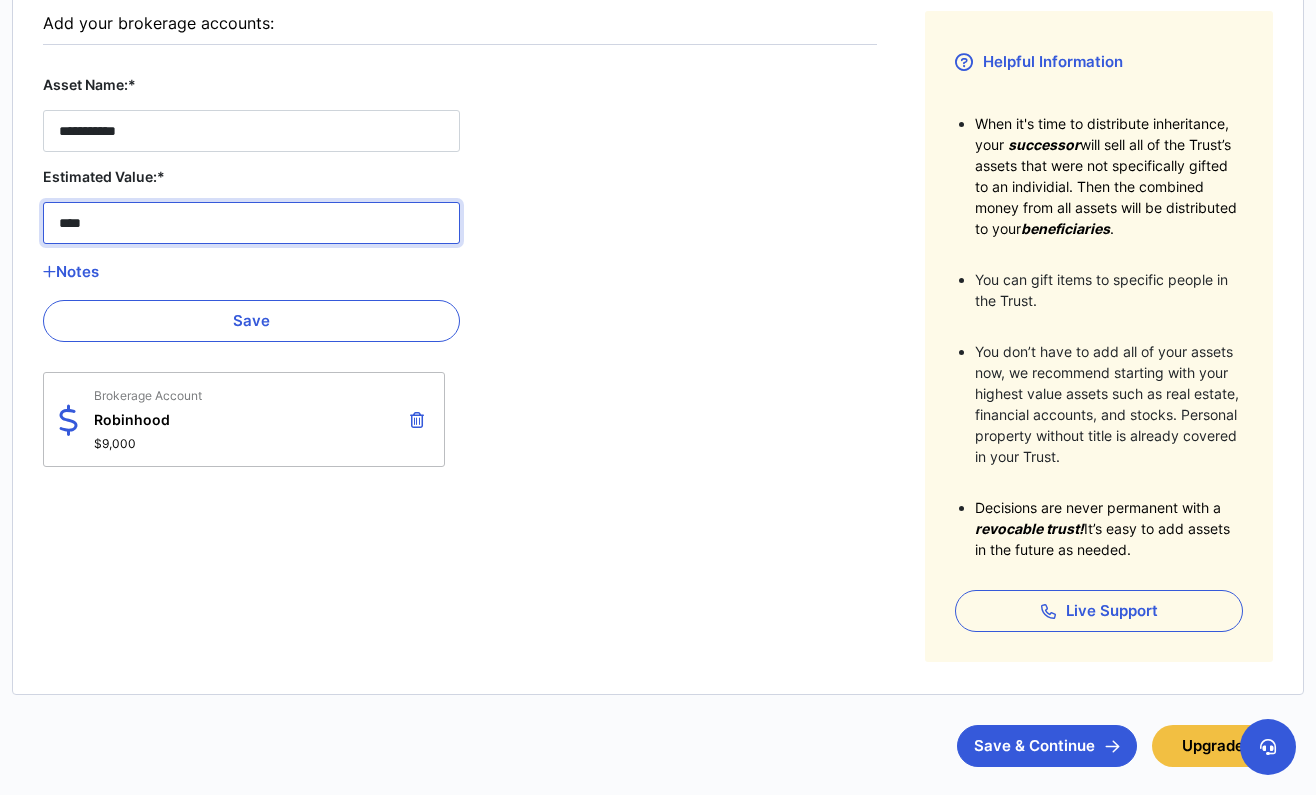type on "******" 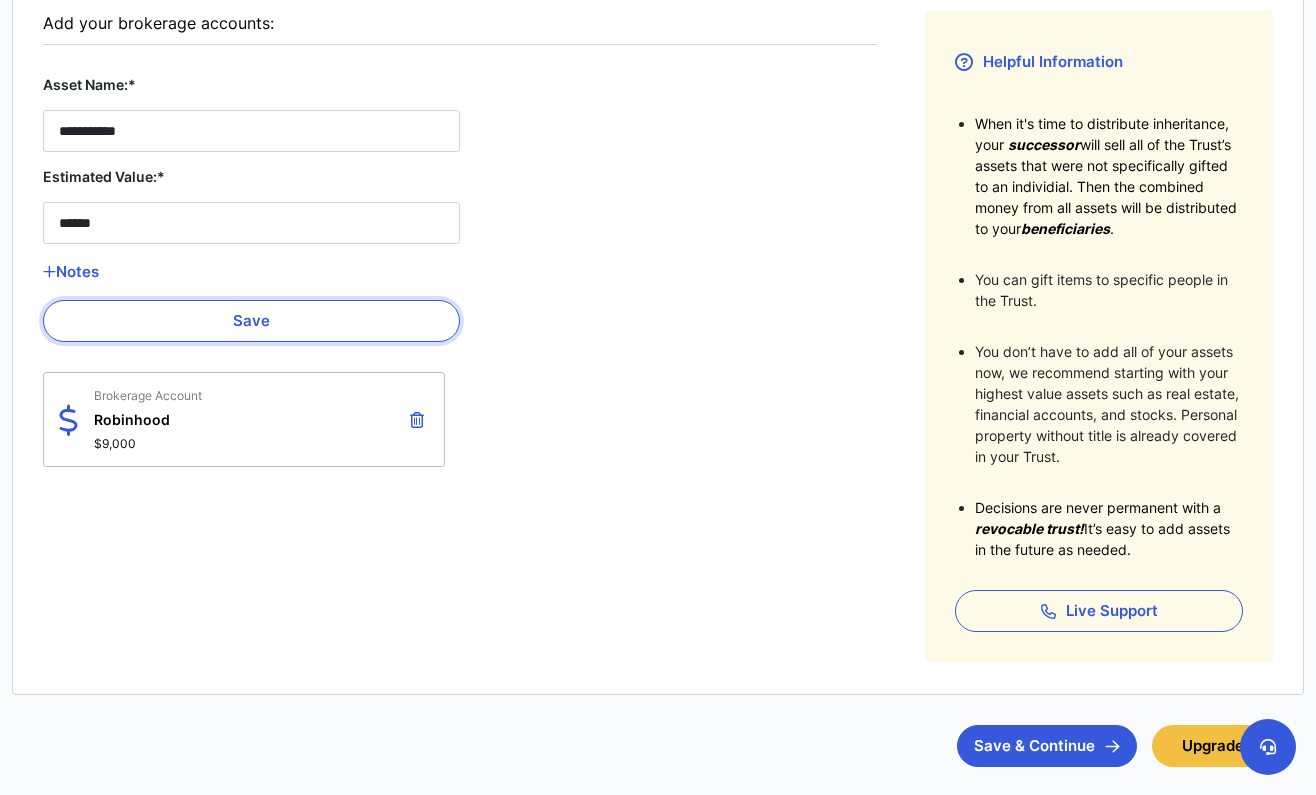 click on "Save" at bounding box center [251, 321] 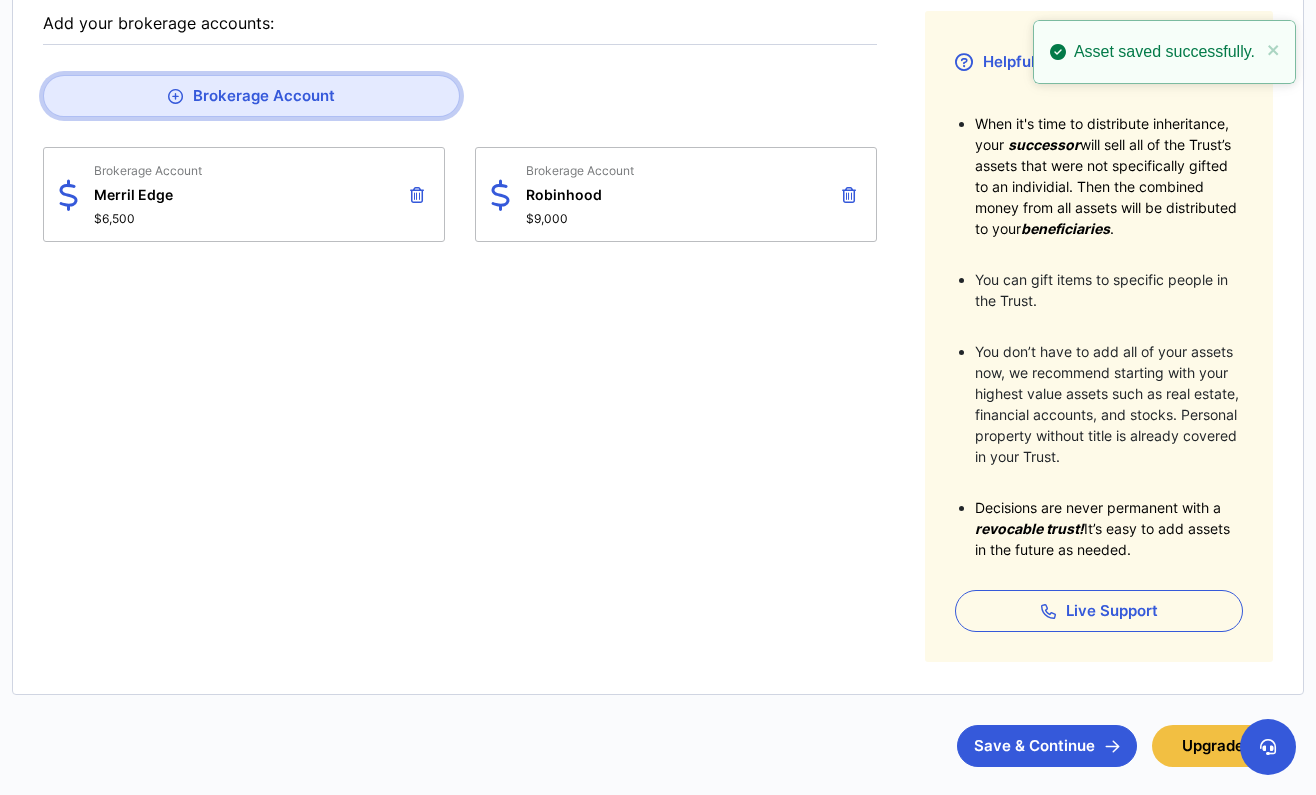 click on "Brokerage Account" at bounding box center [251, 96] 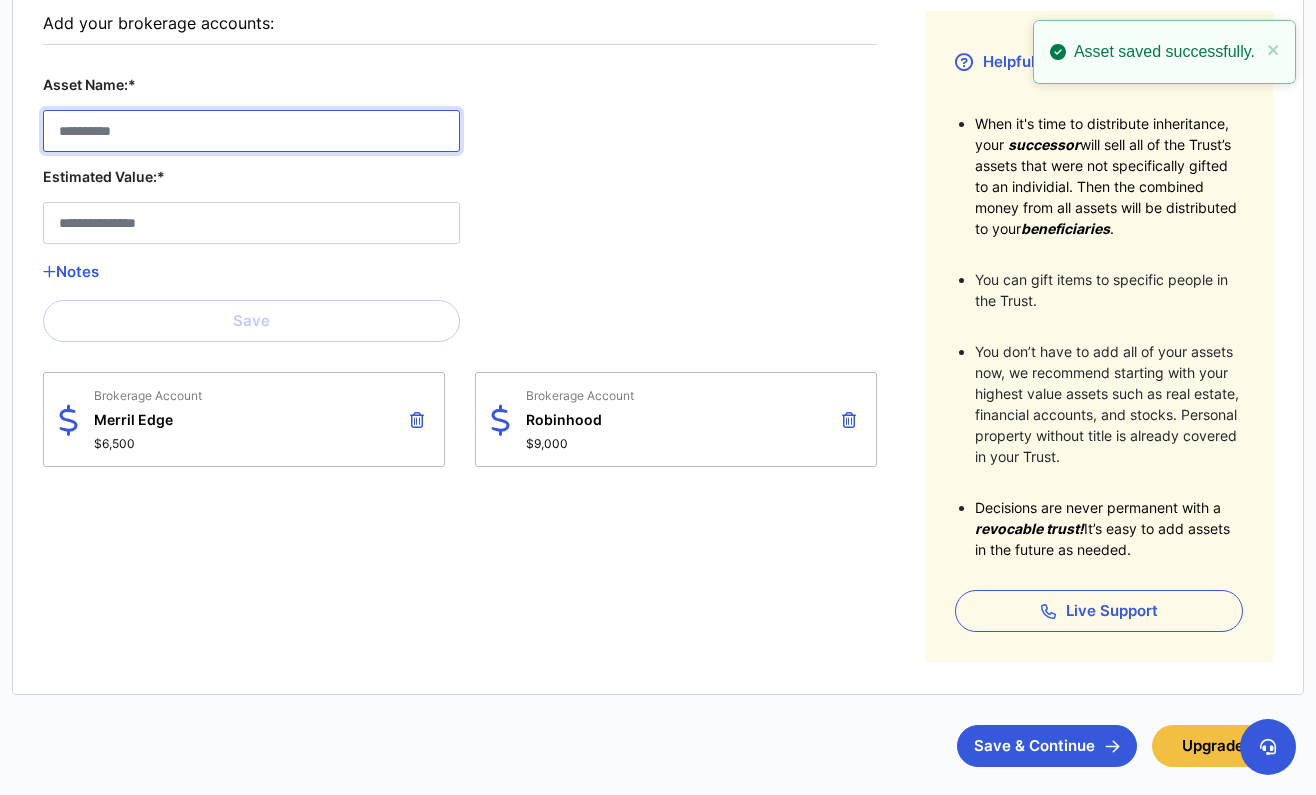 click on "Asset Name:*" at bounding box center (251, 131) 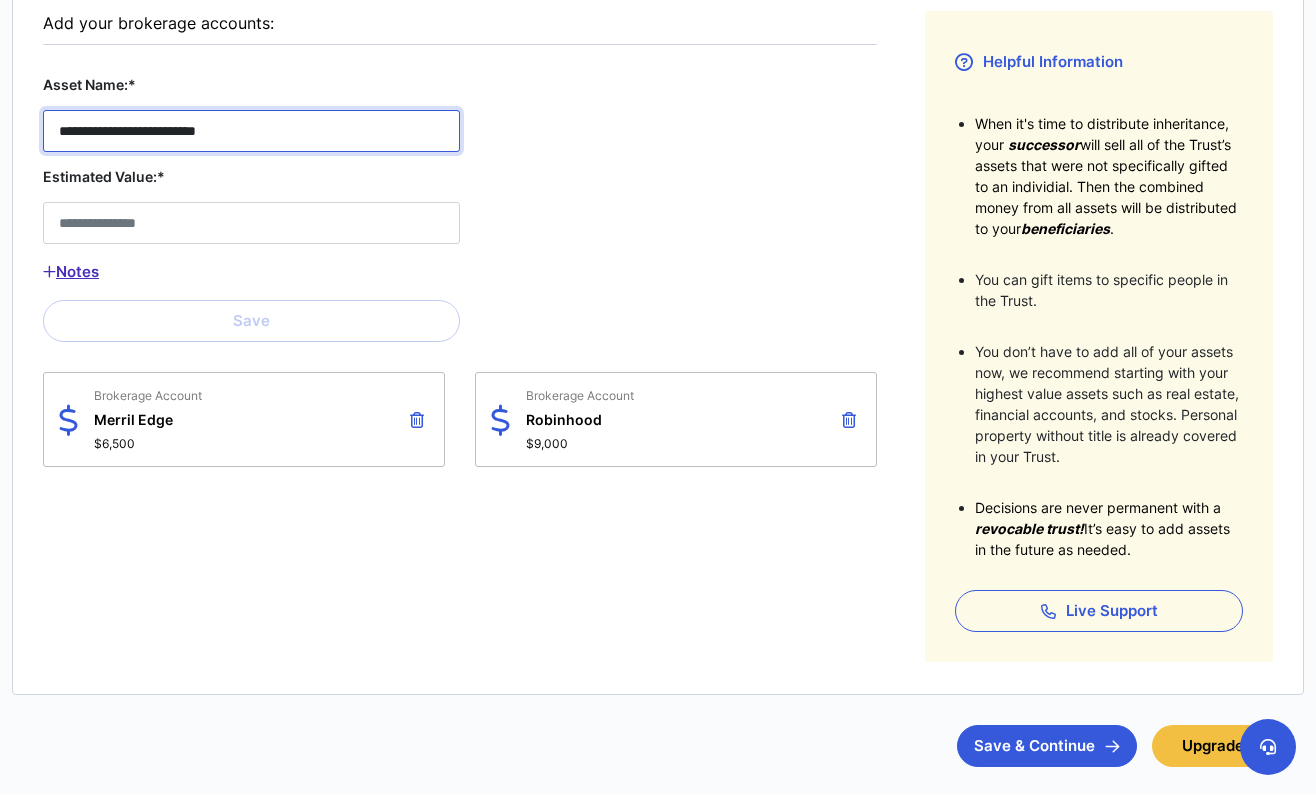 type on "**********" 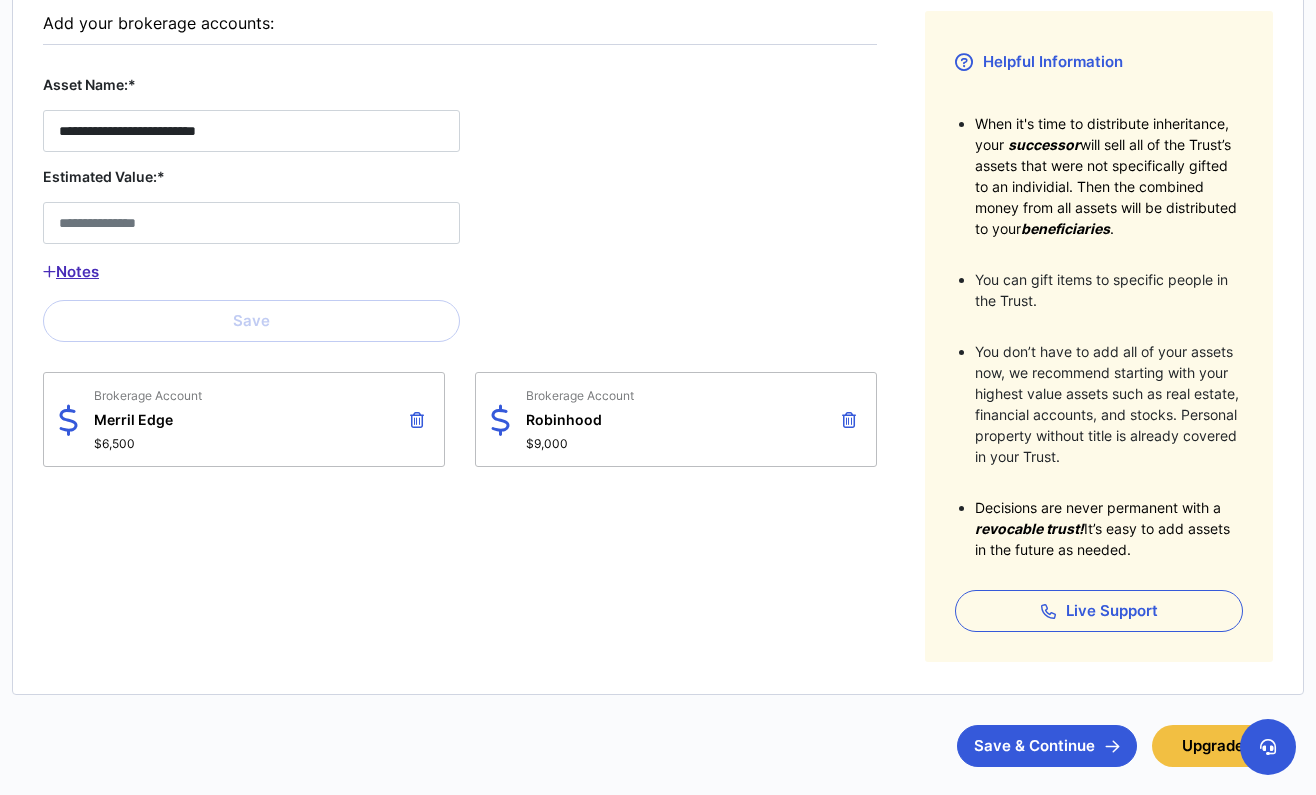click on "Notes" at bounding box center [251, 272] 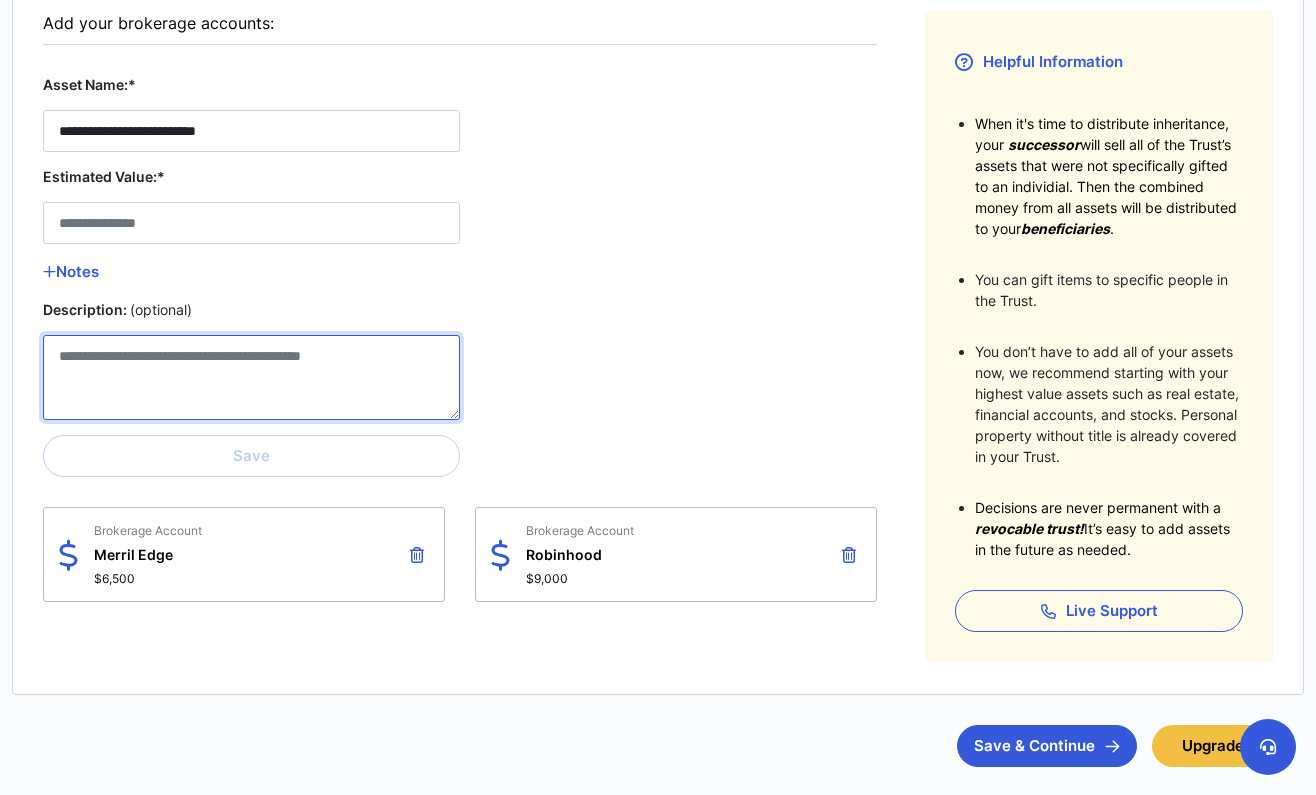click on "Description:   (optional)" at bounding box center [251, 377] 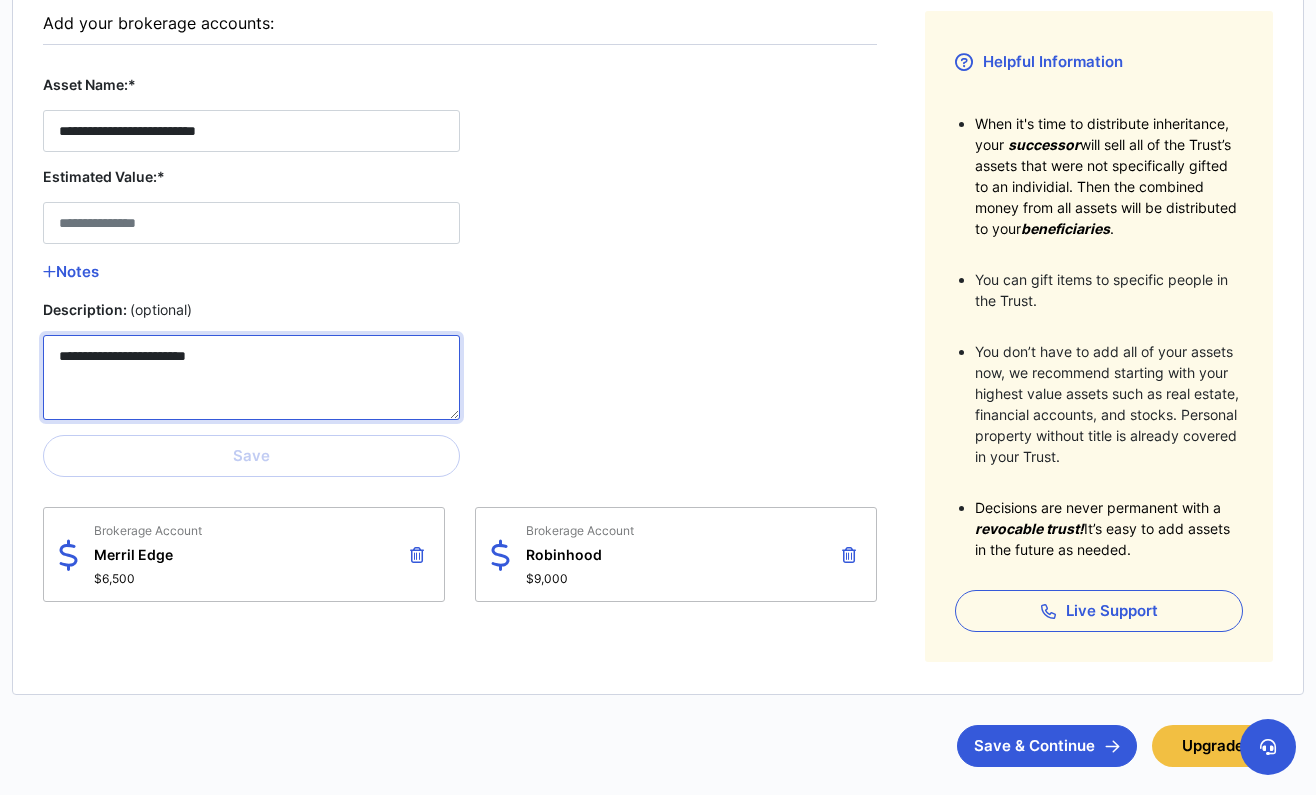 drag, startPoint x: 233, startPoint y: 374, endPoint x: 12, endPoint y: 359, distance: 221.50847 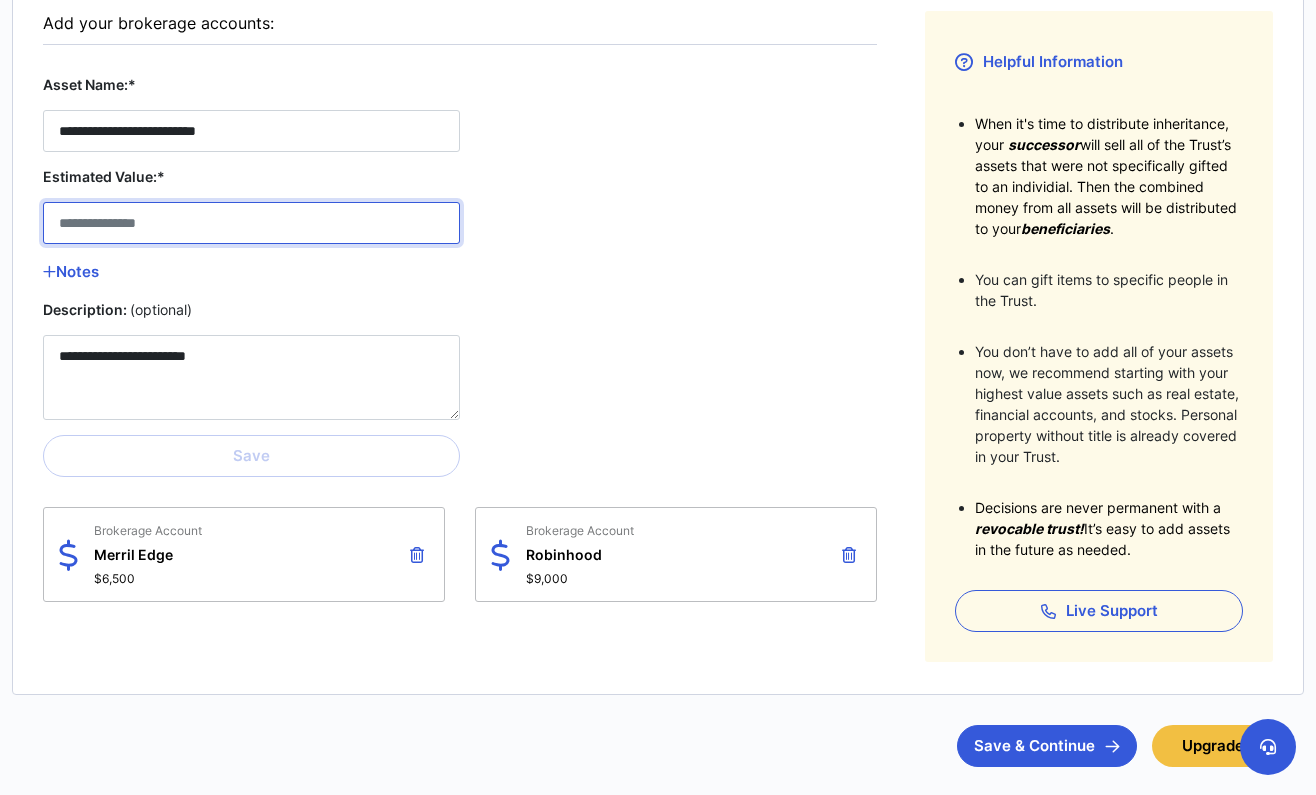 click on "Estimated Value:*" at bounding box center [251, 223] 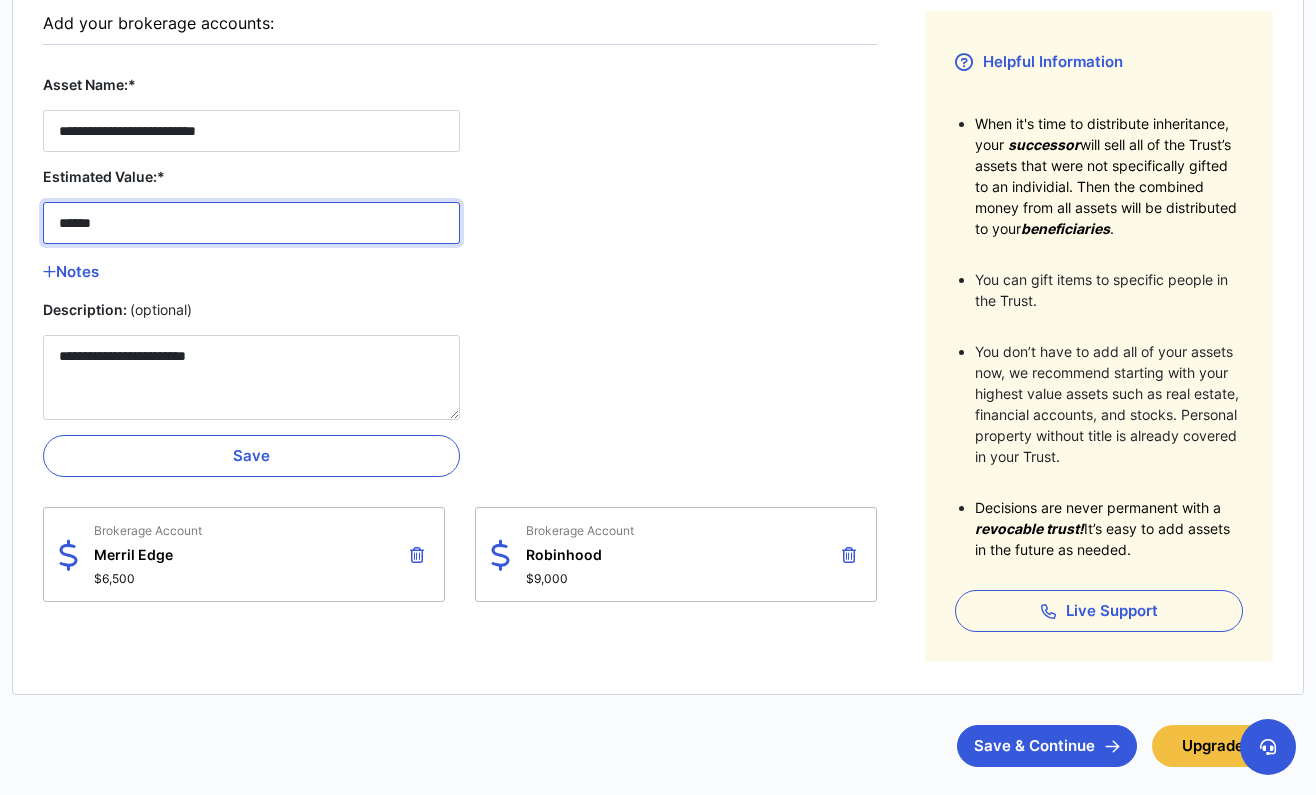 type on "*******" 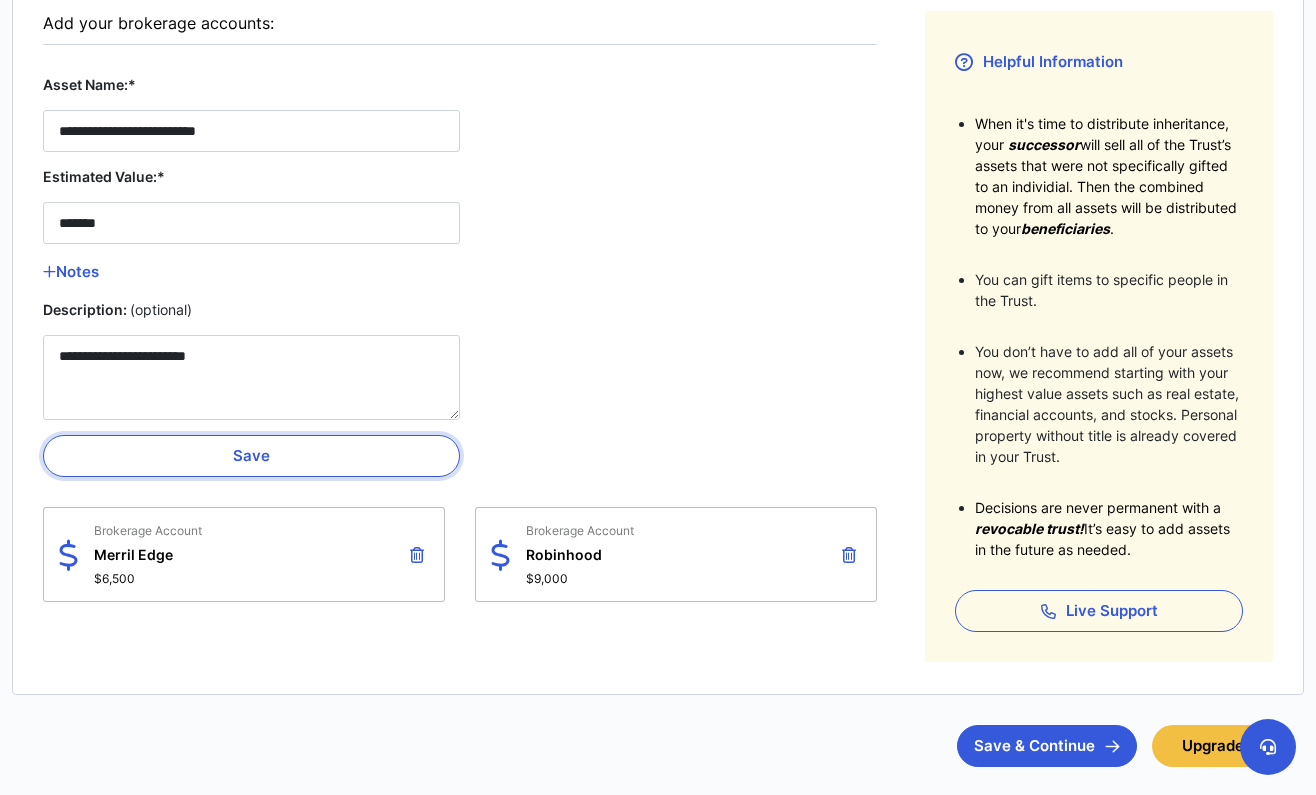 click on "Save" at bounding box center (251, 456) 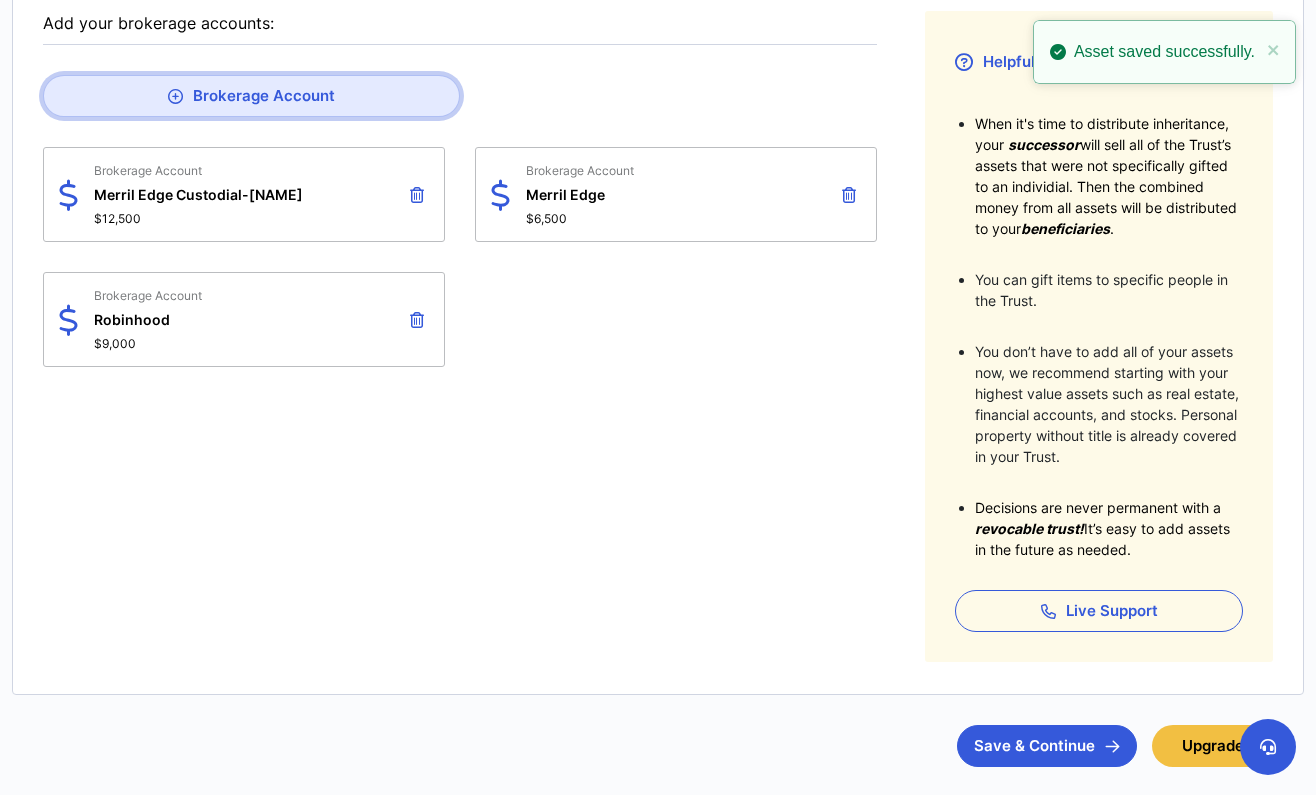 click on "Brokerage Account" at bounding box center (251, 96) 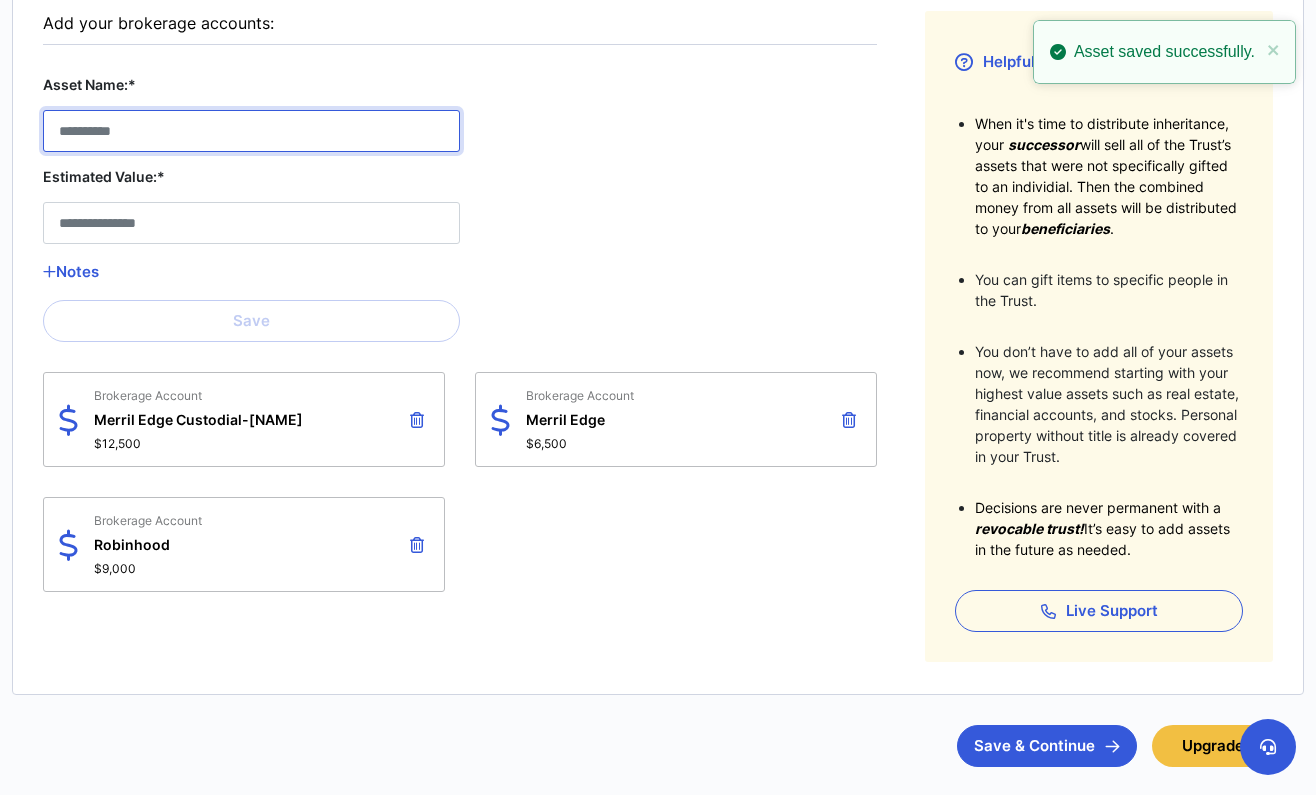 click on "Asset Name:*" at bounding box center [251, 131] 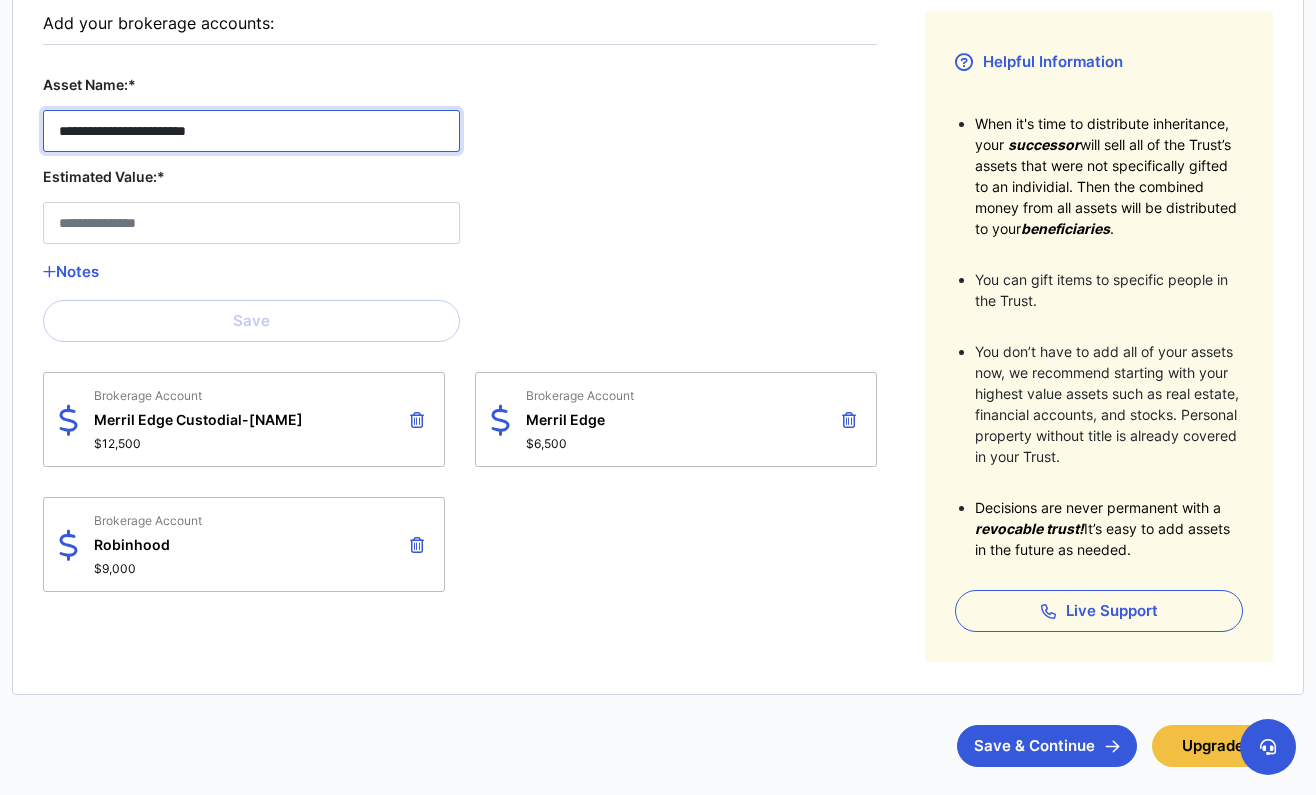 type on "**********" 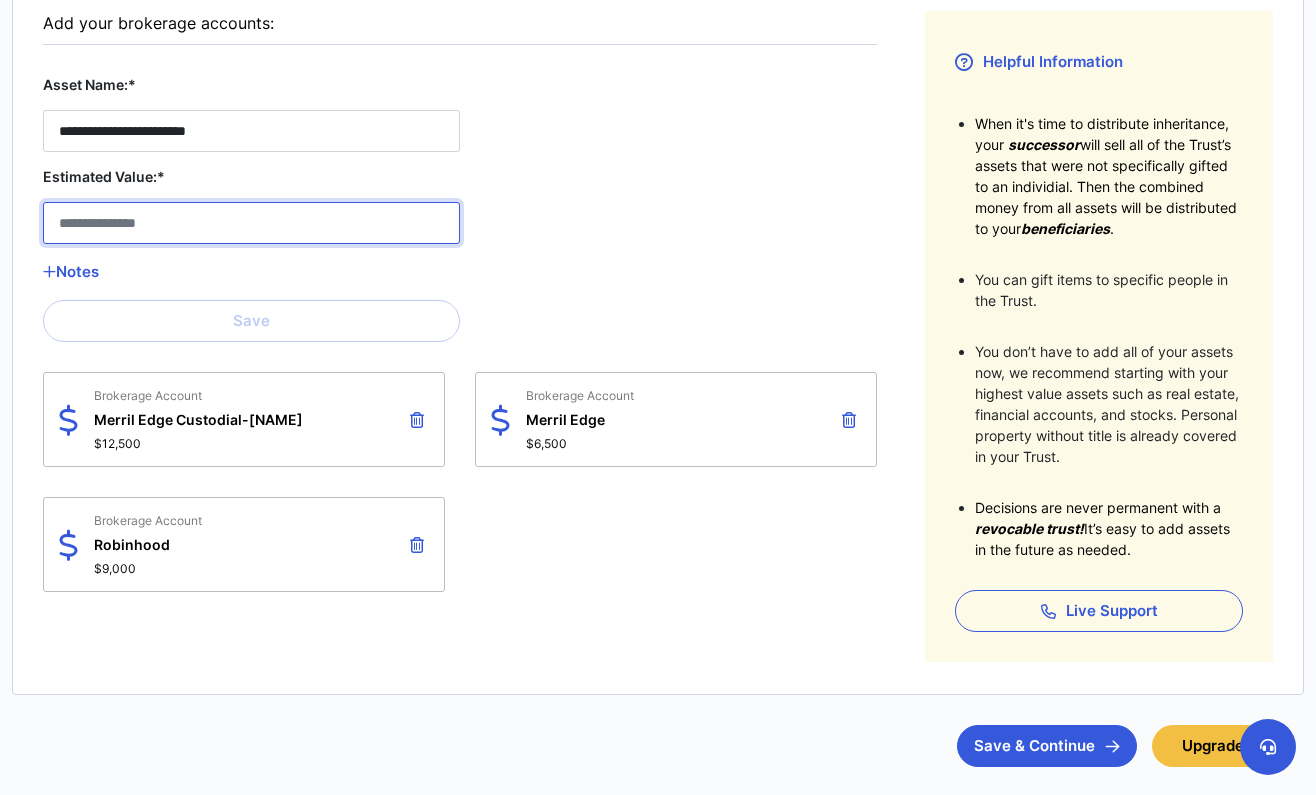click on "Estimated Value:*" at bounding box center [251, 223] 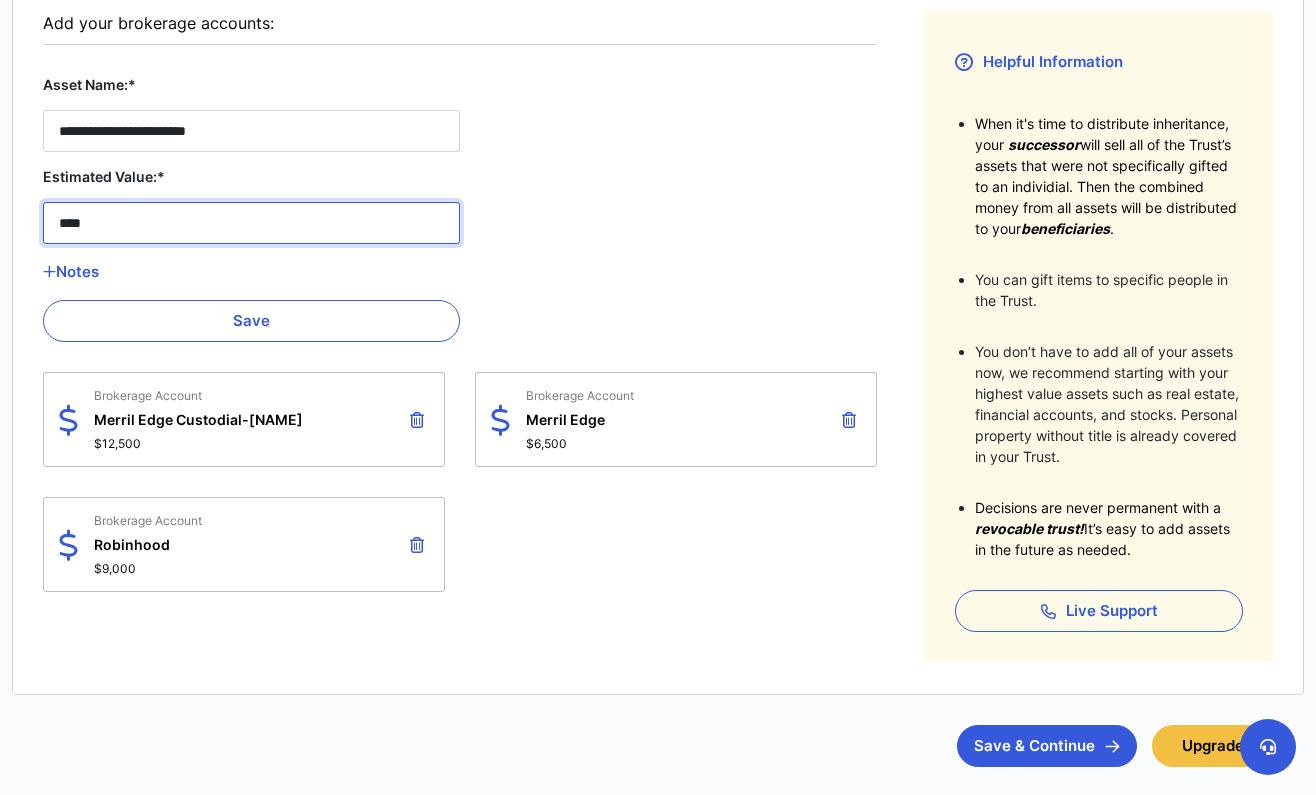 type on "******" 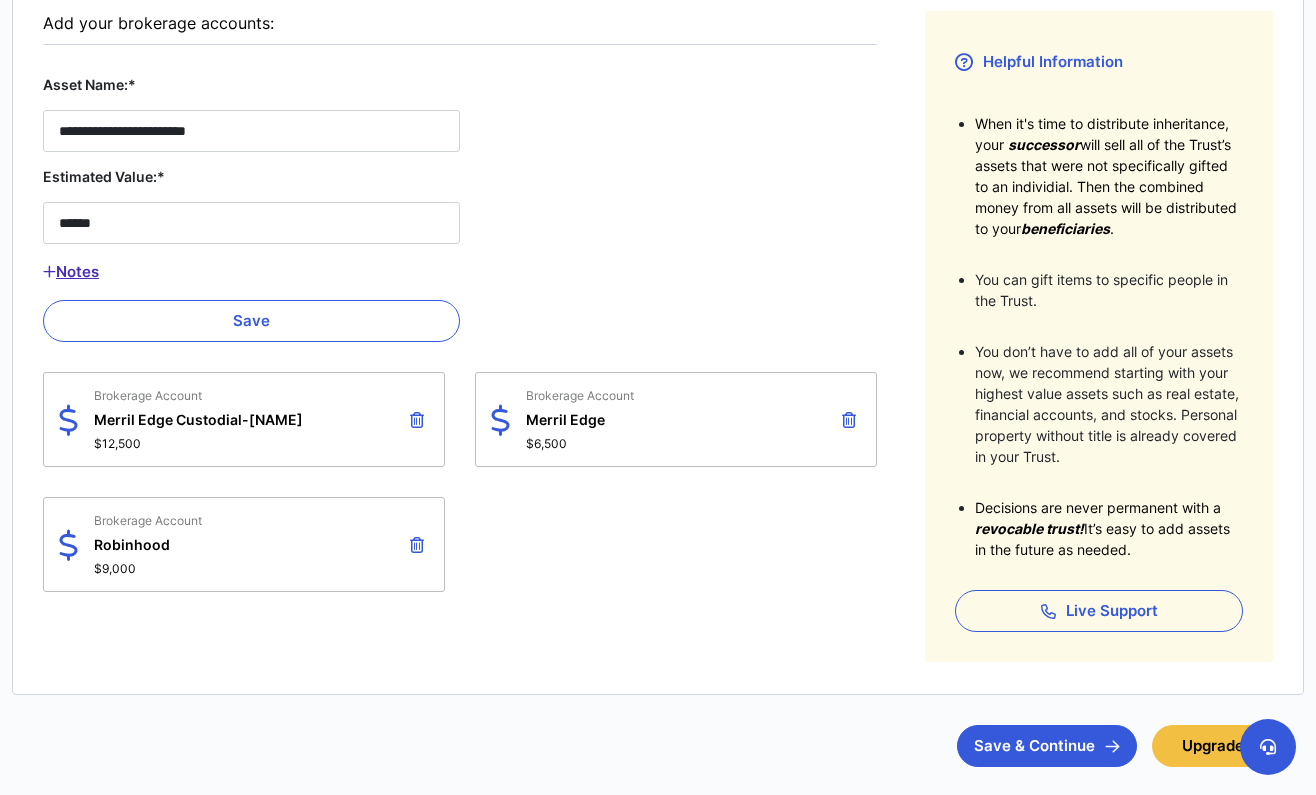 click on "Notes" at bounding box center (251, 272) 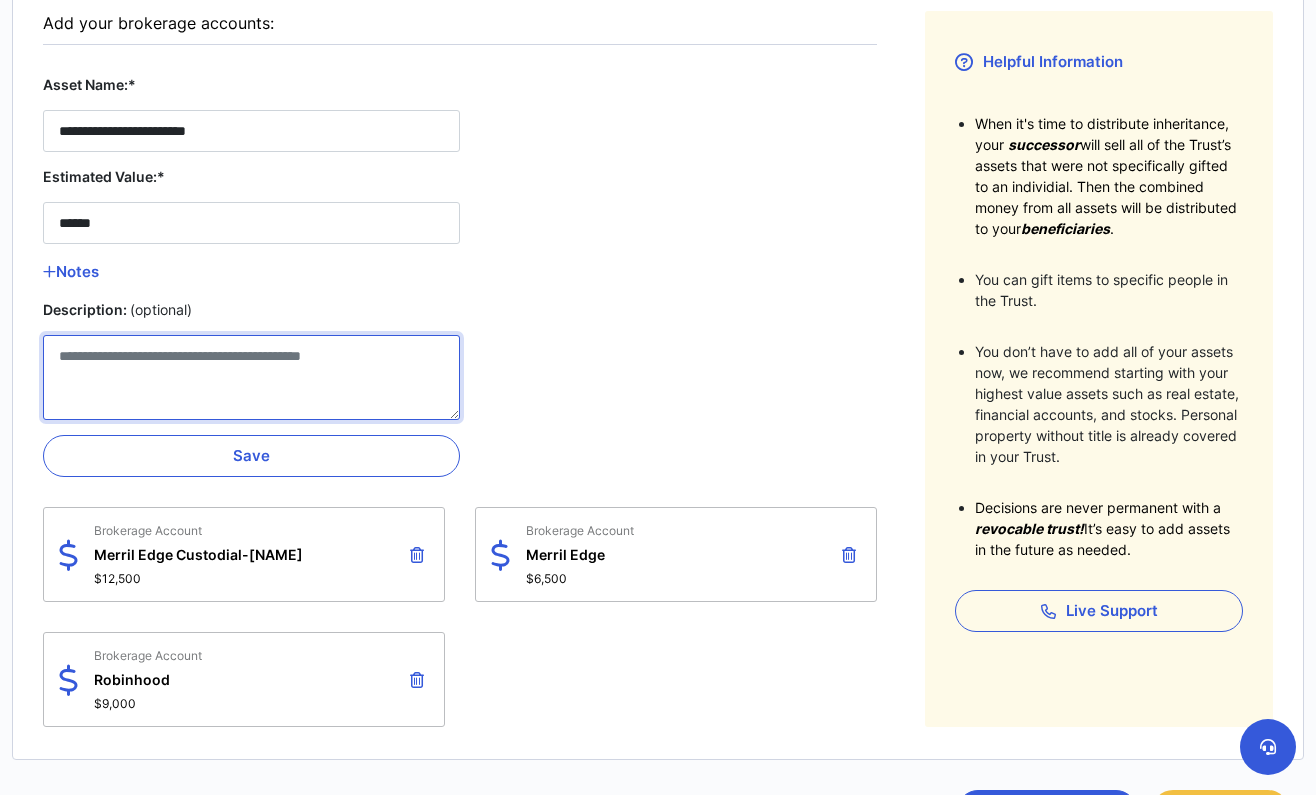 click on "Description:   (optional)" at bounding box center (251, 377) 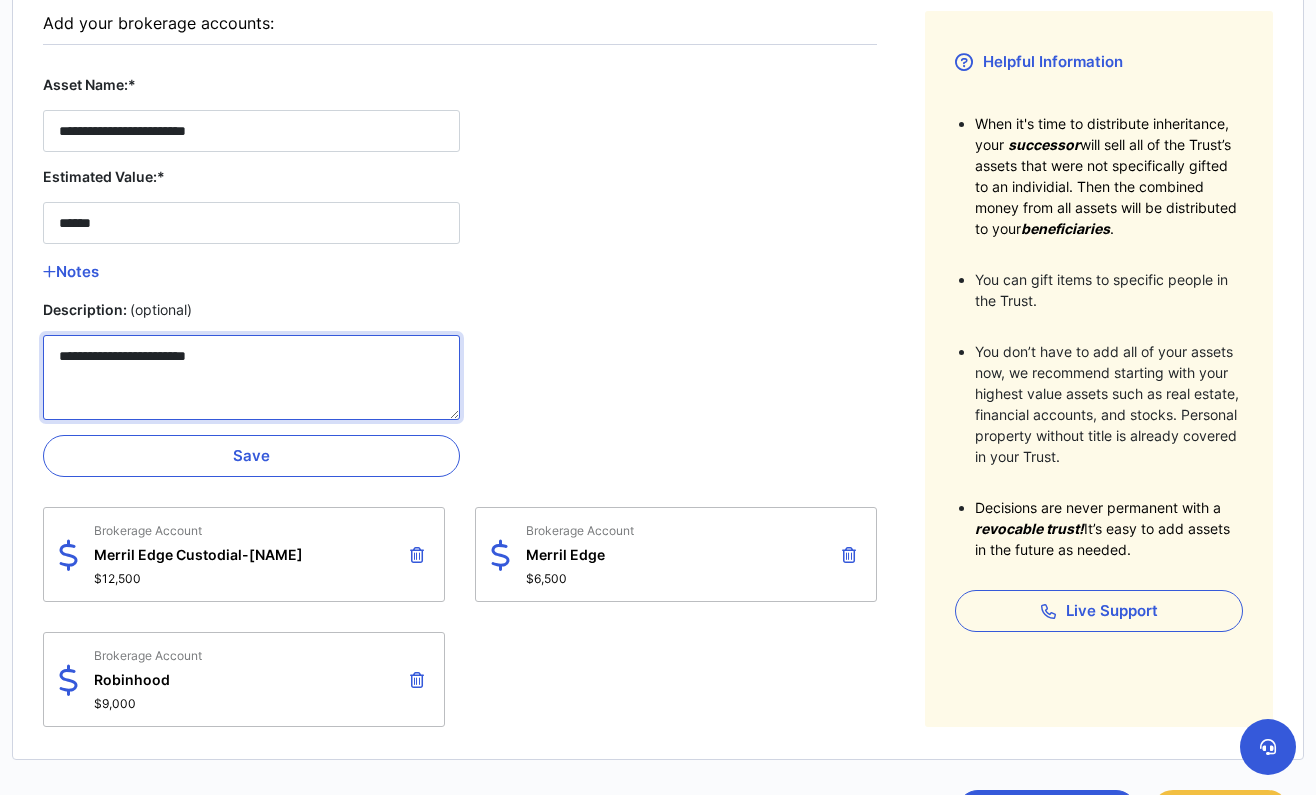 drag, startPoint x: 96, startPoint y: 360, endPoint x: -59, endPoint y: 365, distance: 155.08063 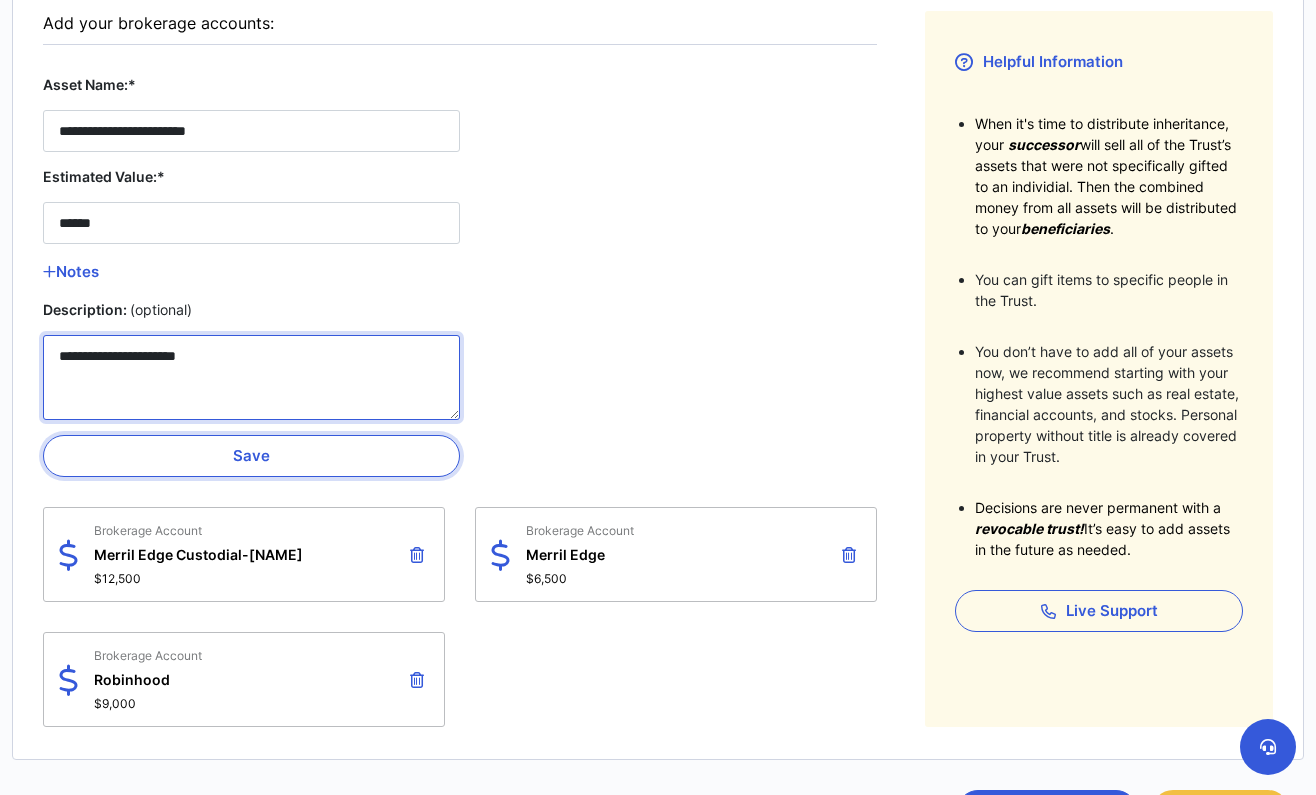 type on "**********" 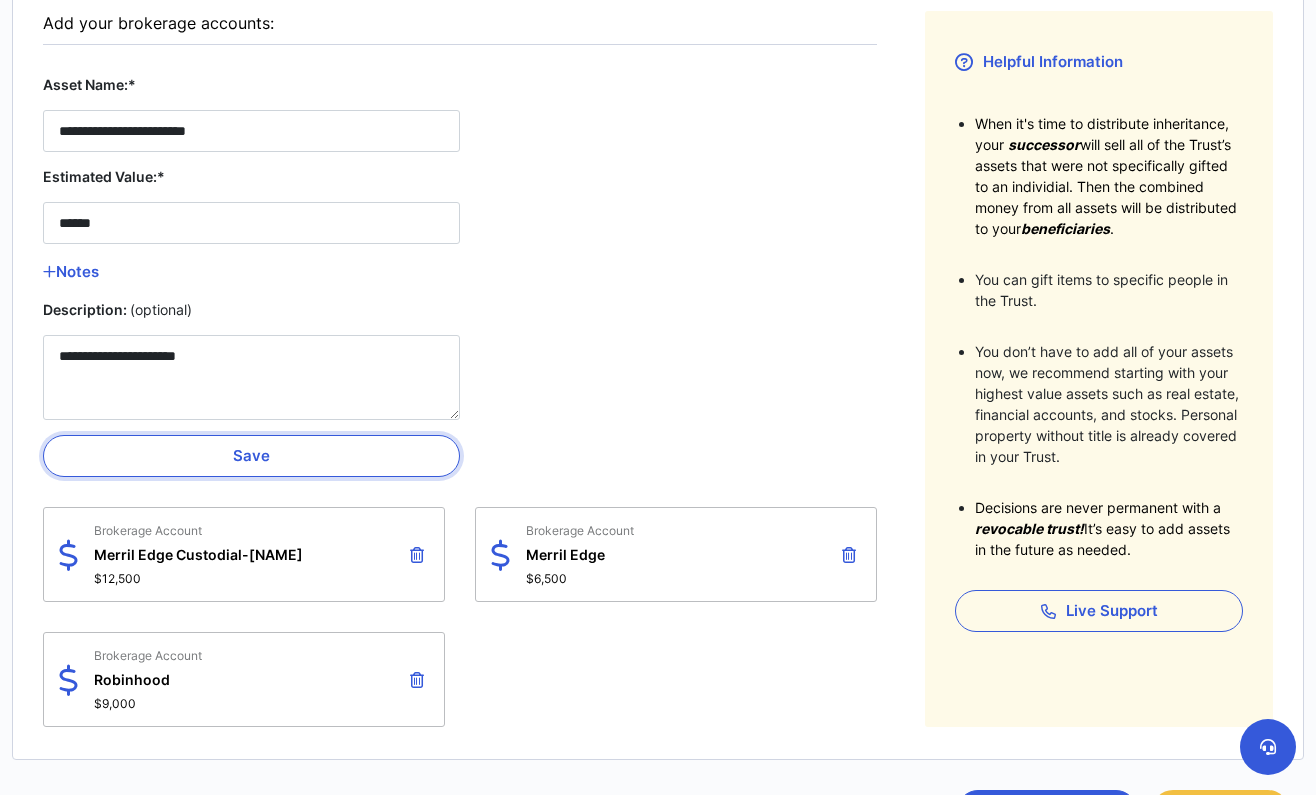 click on "Save" at bounding box center [251, 456] 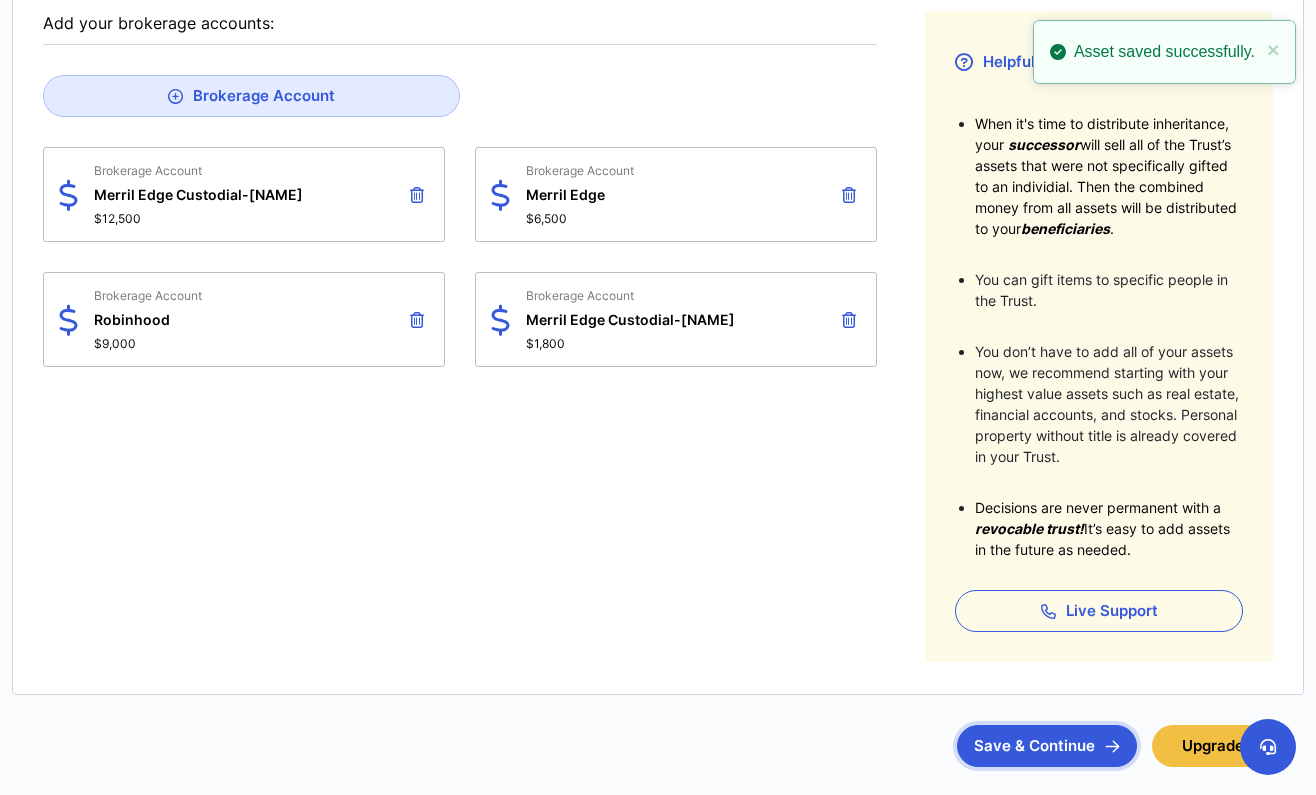 click on "Save & Continue" at bounding box center [1047, 746] 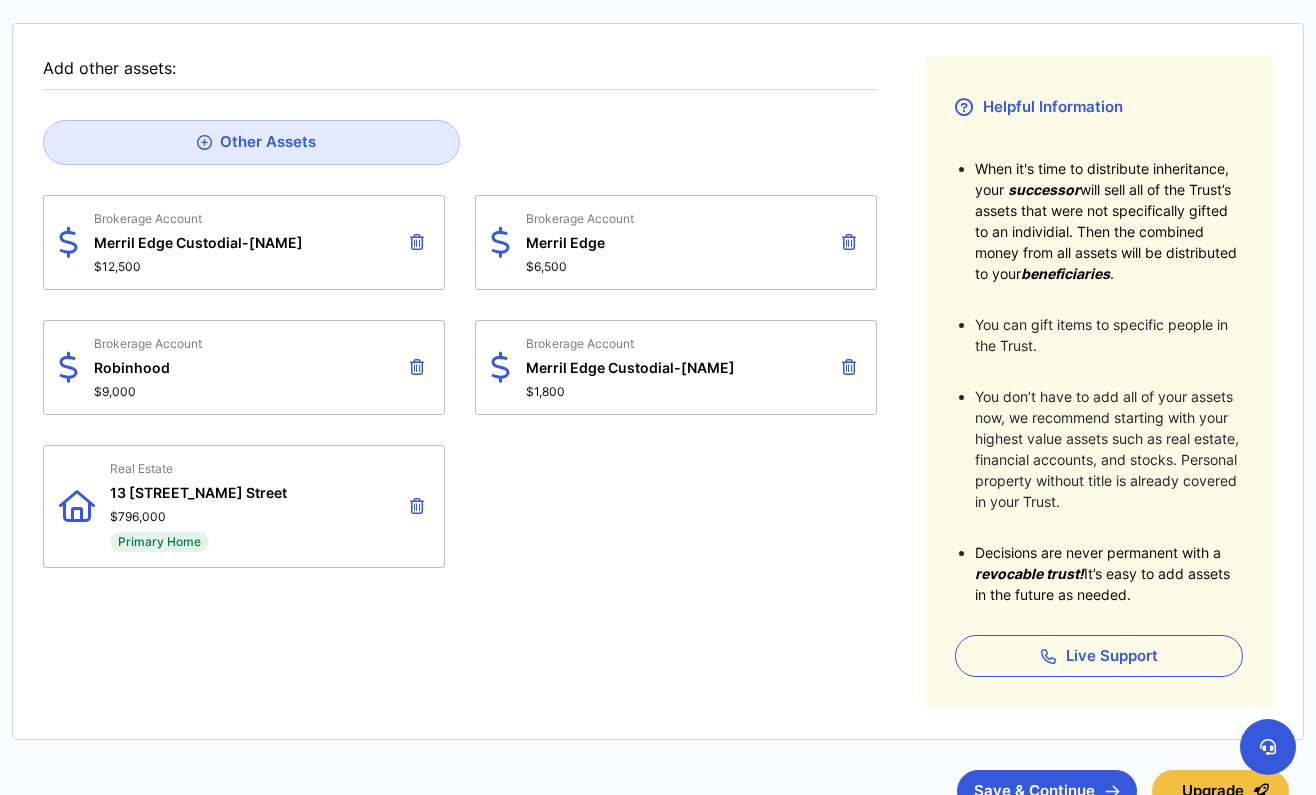scroll, scrollTop: 296, scrollLeft: 0, axis: vertical 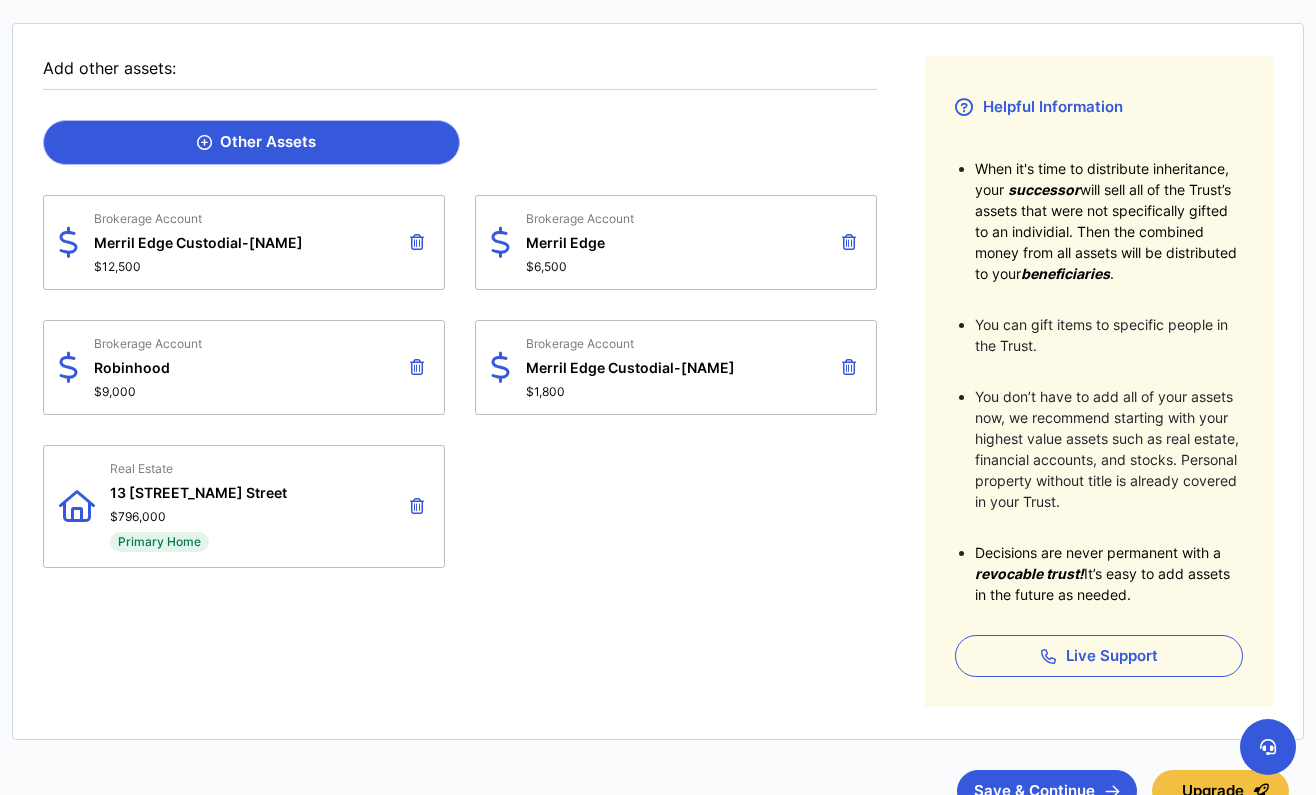click on "Other Assets" at bounding box center (251, 142) 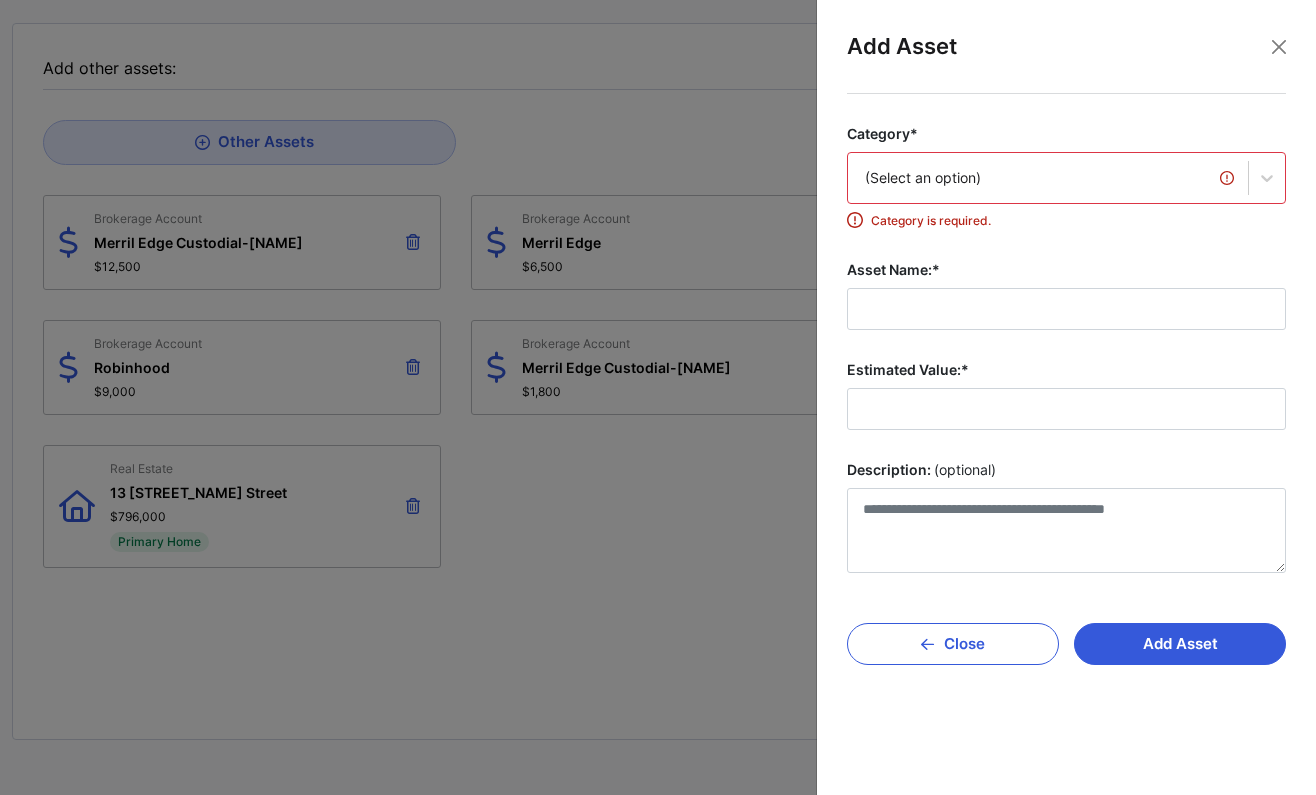 click on "(Select an option)" at bounding box center [1048, 178] 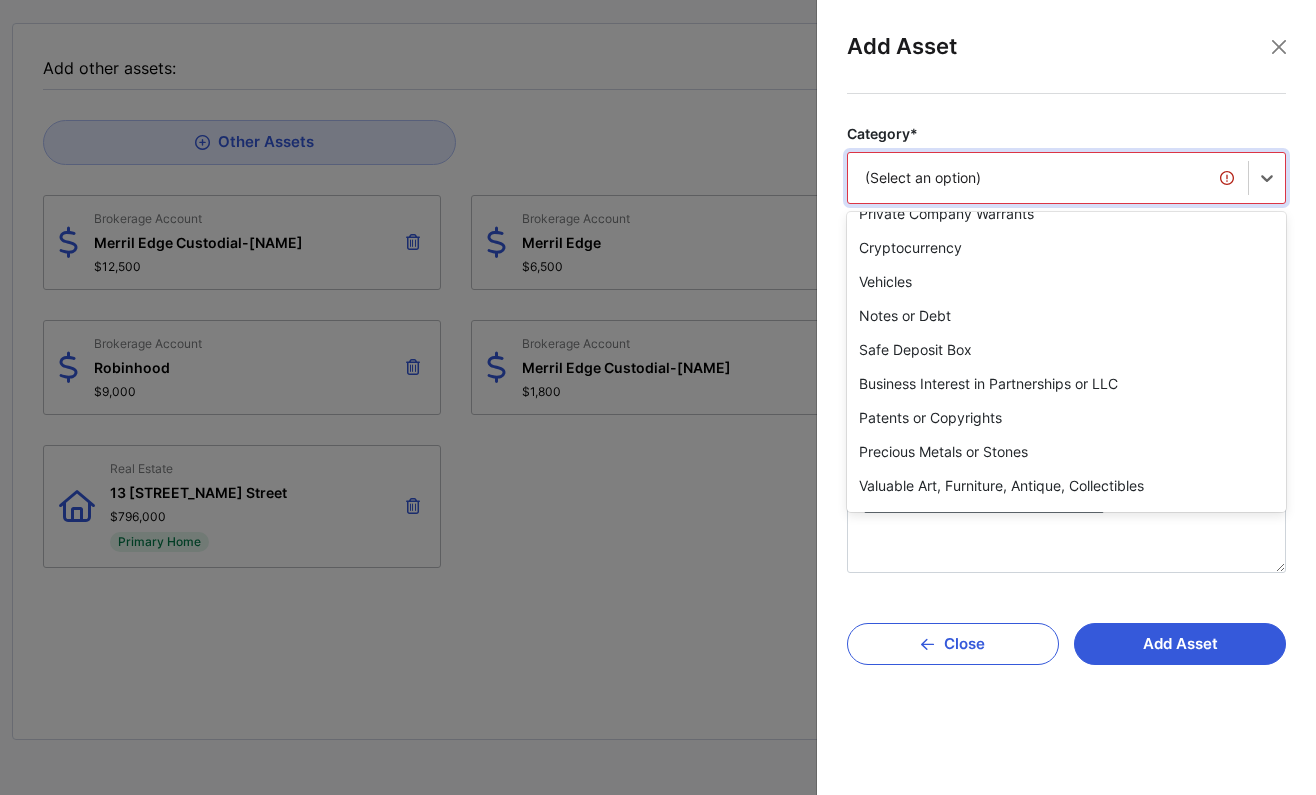 scroll, scrollTop: 259, scrollLeft: 0, axis: vertical 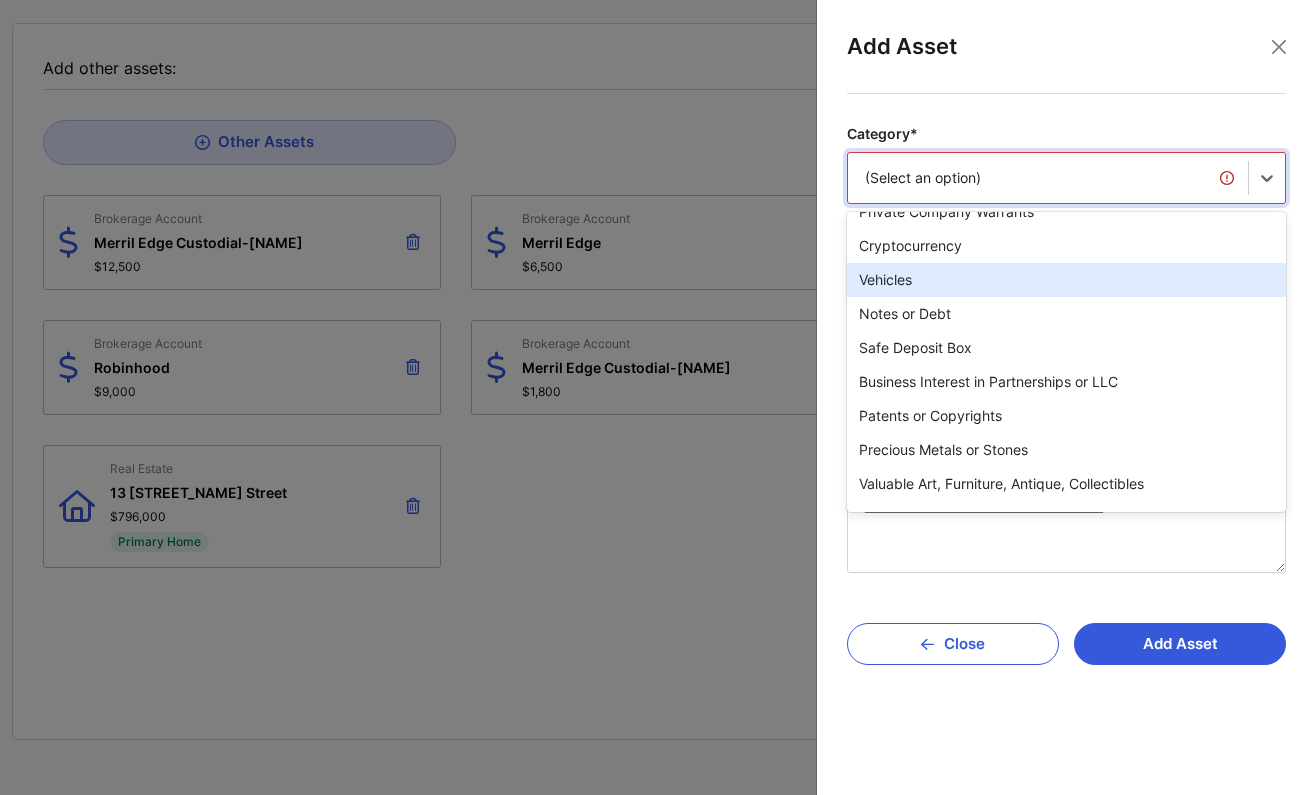 click on "Vehicles" at bounding box center [1066, 280] 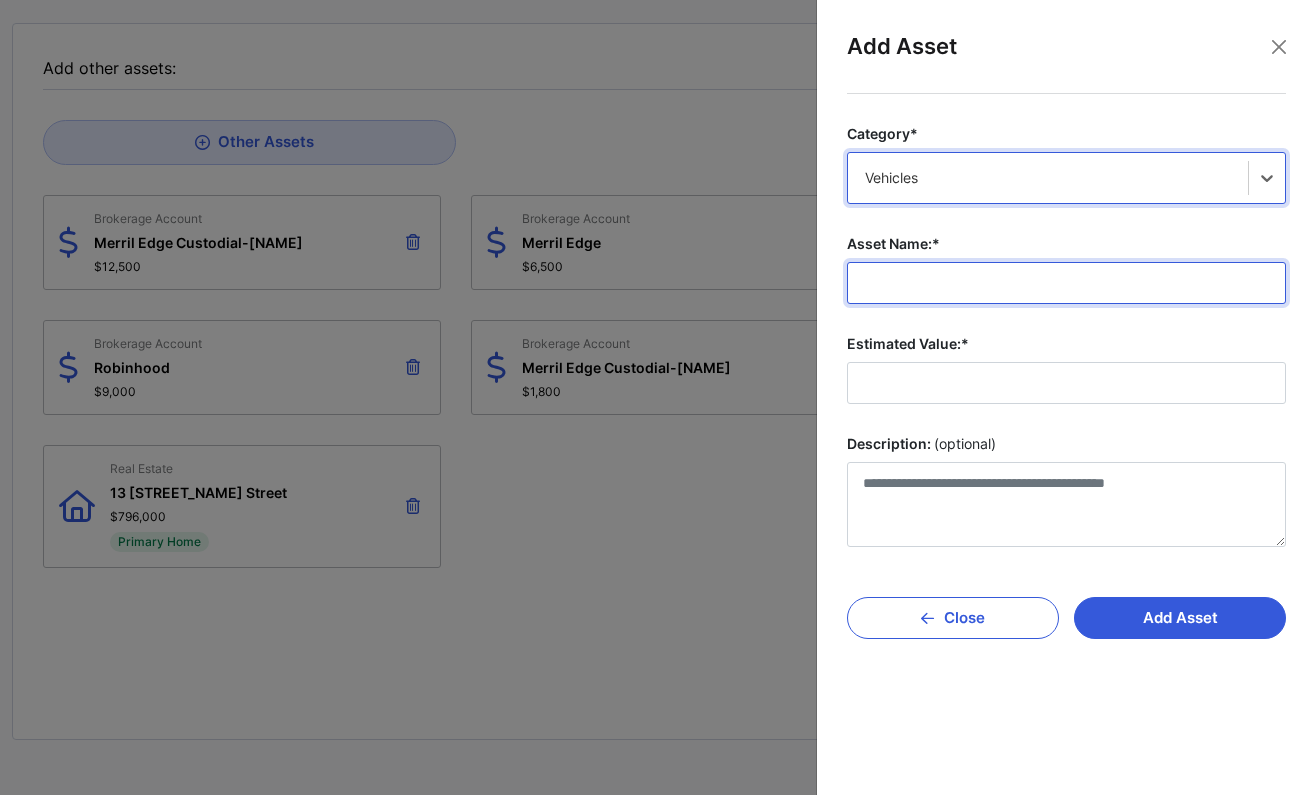 click on "Asset Name:*" at bounding box center [1066, 283] 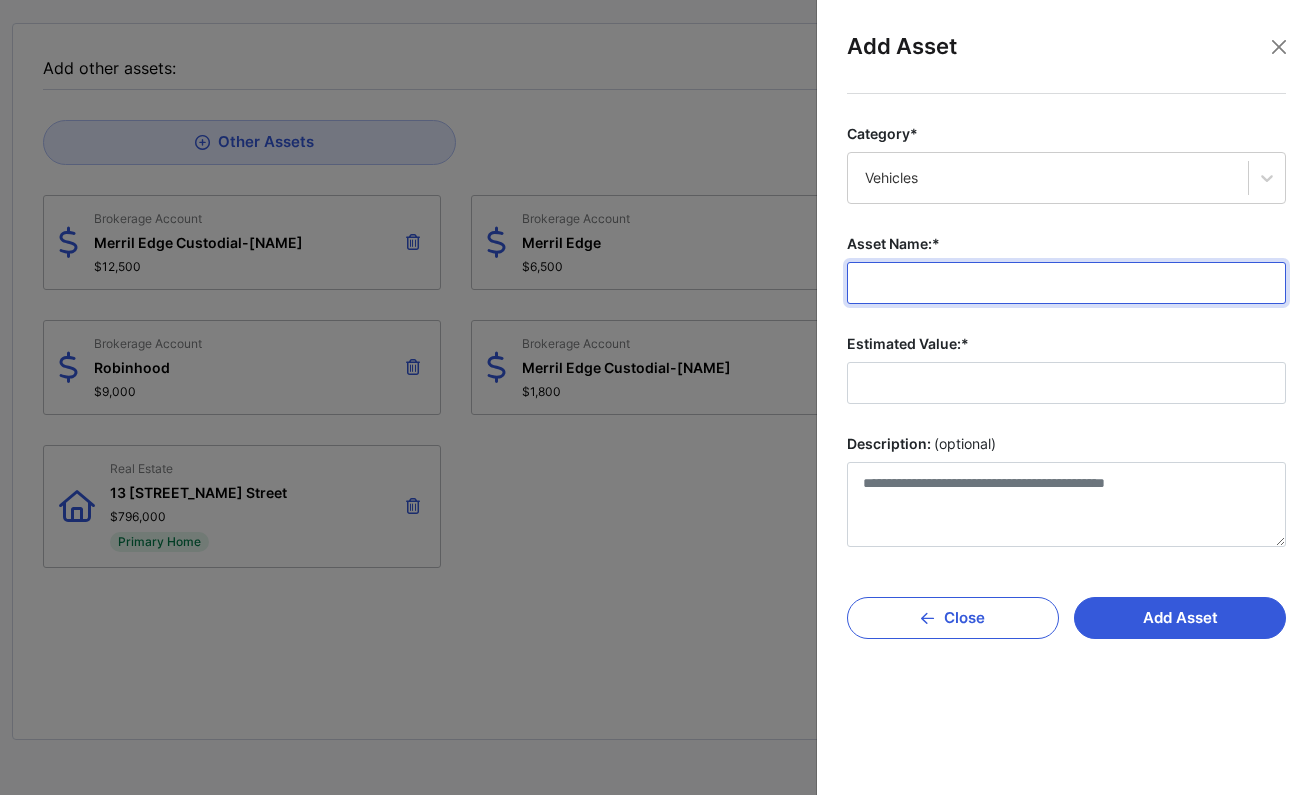 type on "*" 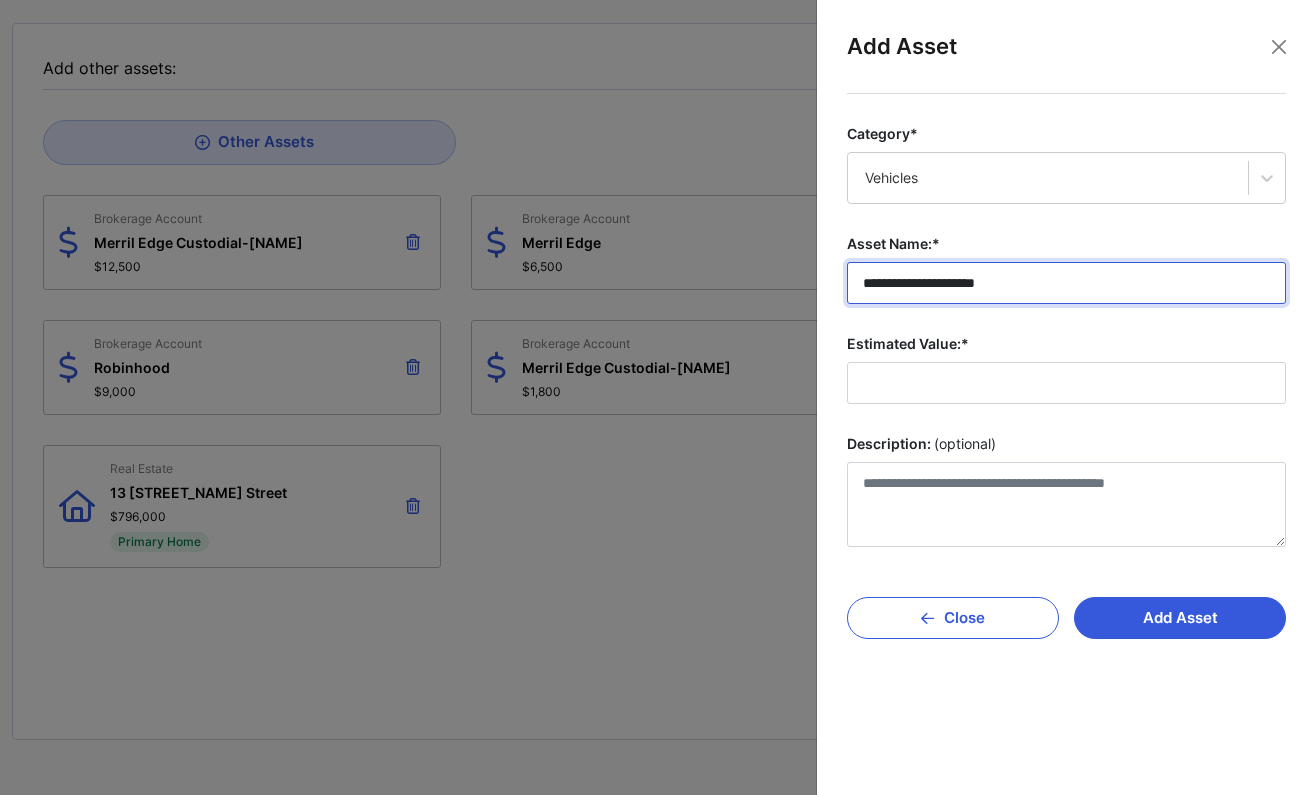 type on "**********" 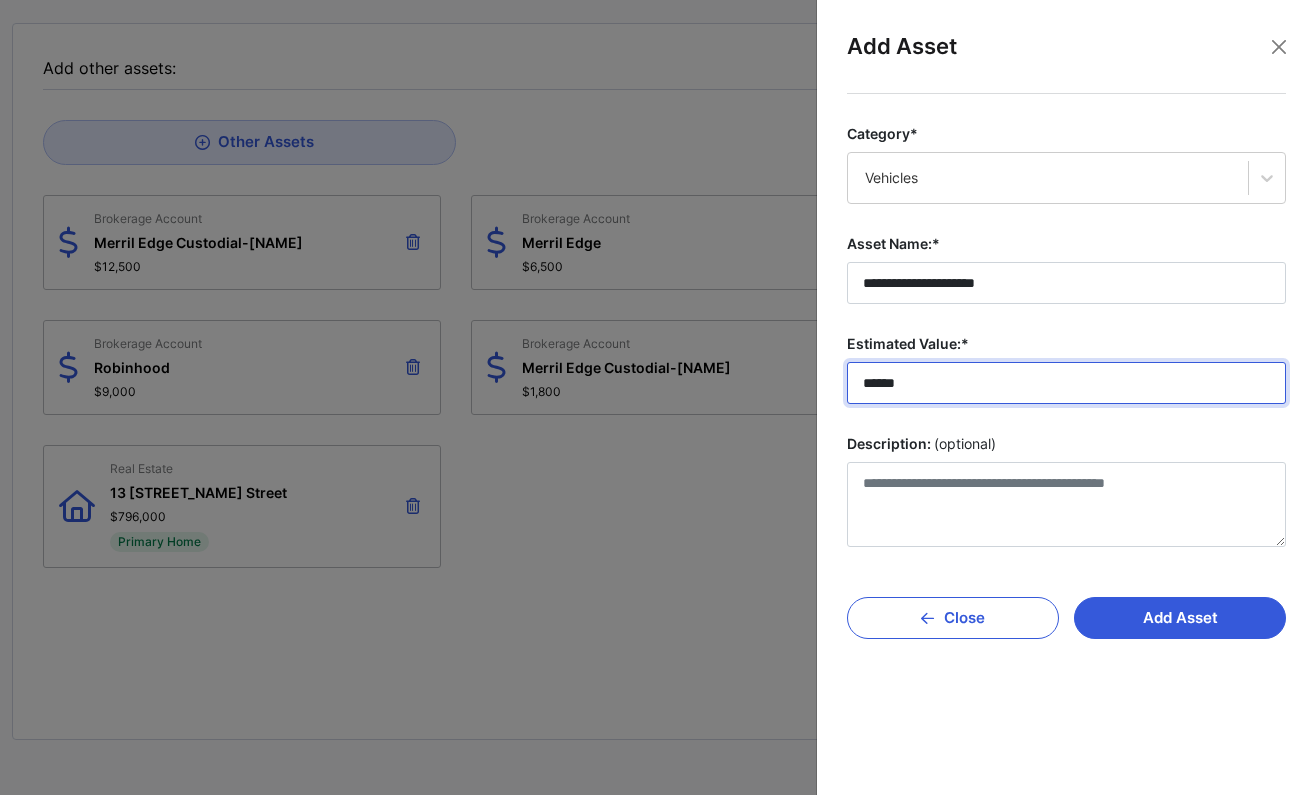 type on "*******" 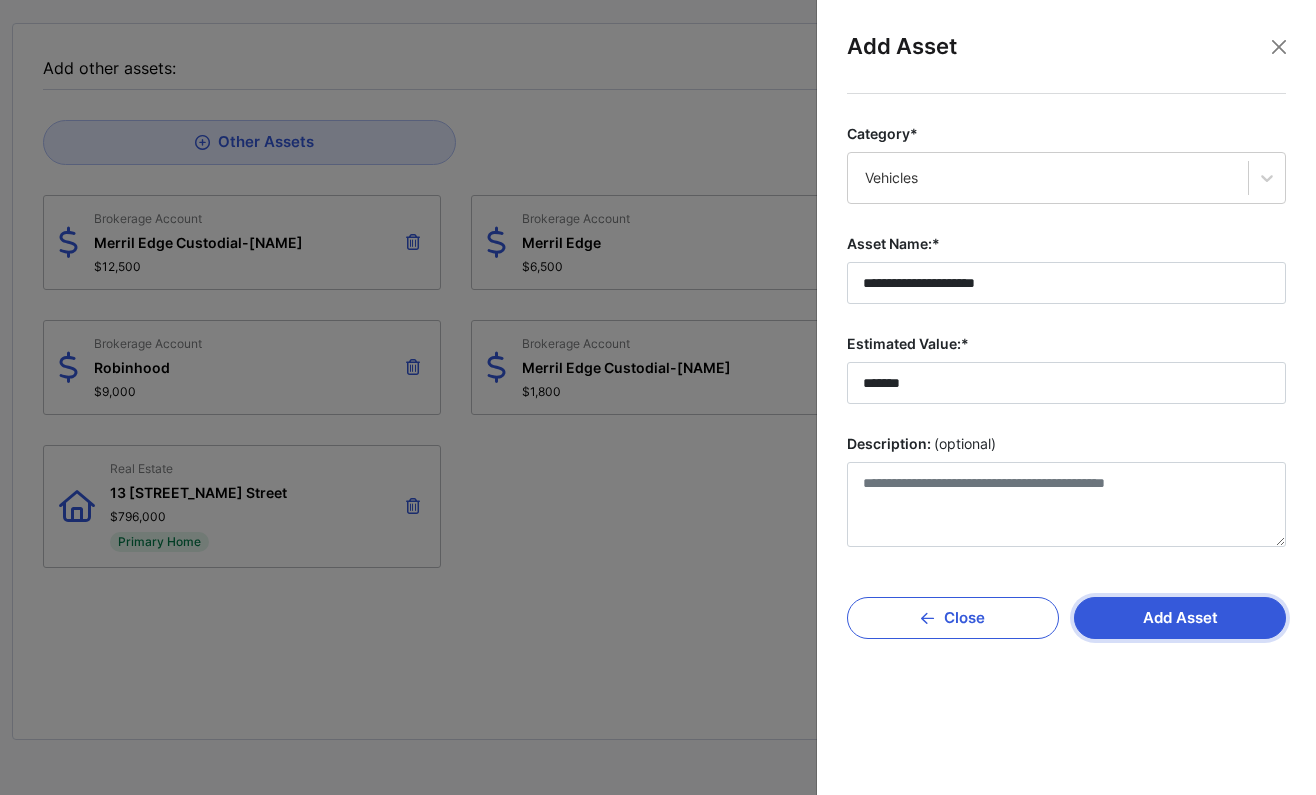 click on "Add Asset" at bounding box center [1180, 618] 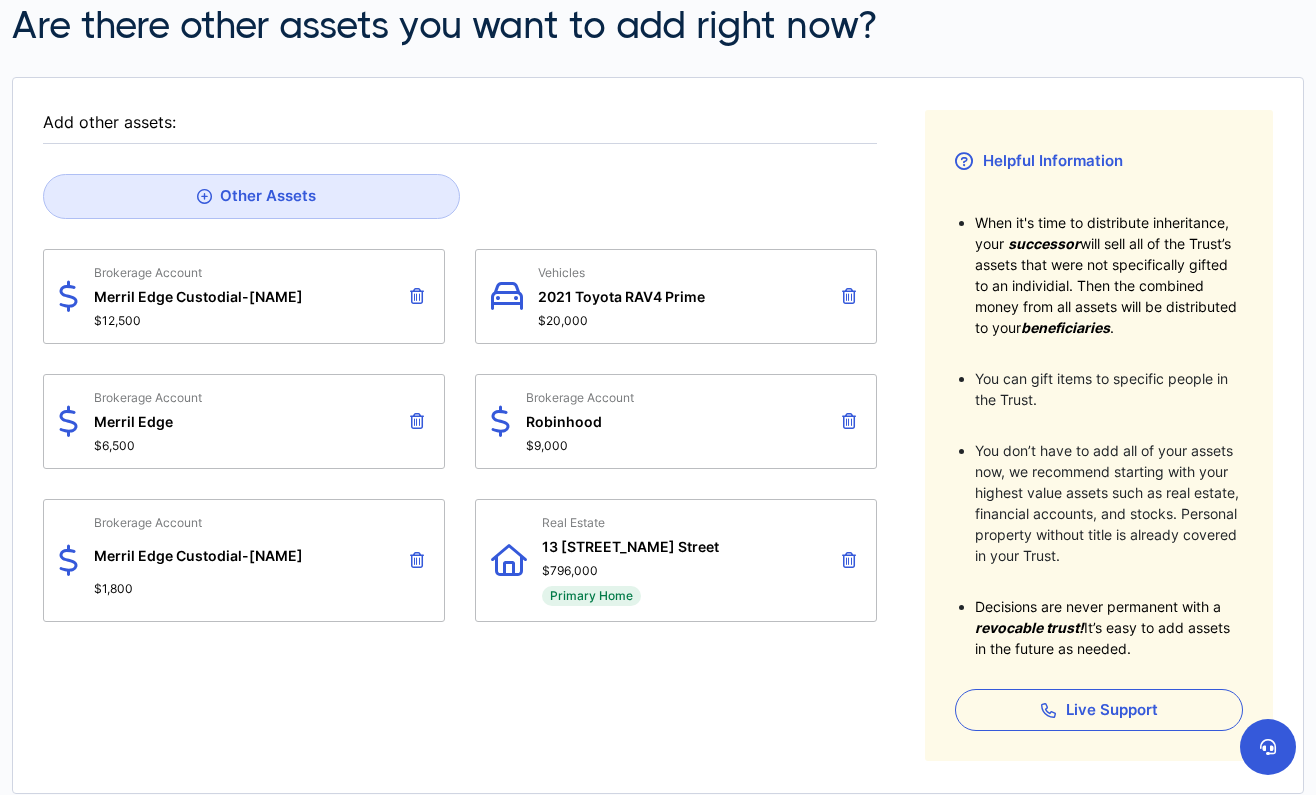 scroll, scrollTop: 219, scrollLeft: 0, axis: vertical 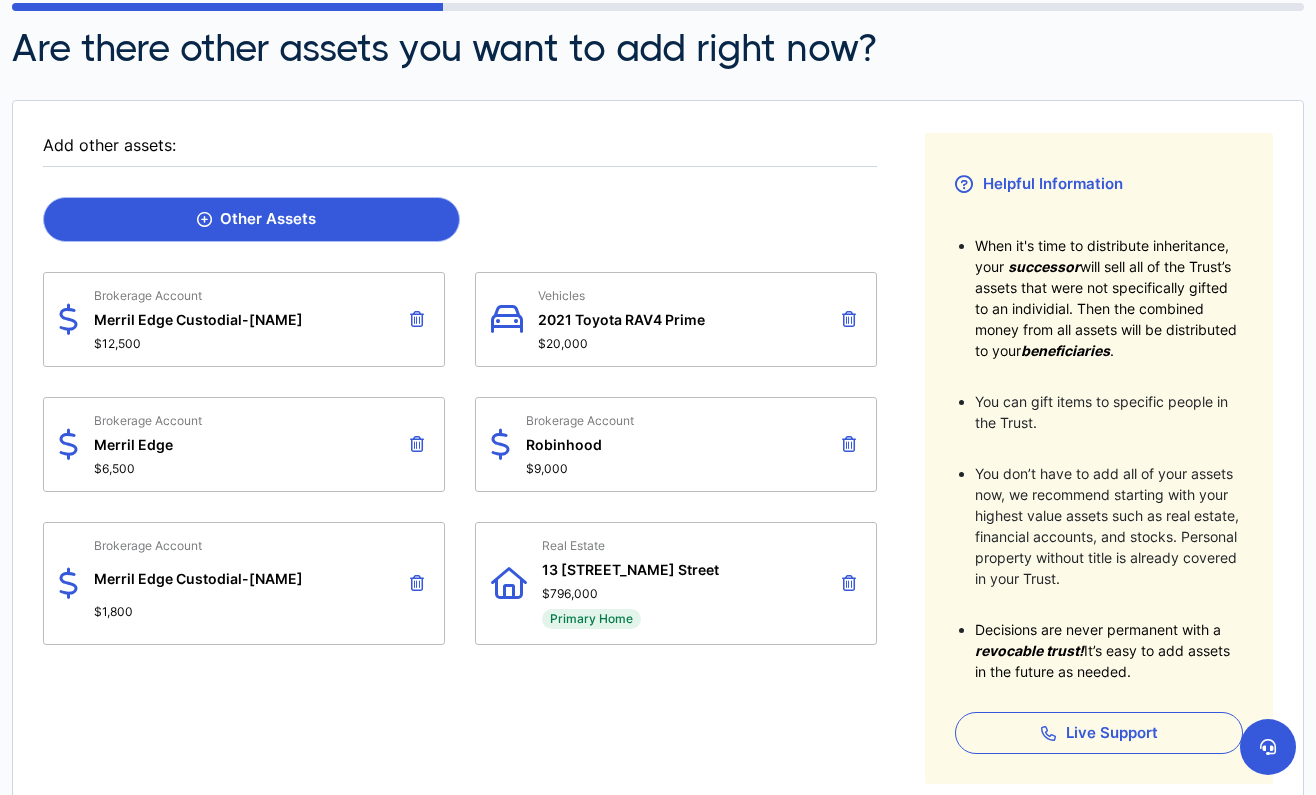click on "Other Assets" at bounding box center [251, 219] 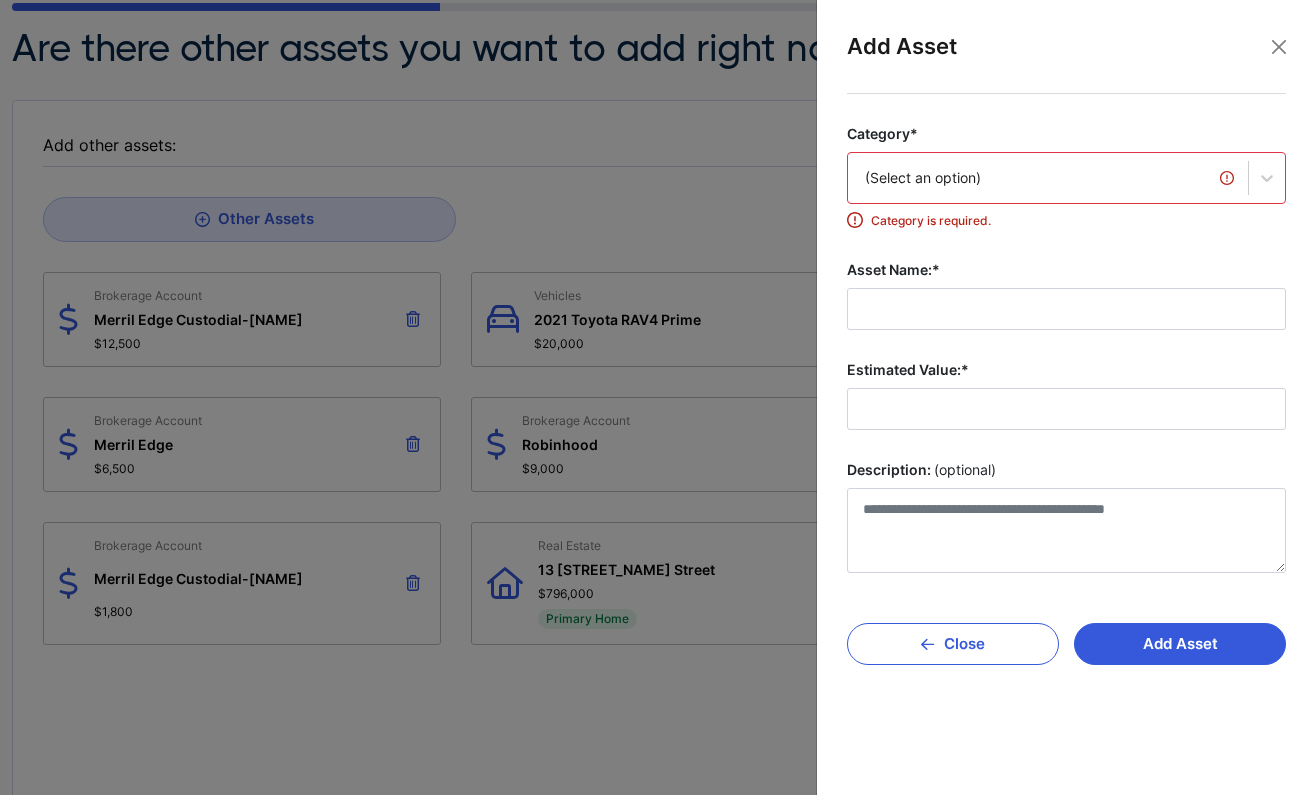 click on "(Select an option)" at bounding box center [1048, 178] 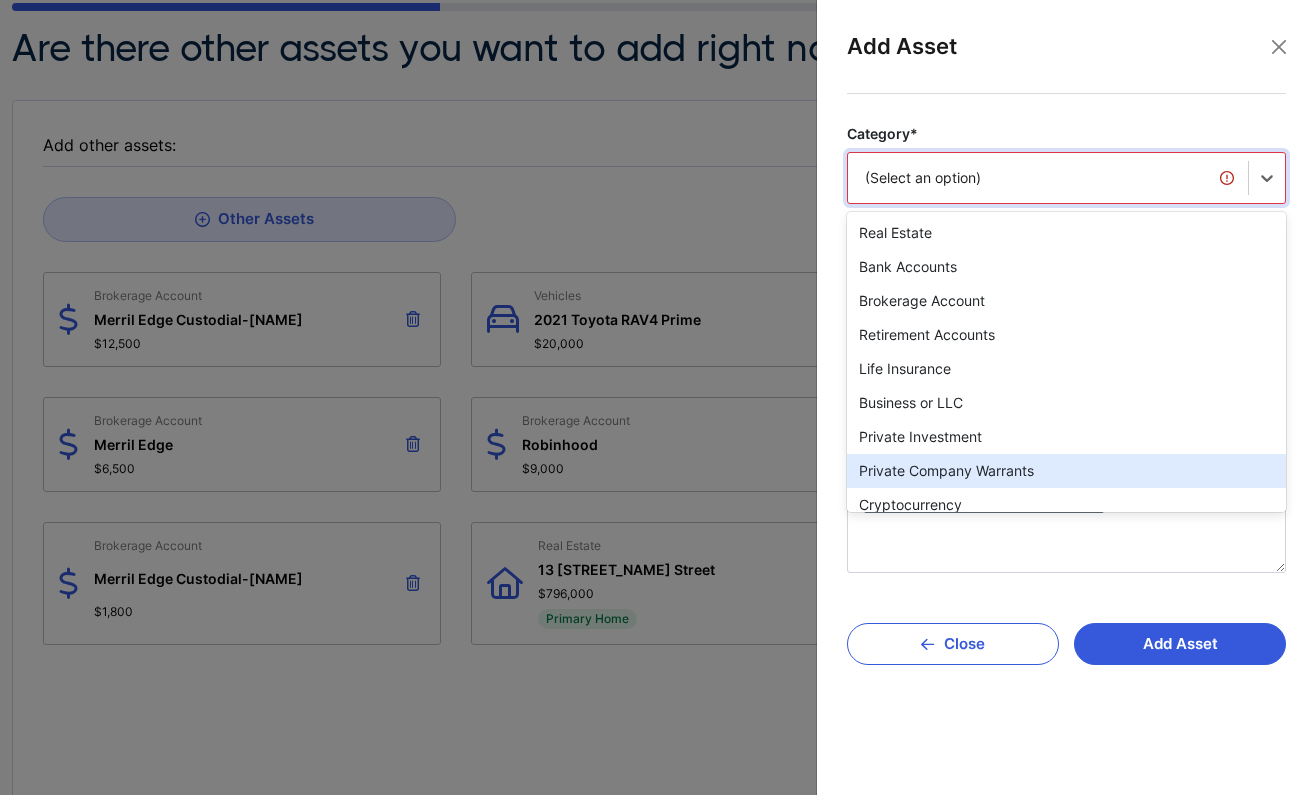 scroll, scrollTop: 0, scrollLeft: 0, axis: both 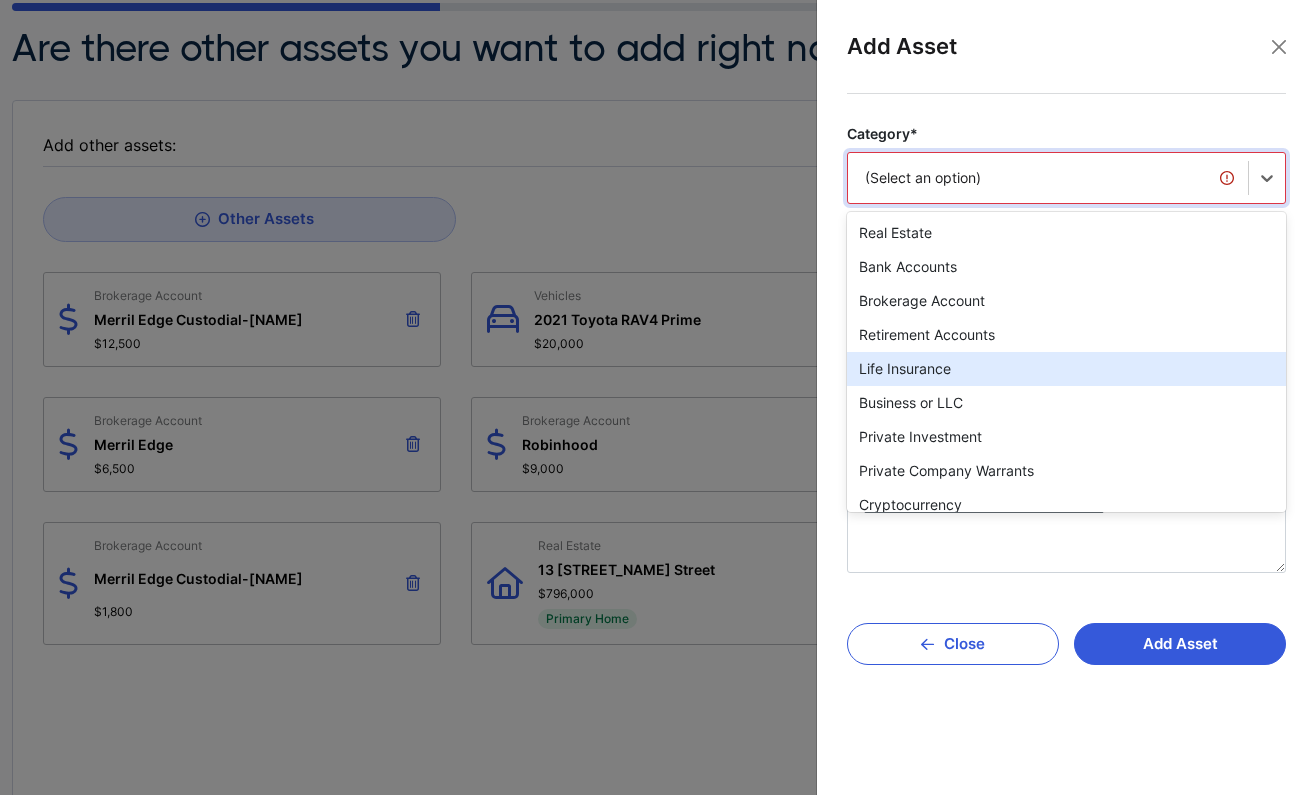 click on "Life Insurance" at bounding box center (1066, 369) 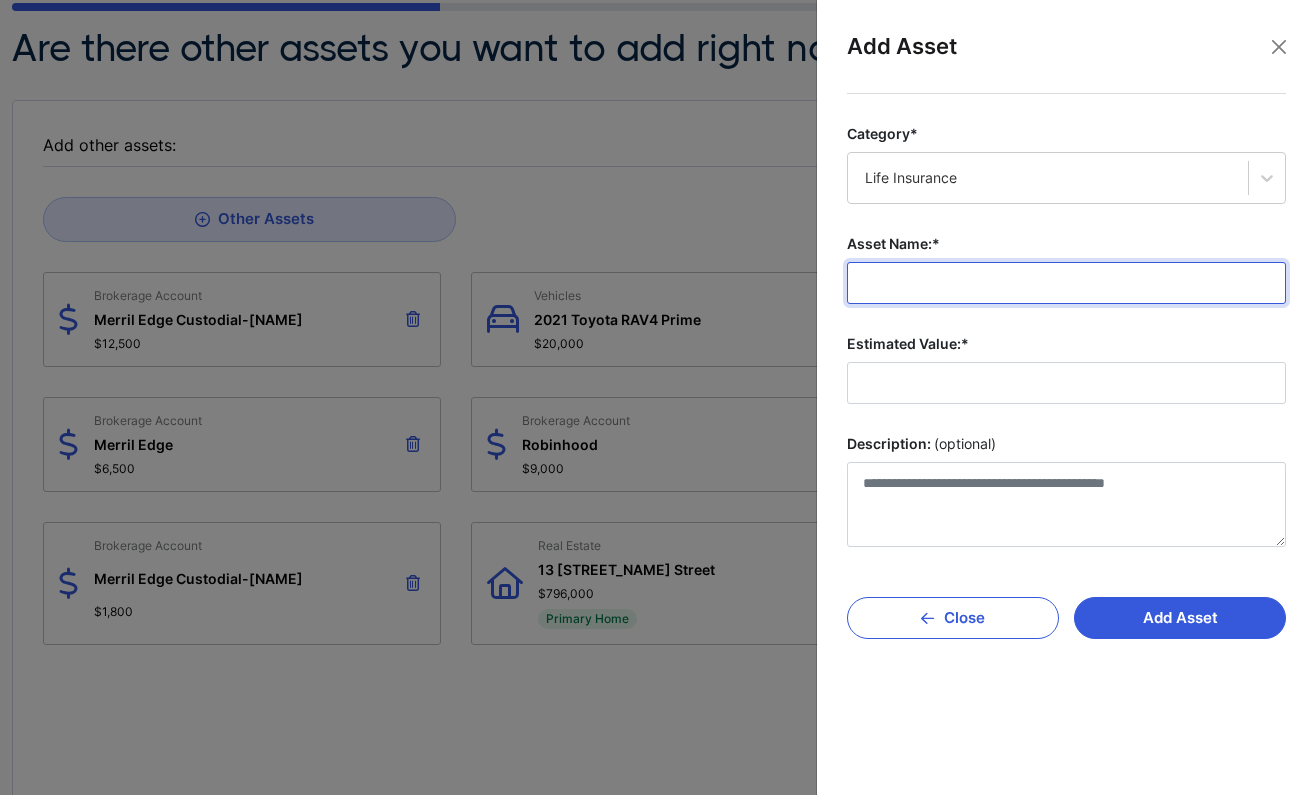 click on "Asset Name:*" at bounding box center [1066, 283] 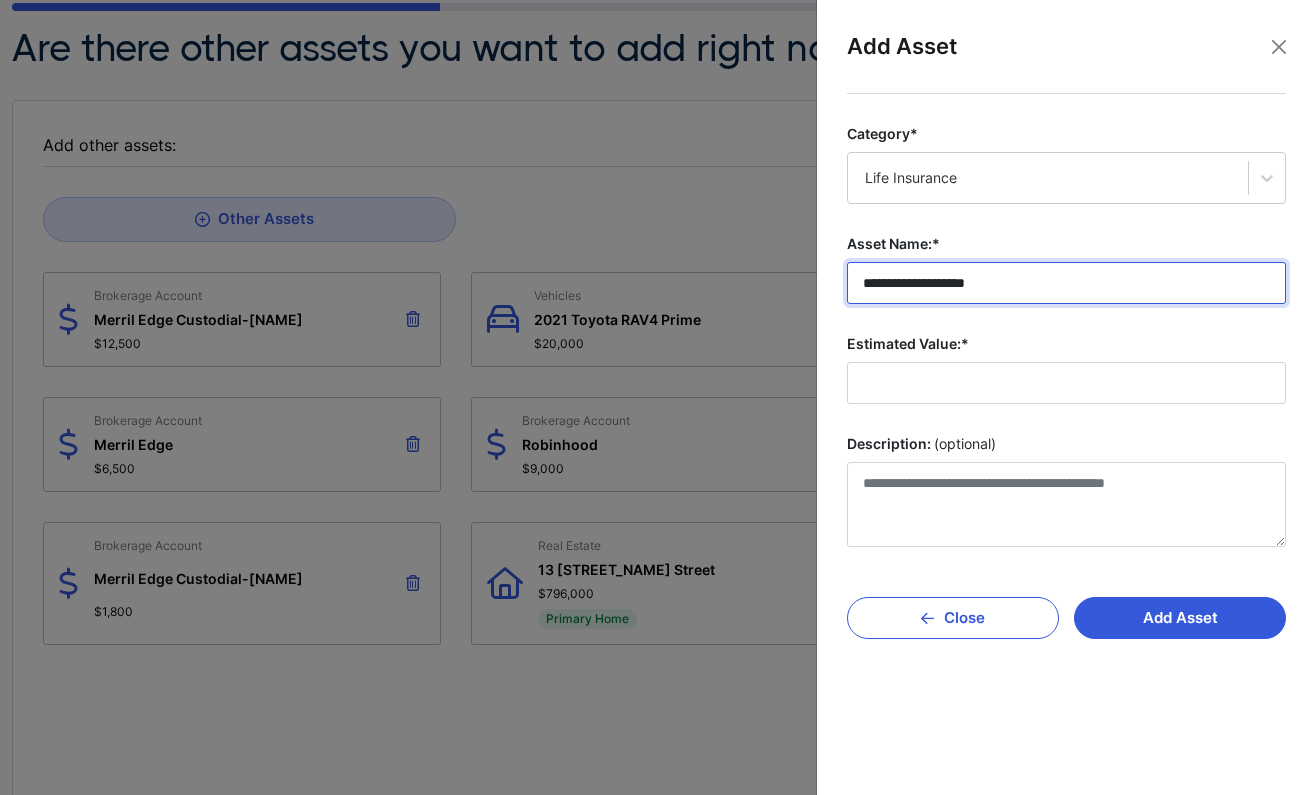 type on "**********" 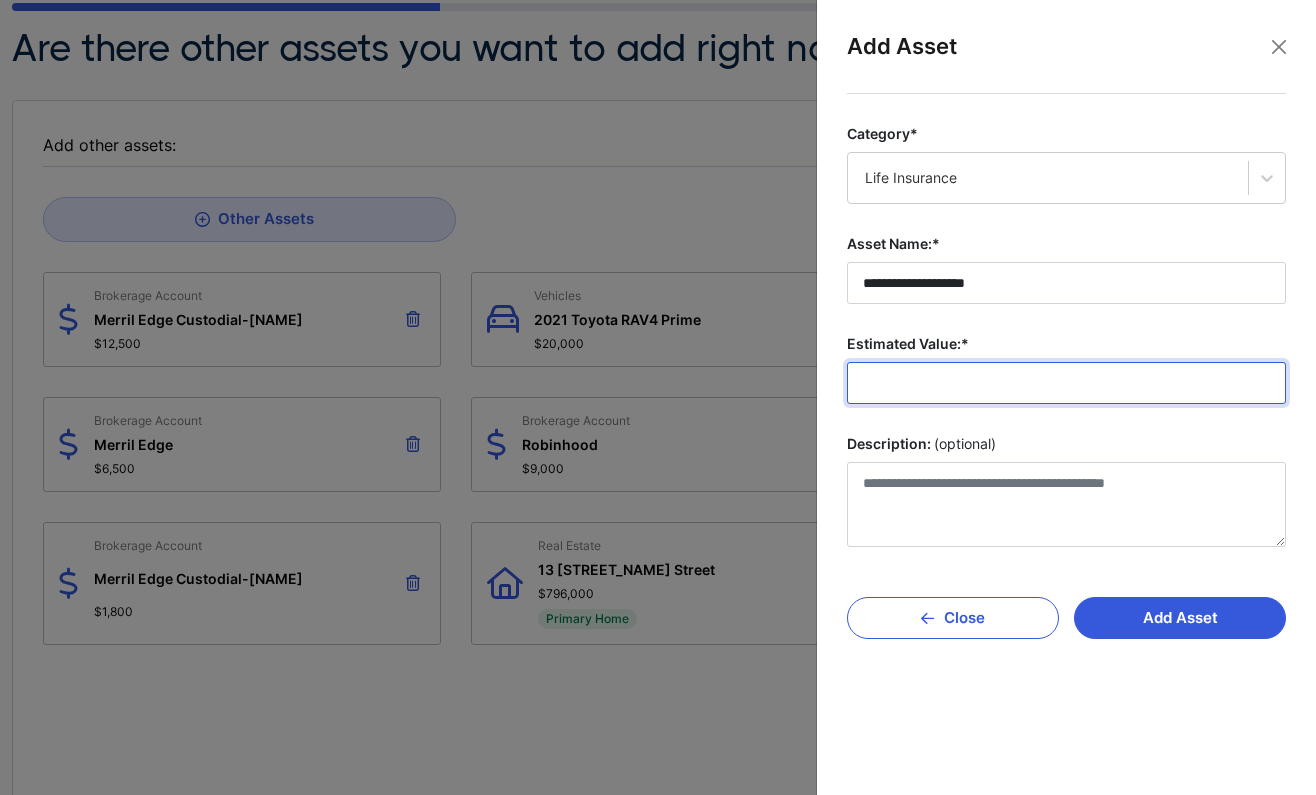 click on "Estimated Value:*" at bounding box center [1066, 383] 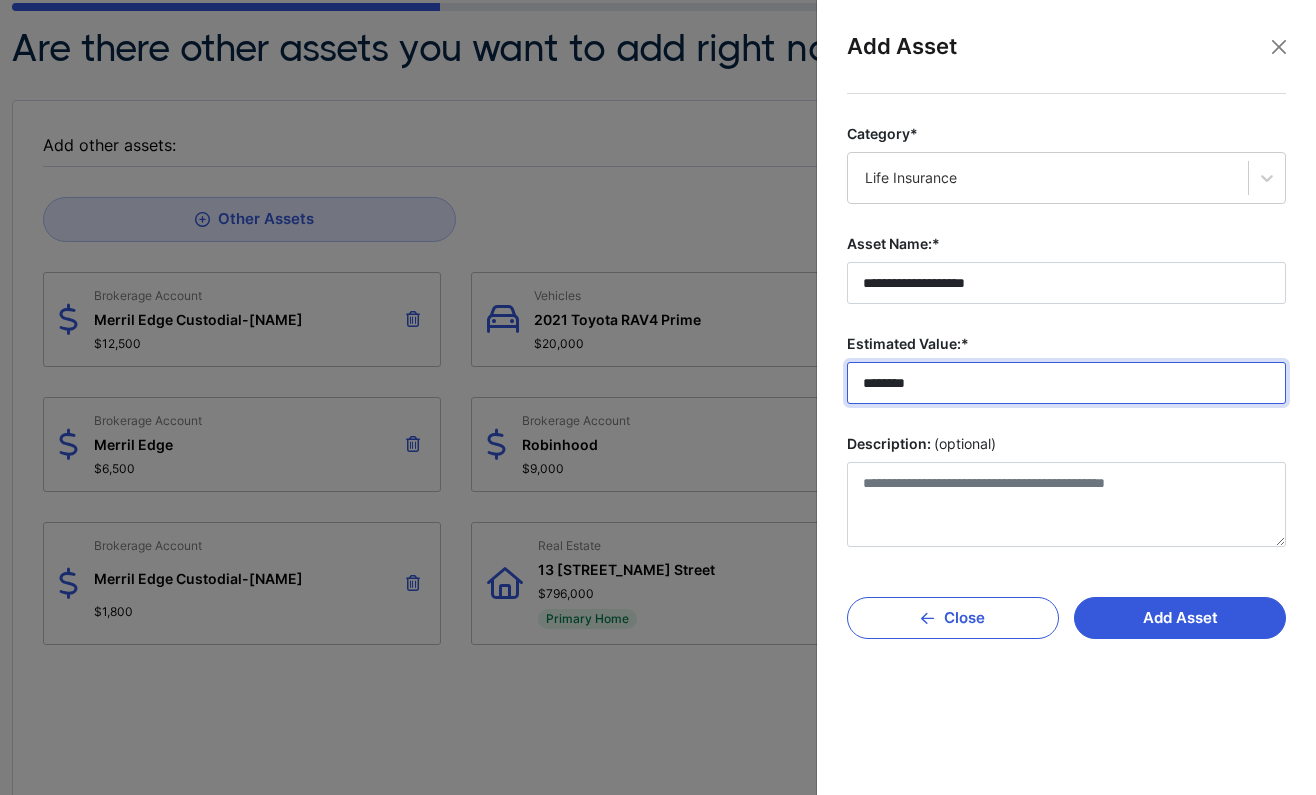 type on "**********" 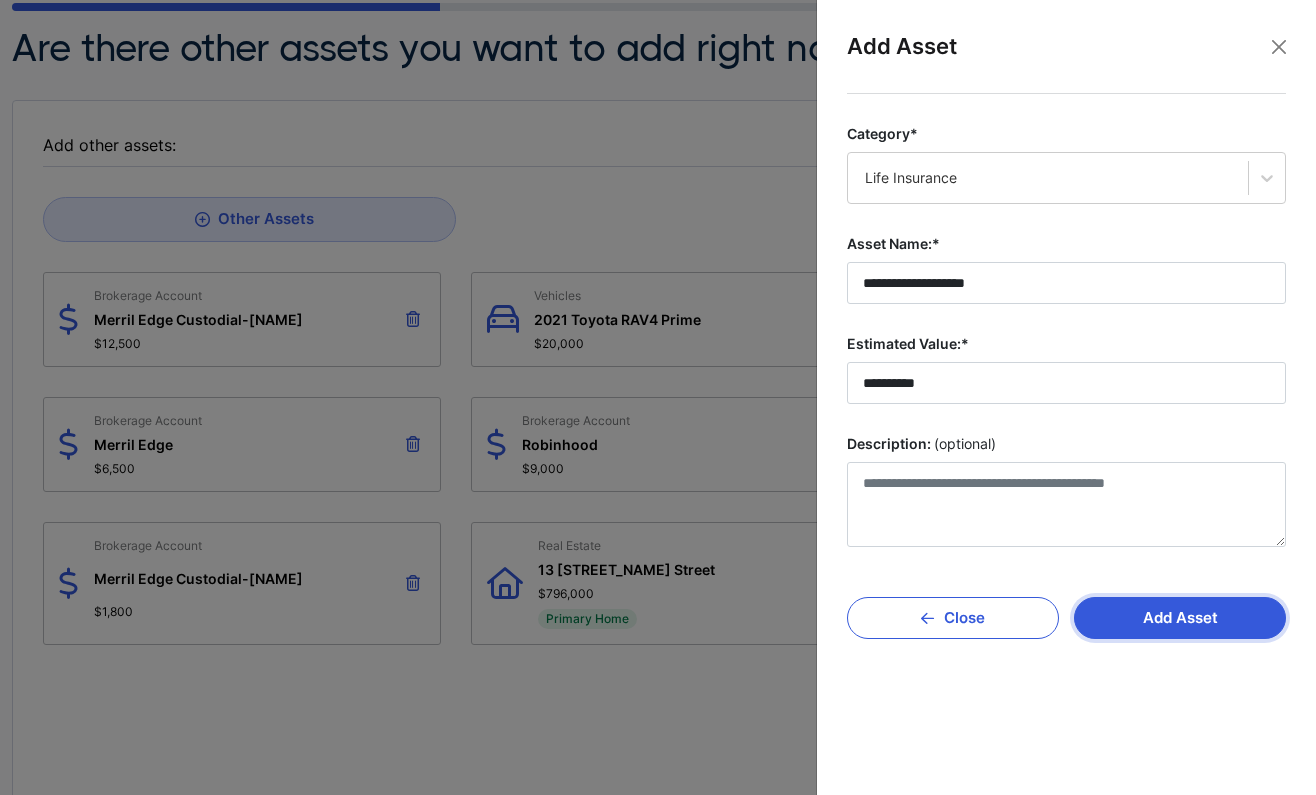 click on "Add Asset" at bounding box center (1180, 618) 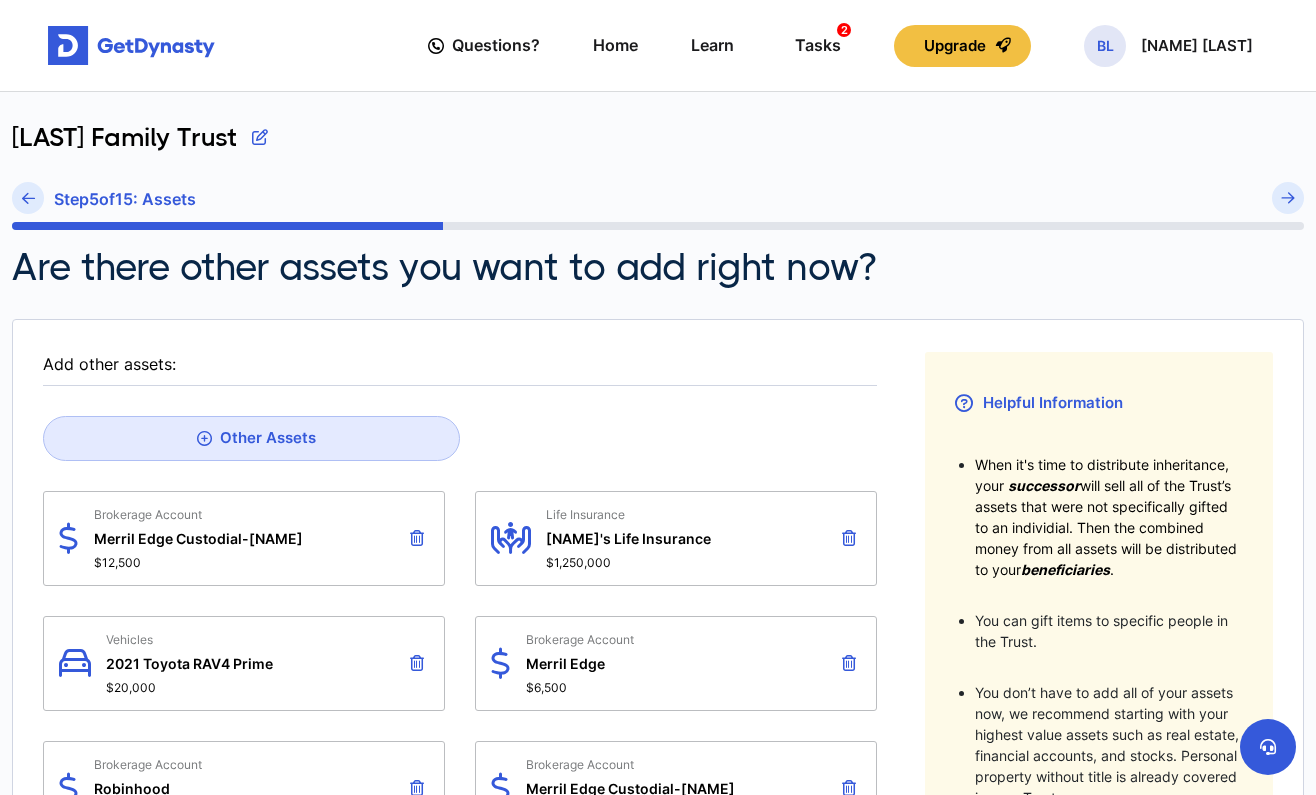 scroll, scrollTop: 0, scrollLeft: 0, axis: both 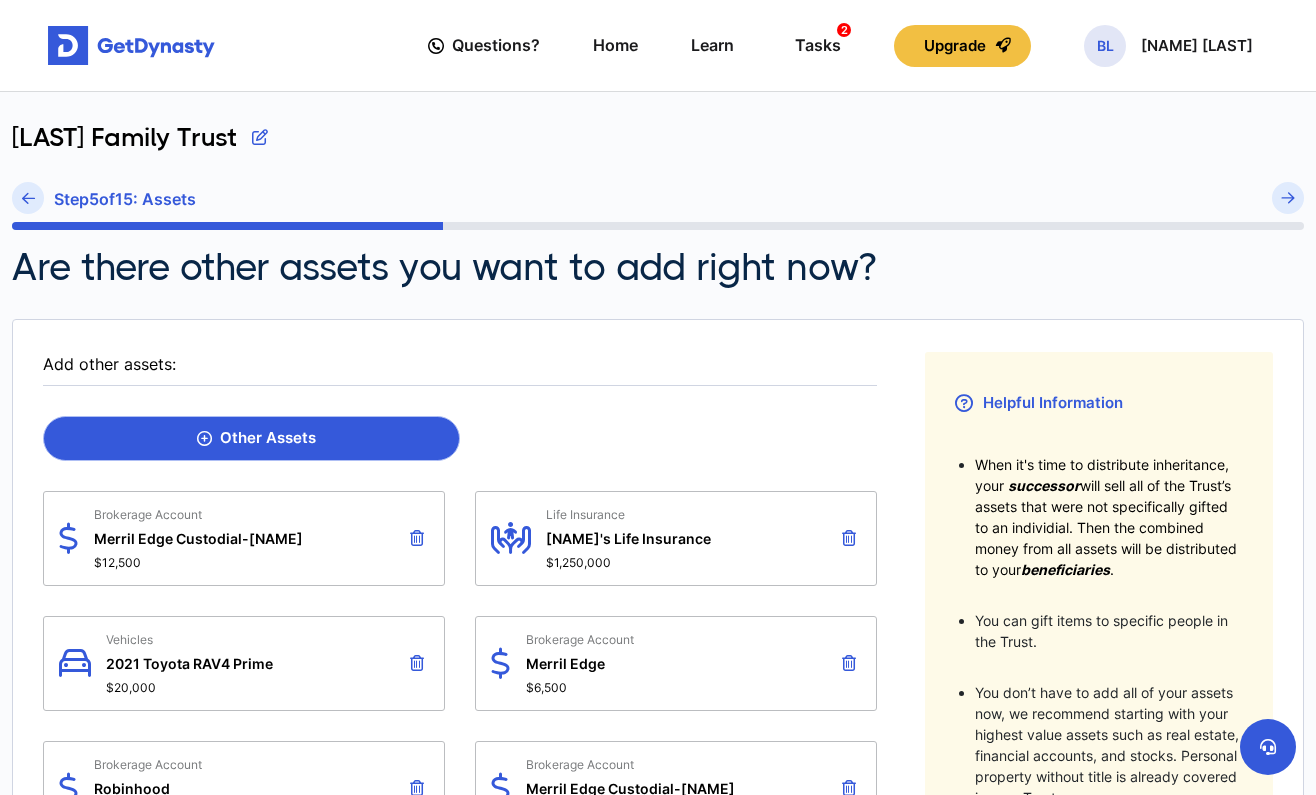 click on "Other Assets" at bounding box center [251, 438] 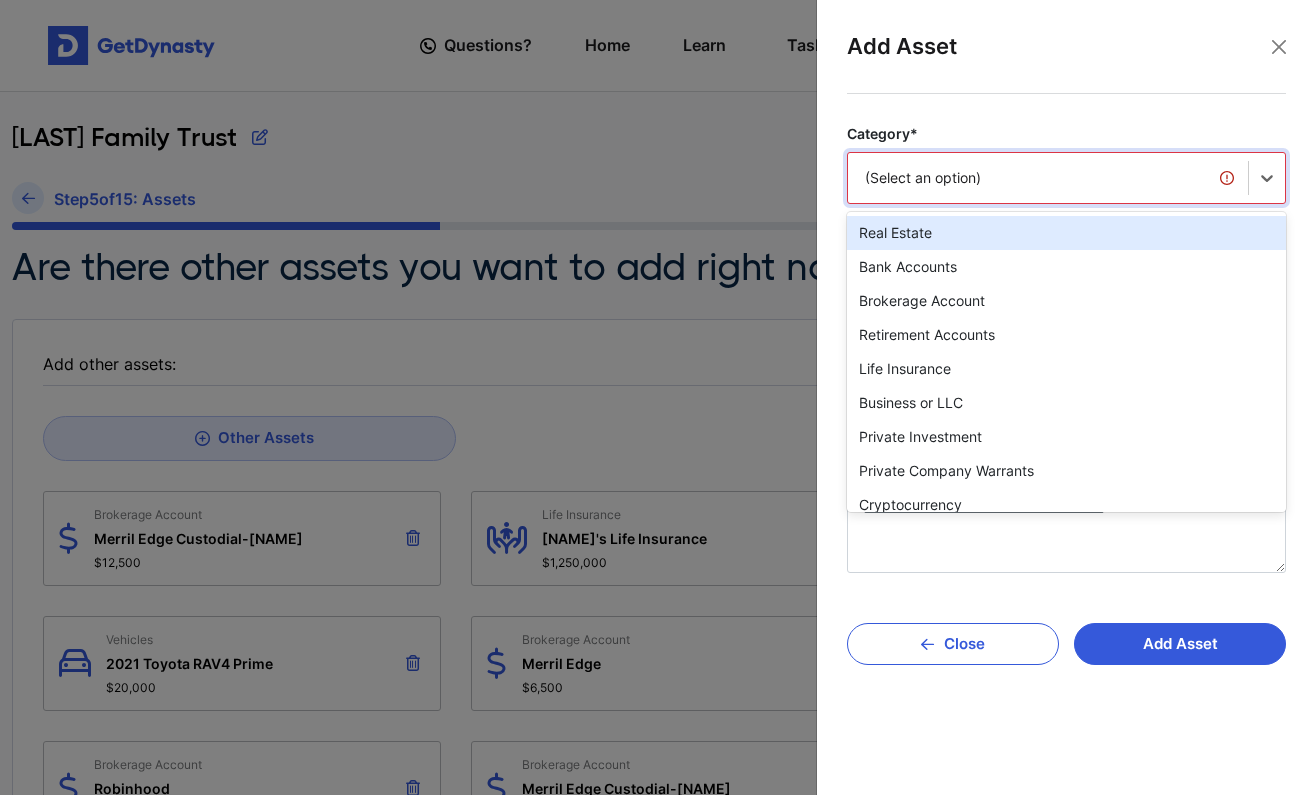 click on "(Select an option)" at bounding box center [1048, 178] 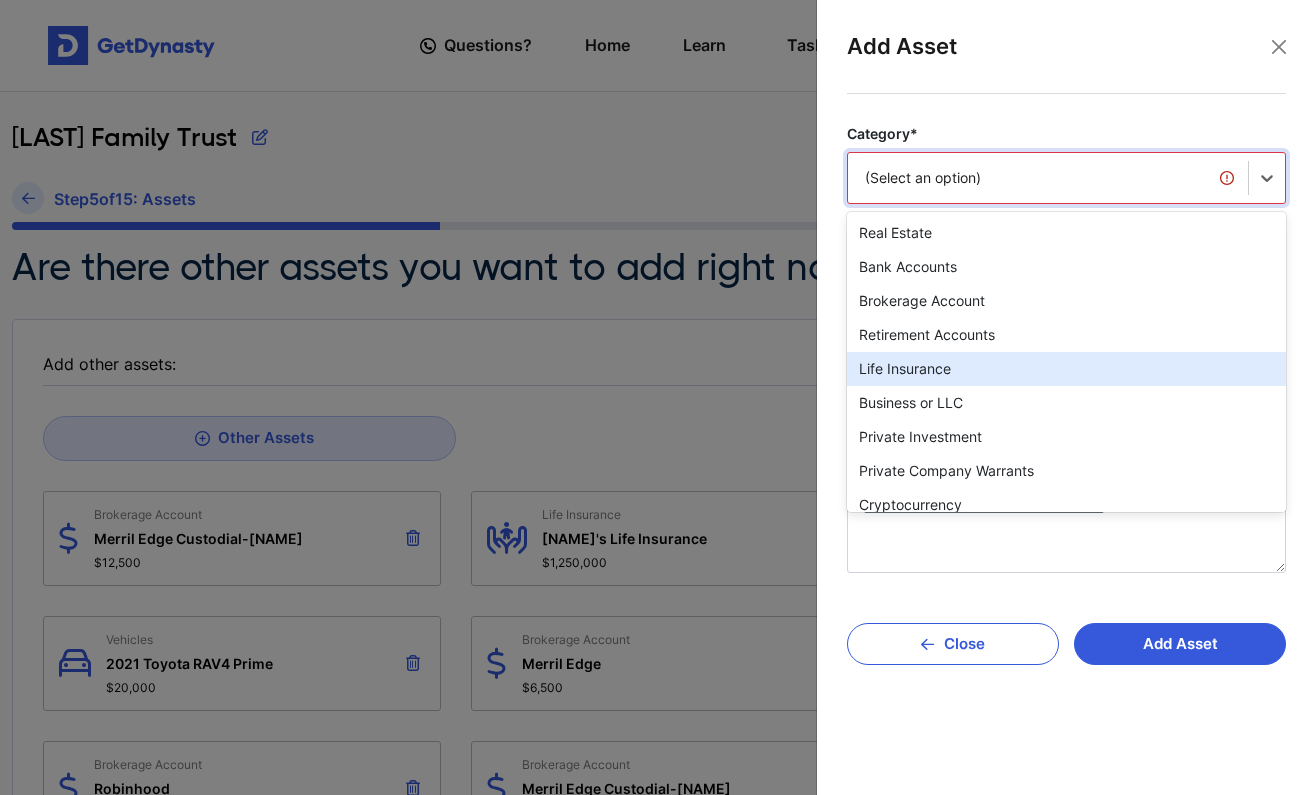click on "Life Insurance" at bounding box center [1066, 369] 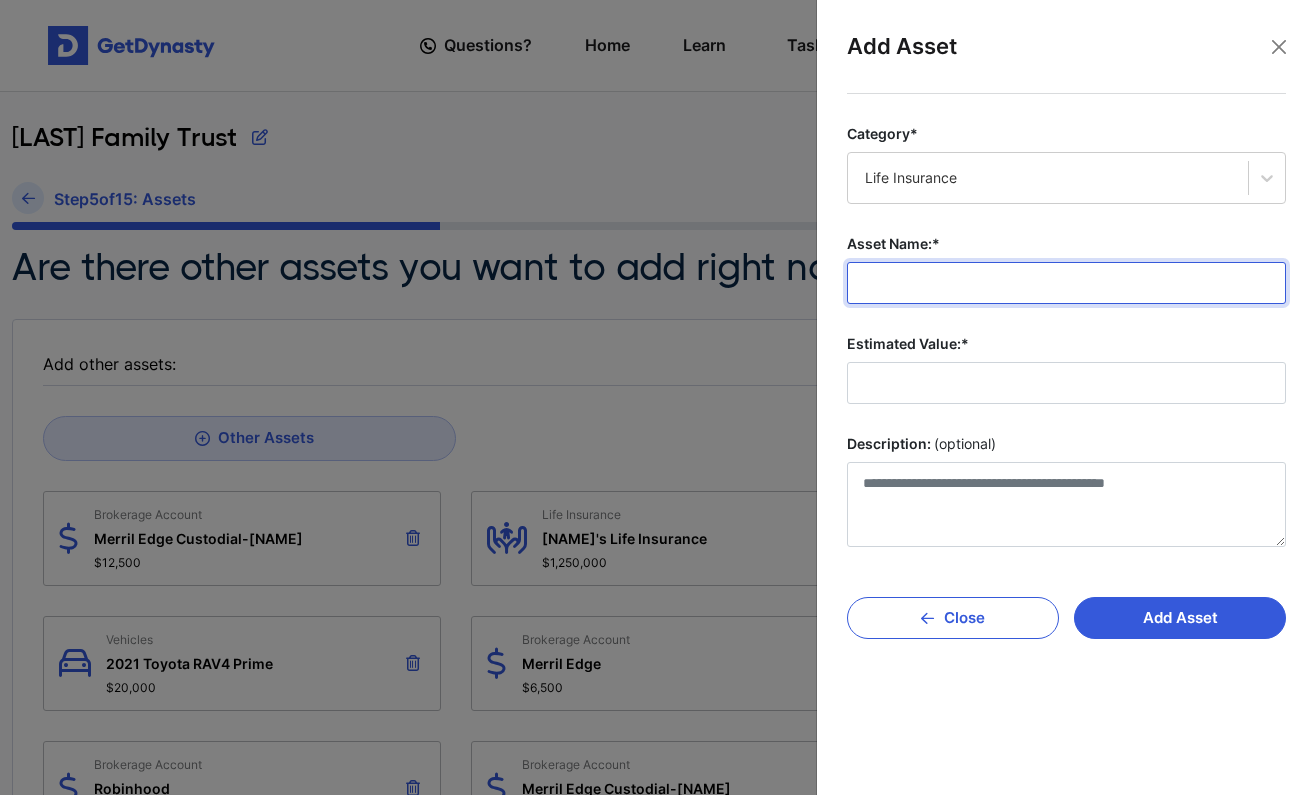 click on "Asset Name:*" at bounding box center (1066, 283) 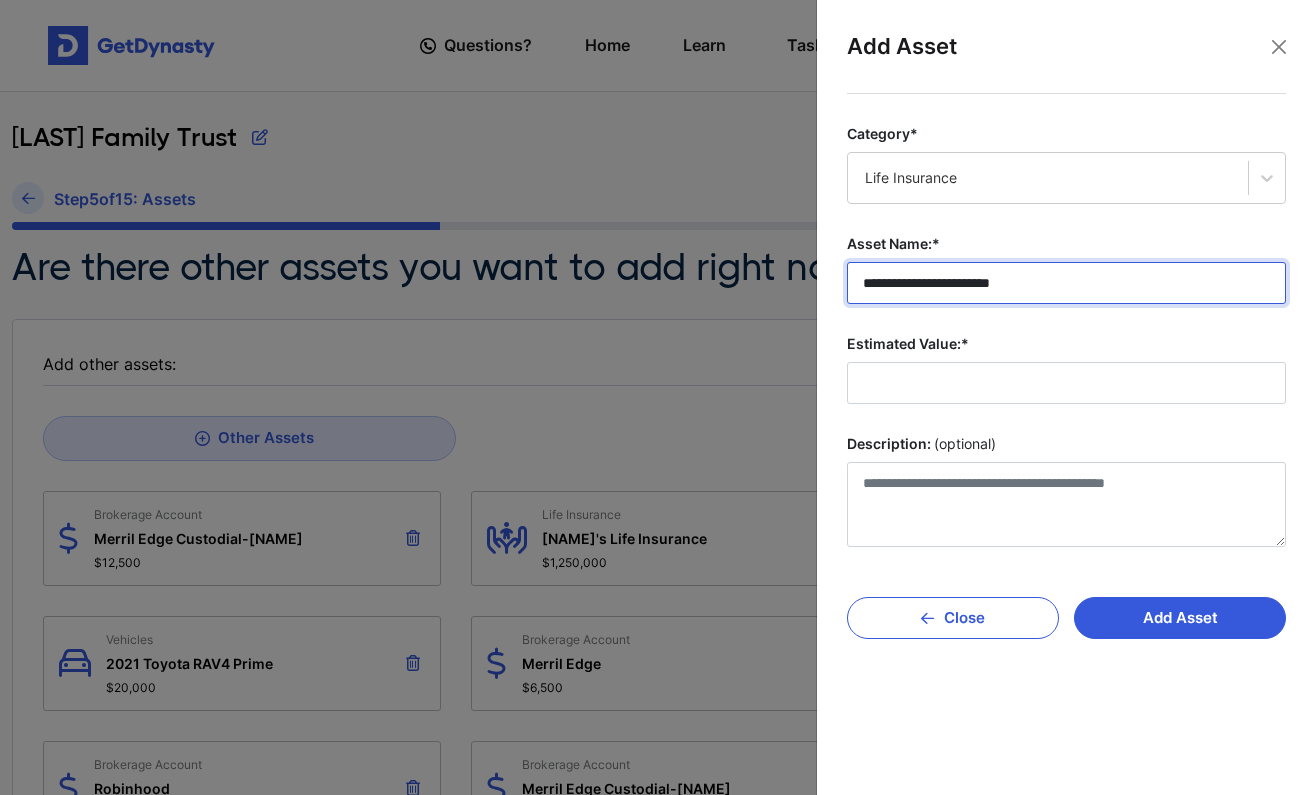type on "**********" 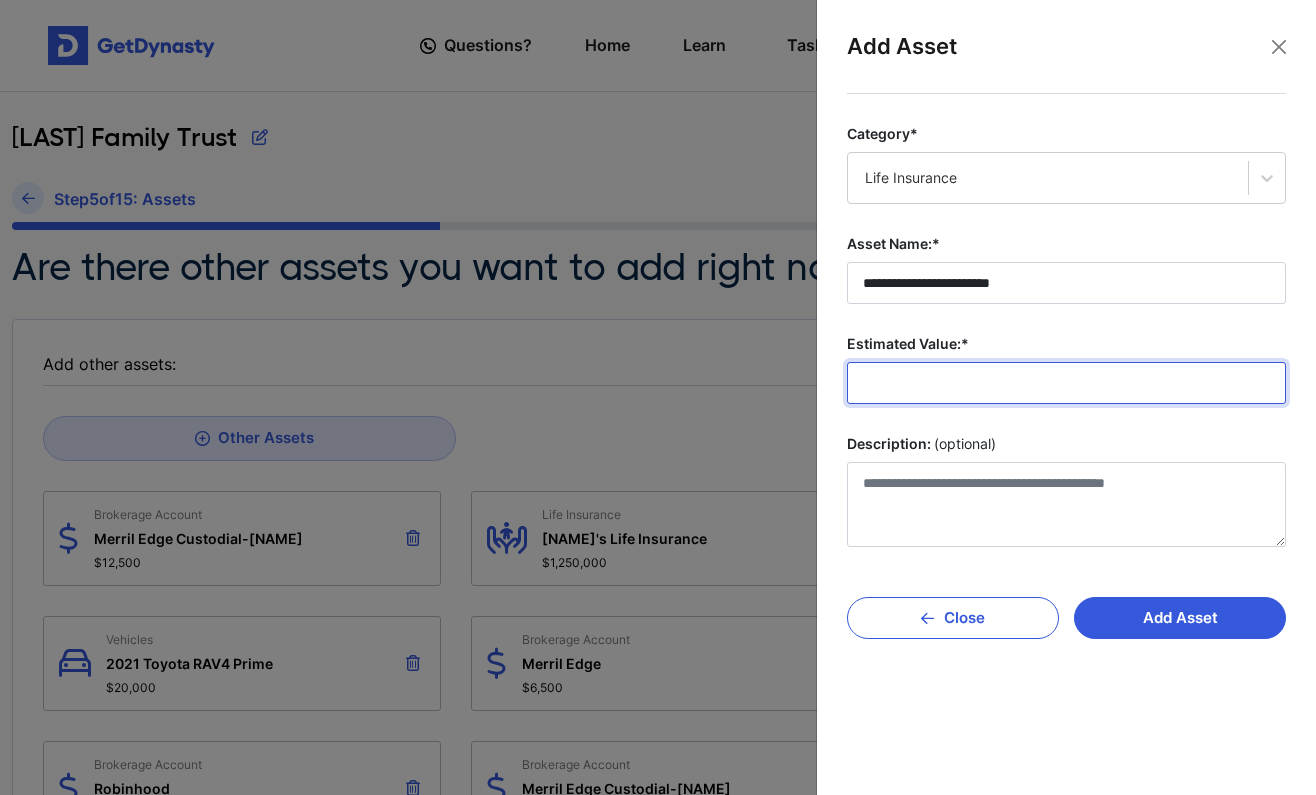 click on "Estimated Value:*" at bounding box center [1066, 383] 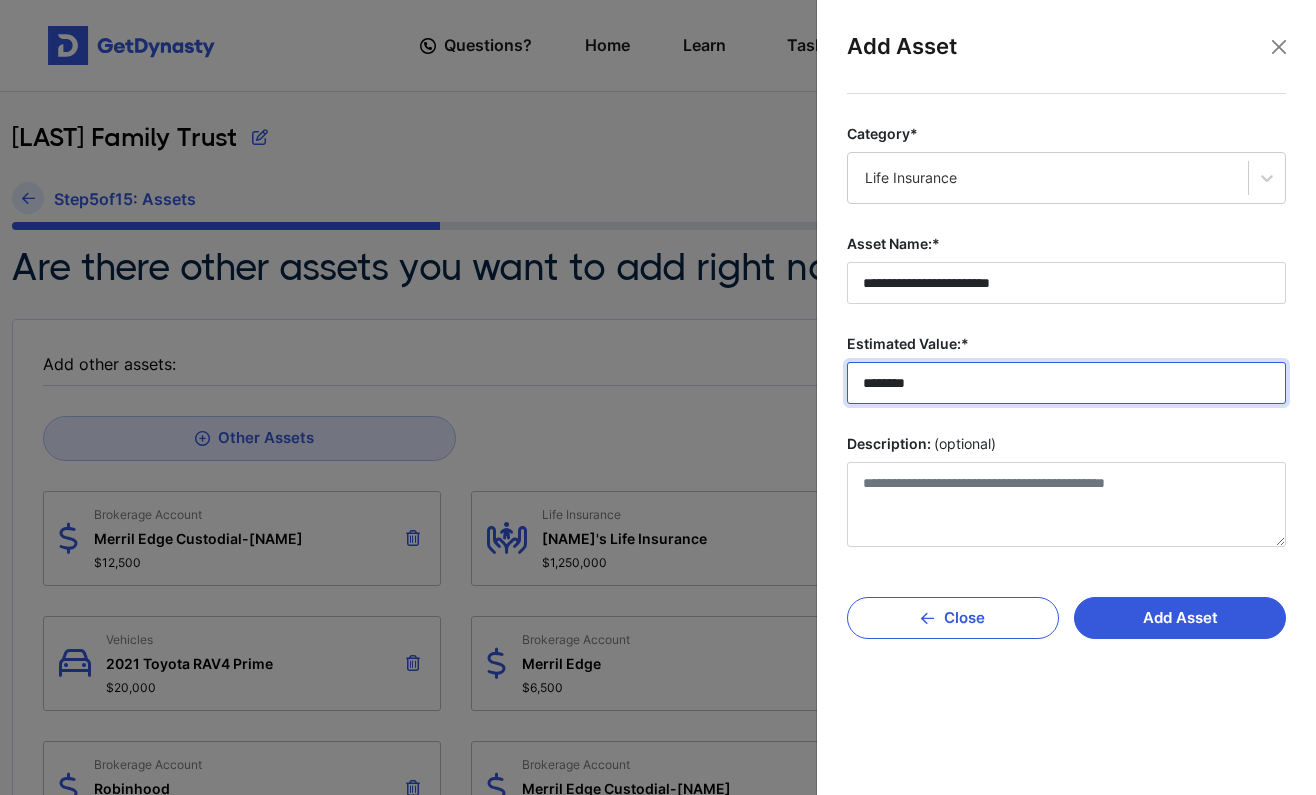 type on "**********" 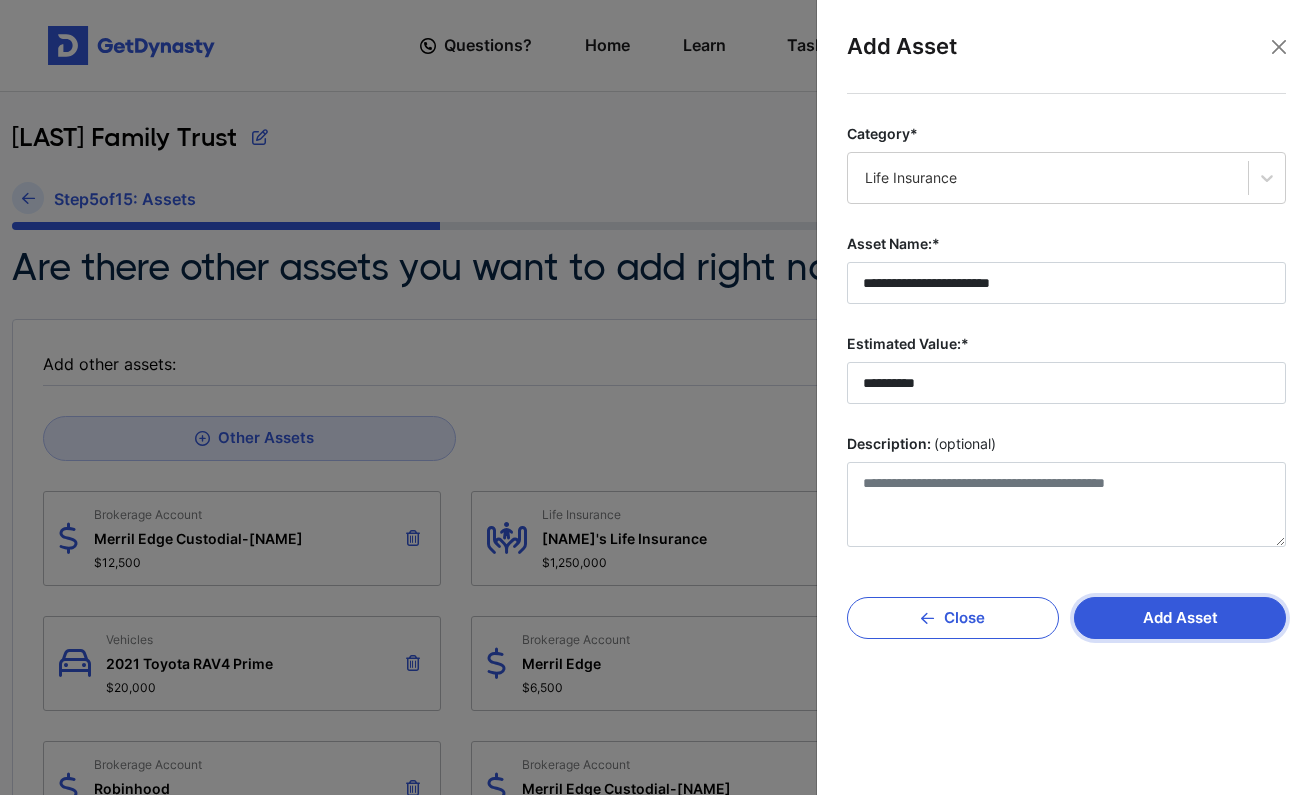 click on "Add Asset" at bounding box center [1180, 618] 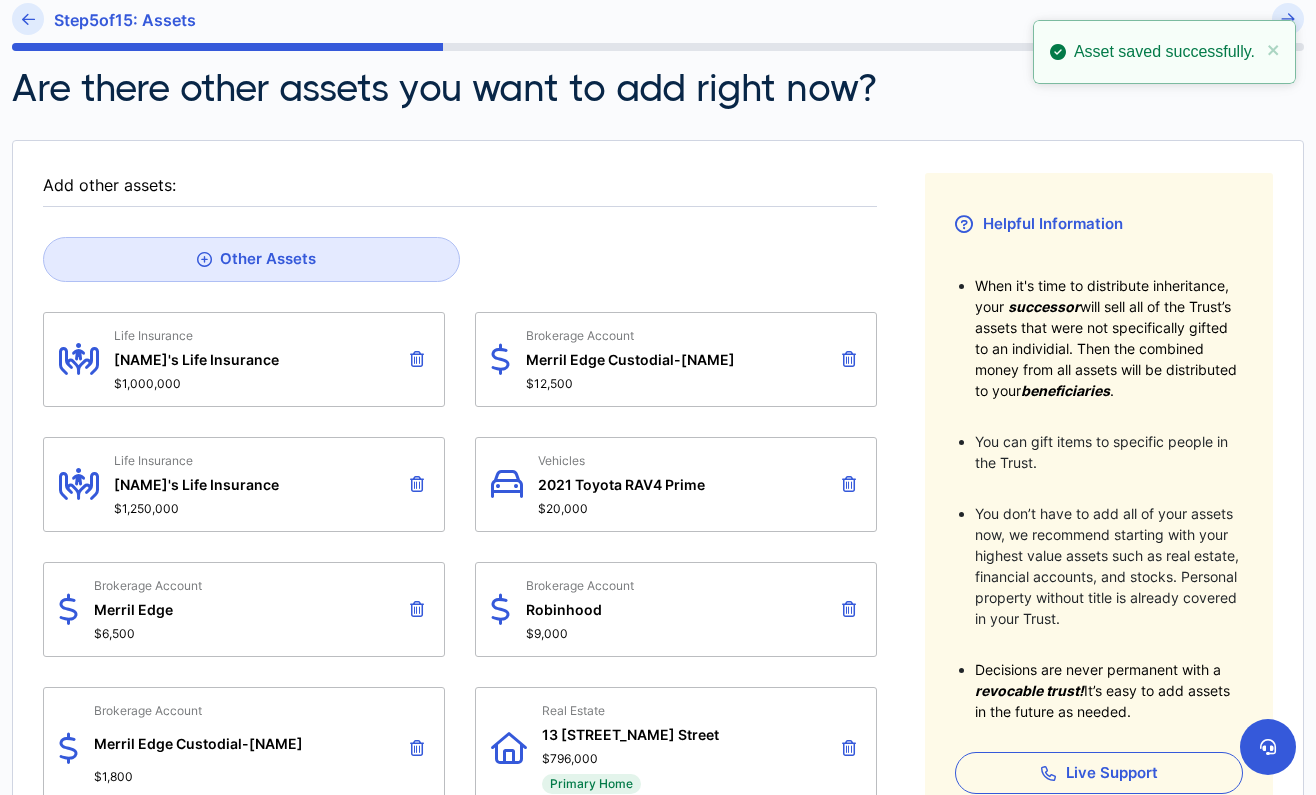 scroll, scrollTop: 202, scrollLeft: 0, axis: vertical 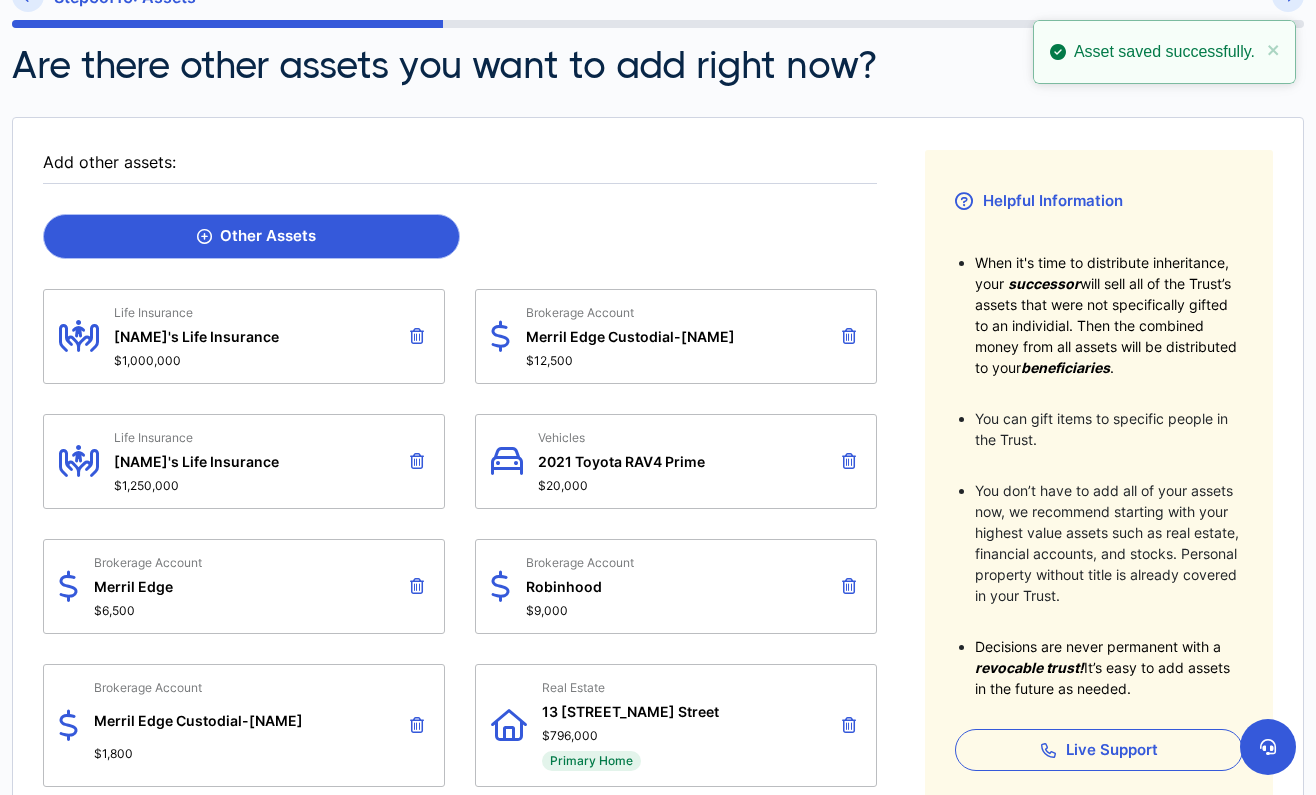 click on "Other Assets" at bounding box center (251, 236) 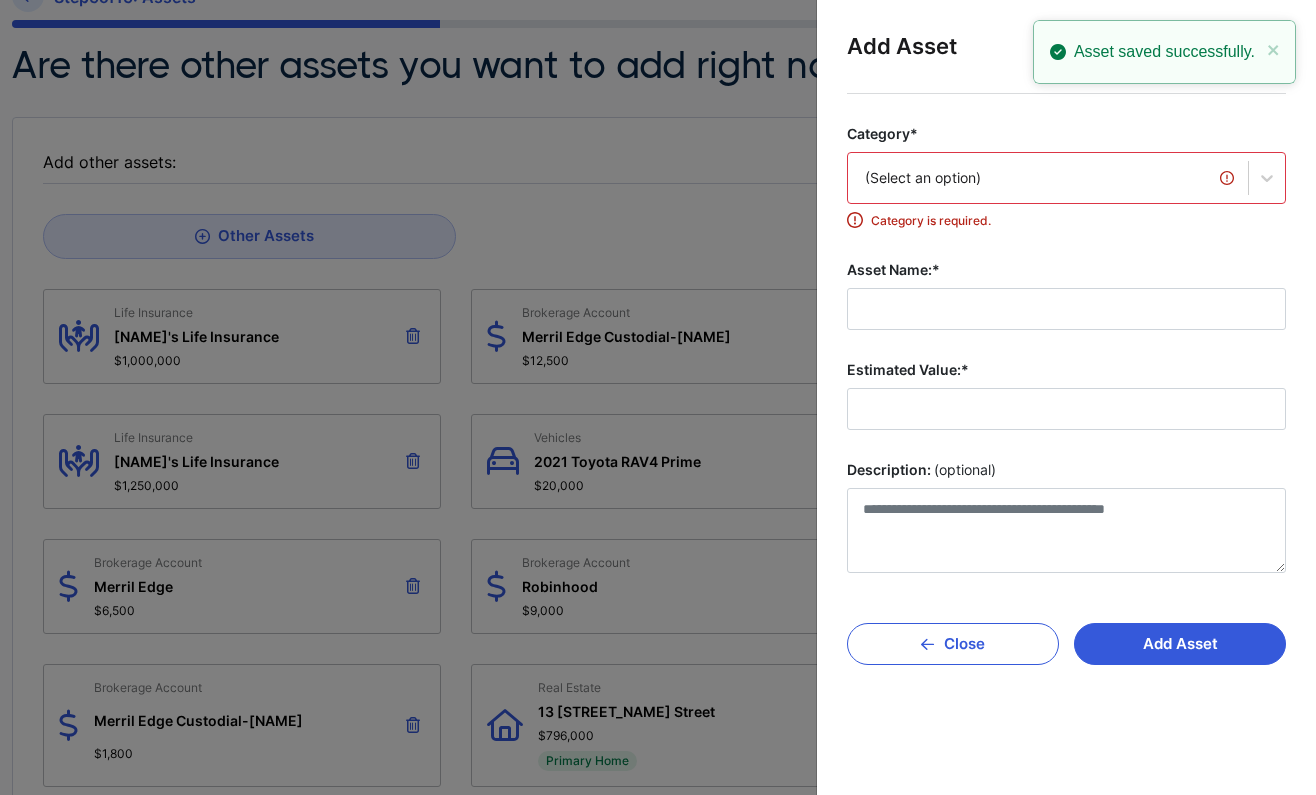 click on "(Select an option)" at bounding box center (1048, 178) 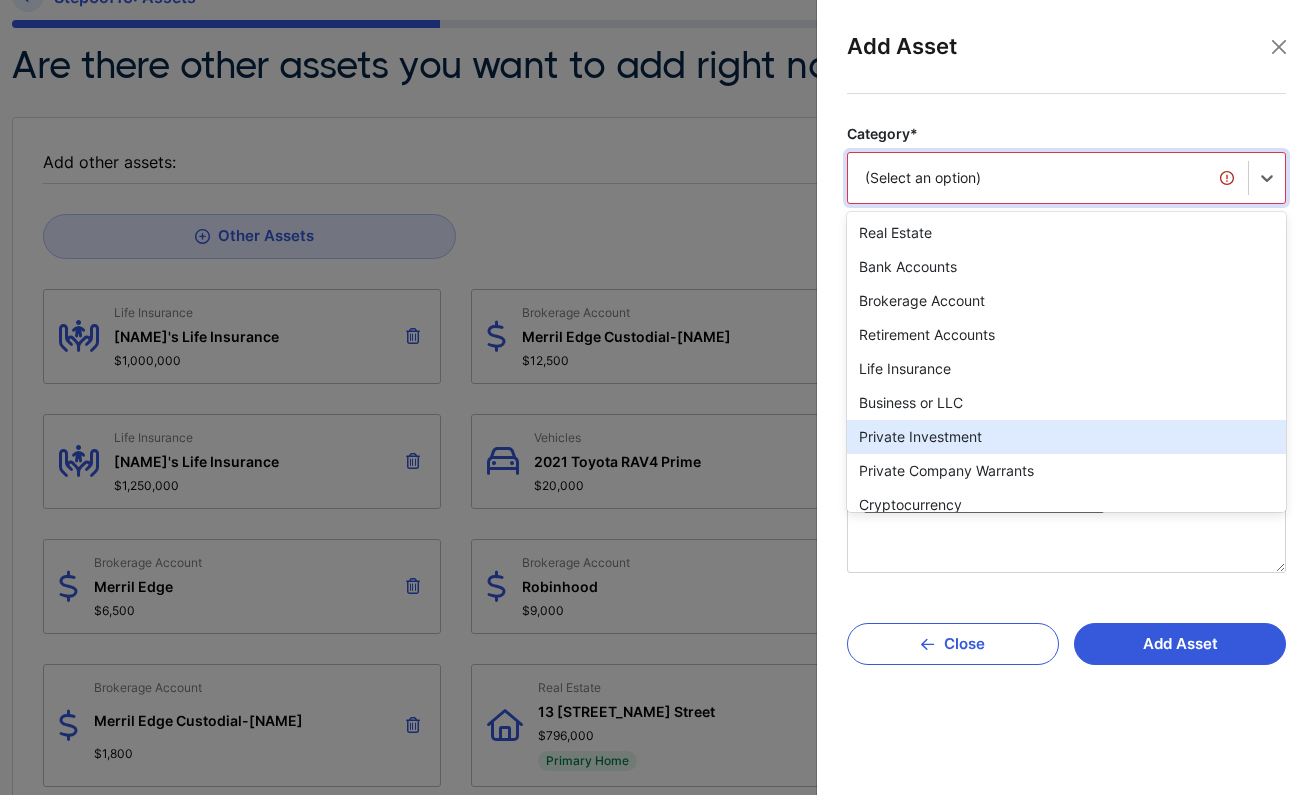 scroll, scrollTop: 0, scrollLeft: 0, axis: both 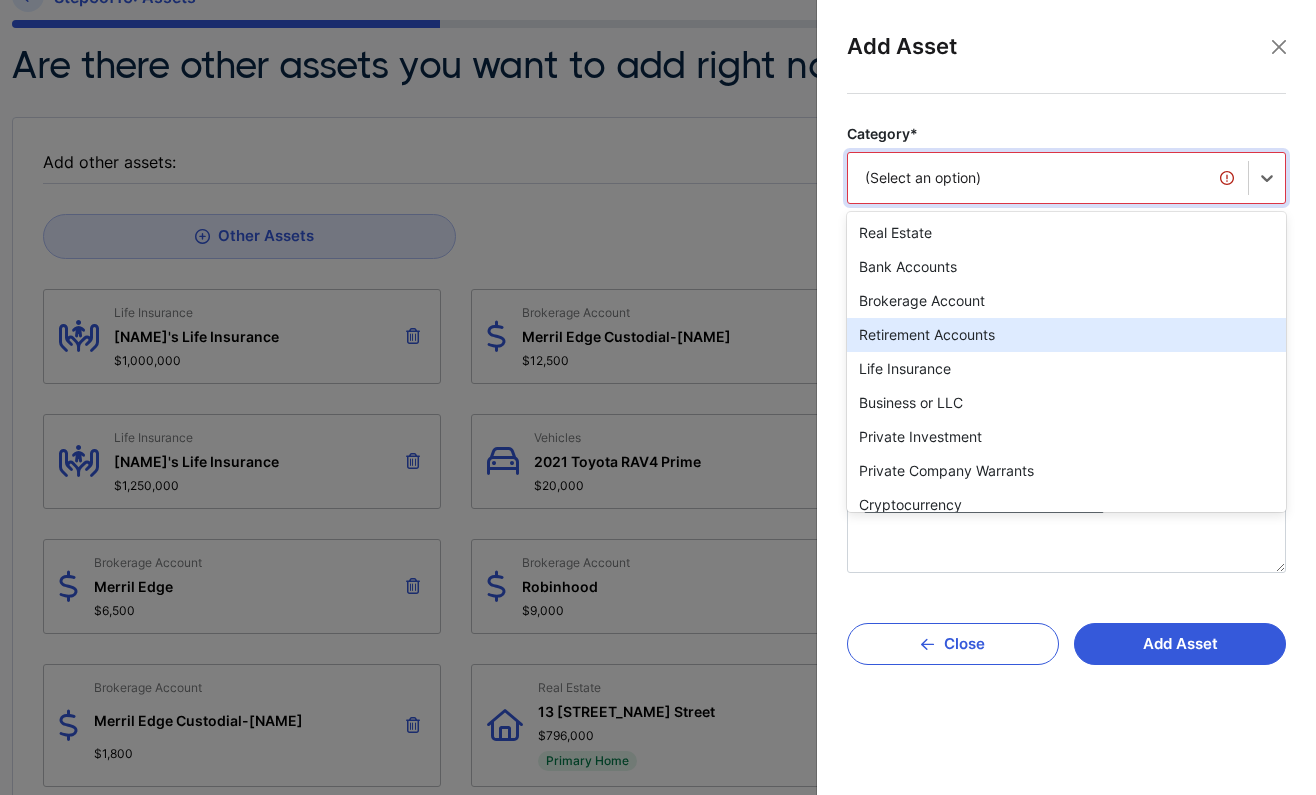 click on "Retirement Accounts" at bounding box center [1066, 335] 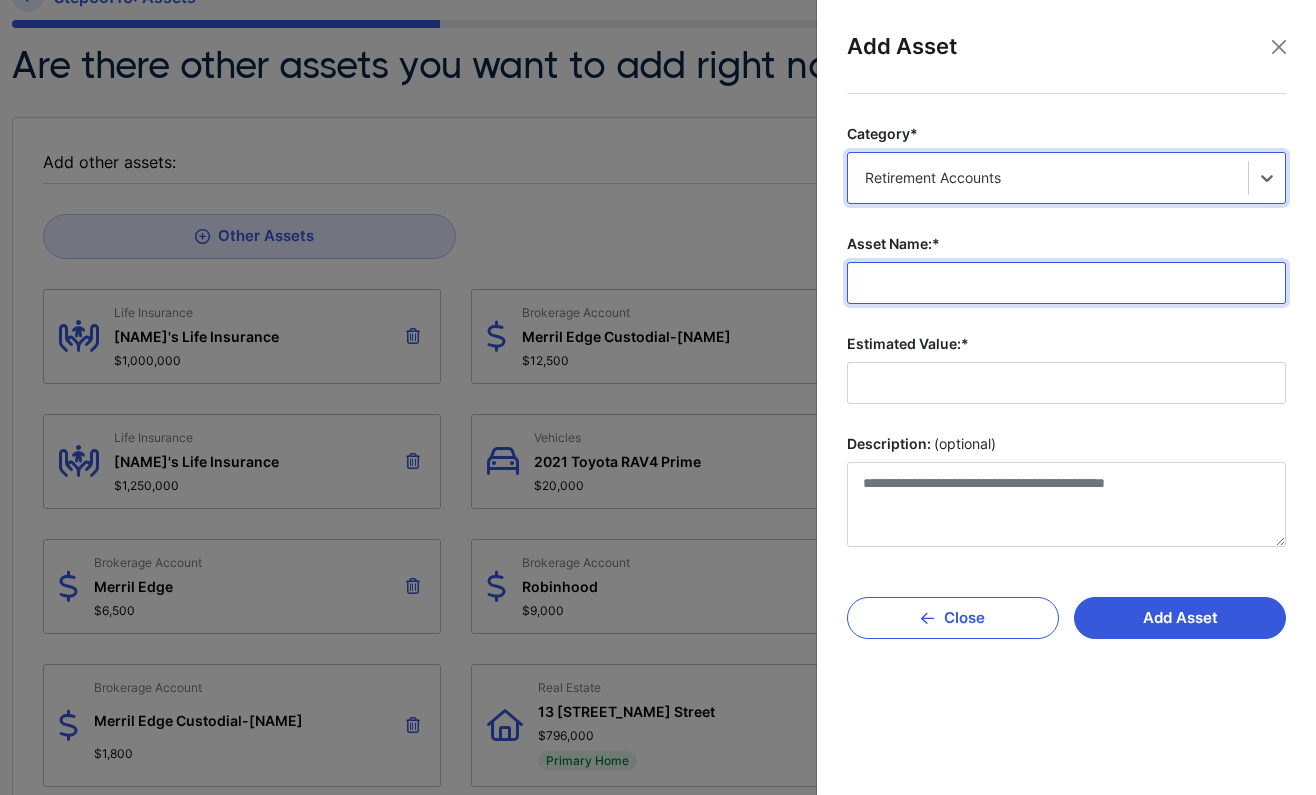 click on "Asset Name:*" at bounding box center [1066, 283] 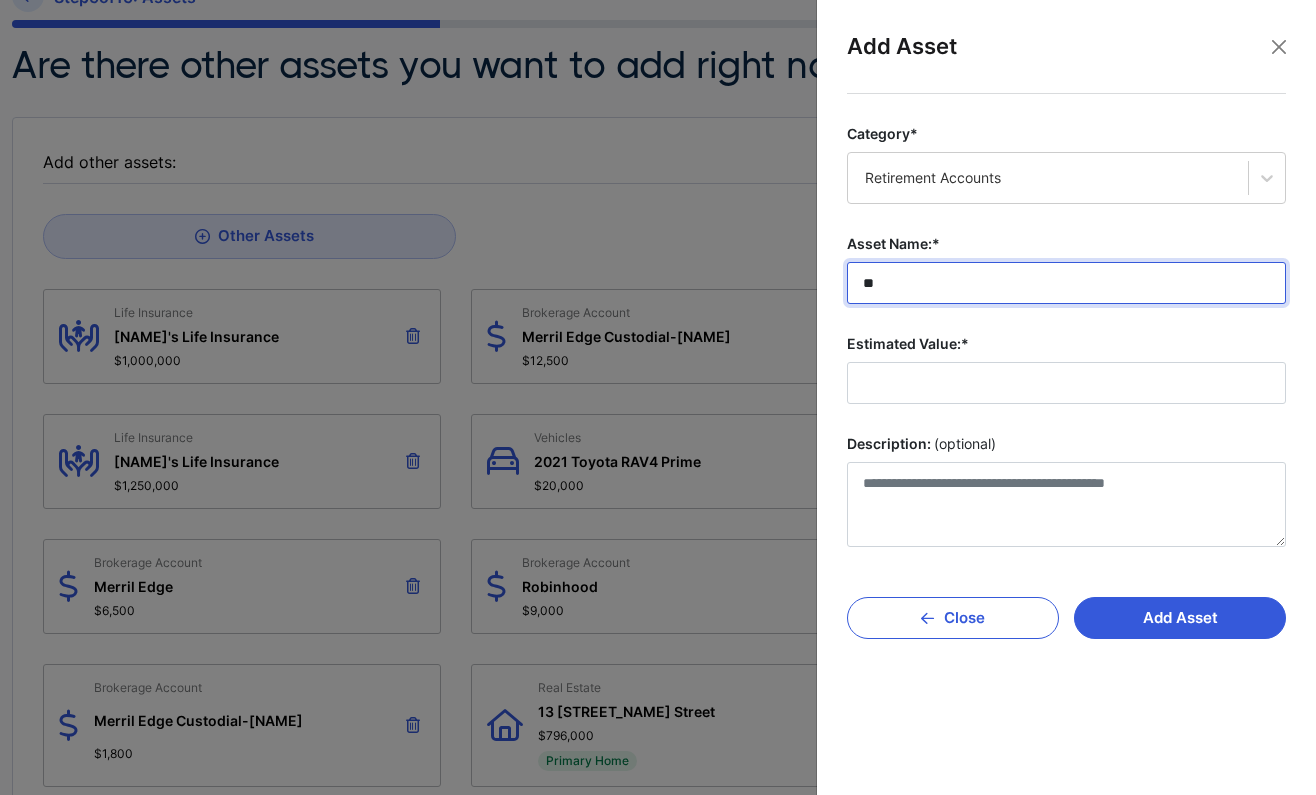 type on "*" 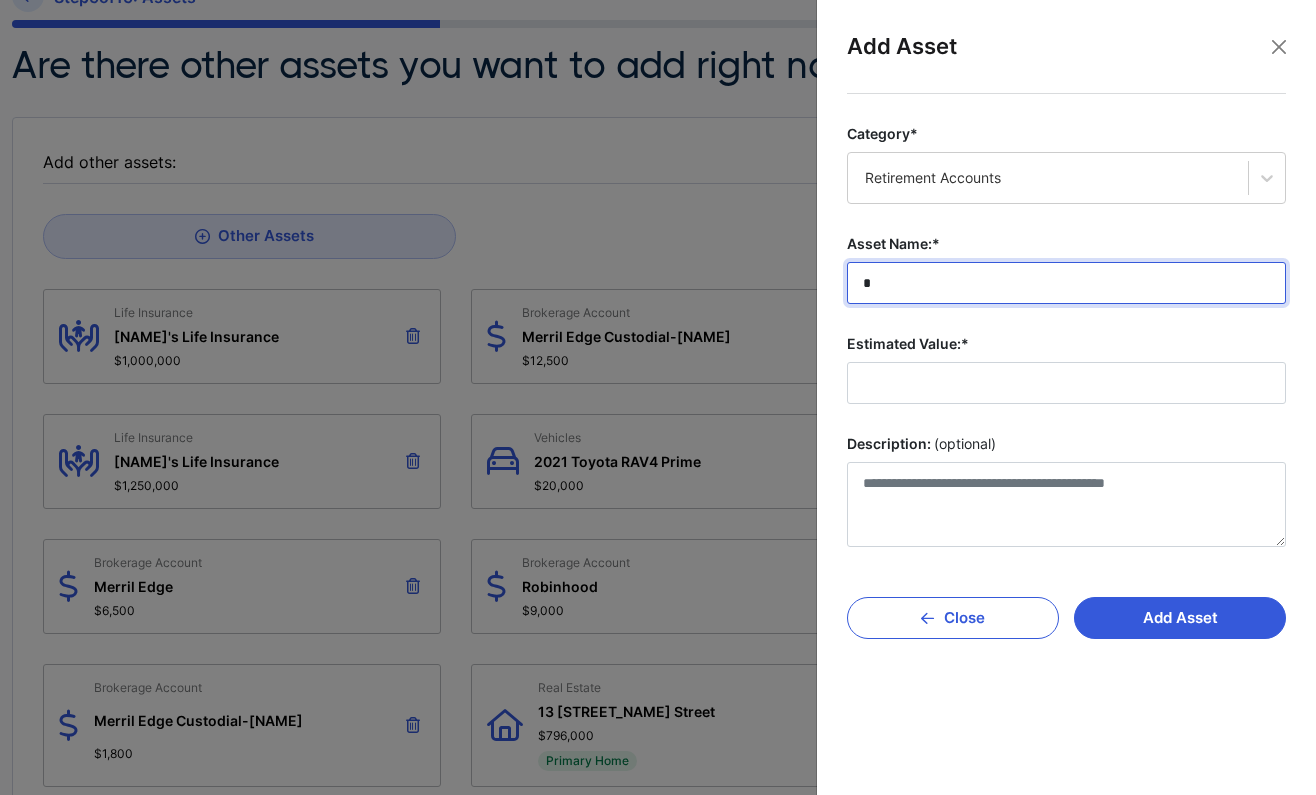 type 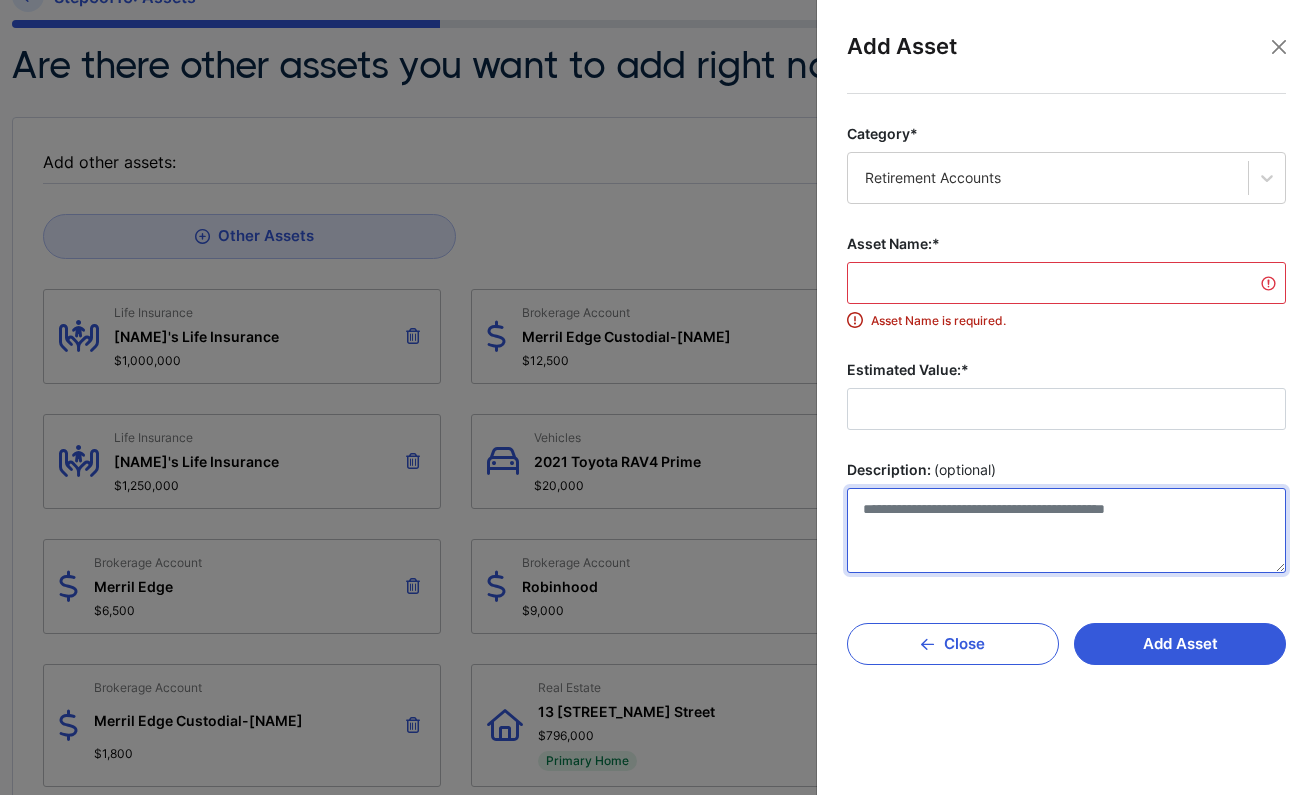 click on "Description:   (optional)" at bounding box center [1066, 530] 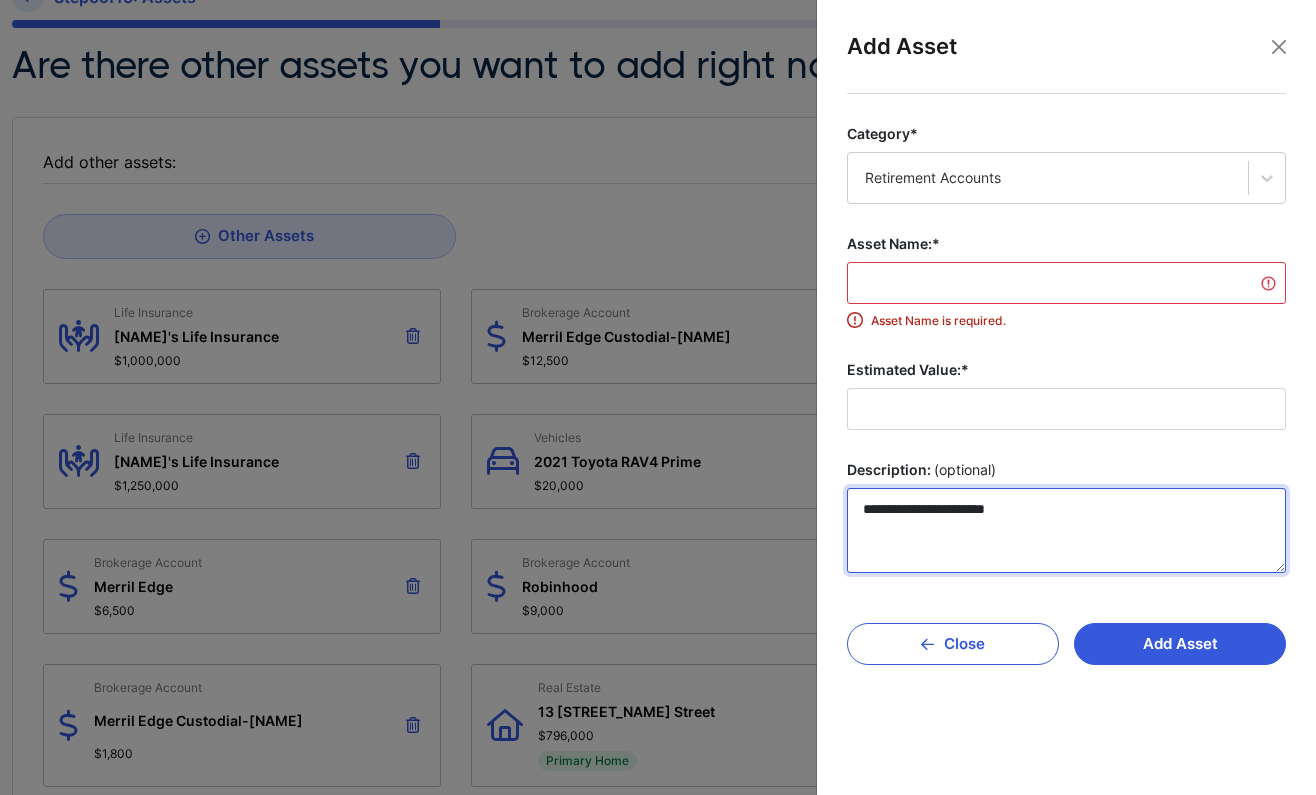 type on "**********" 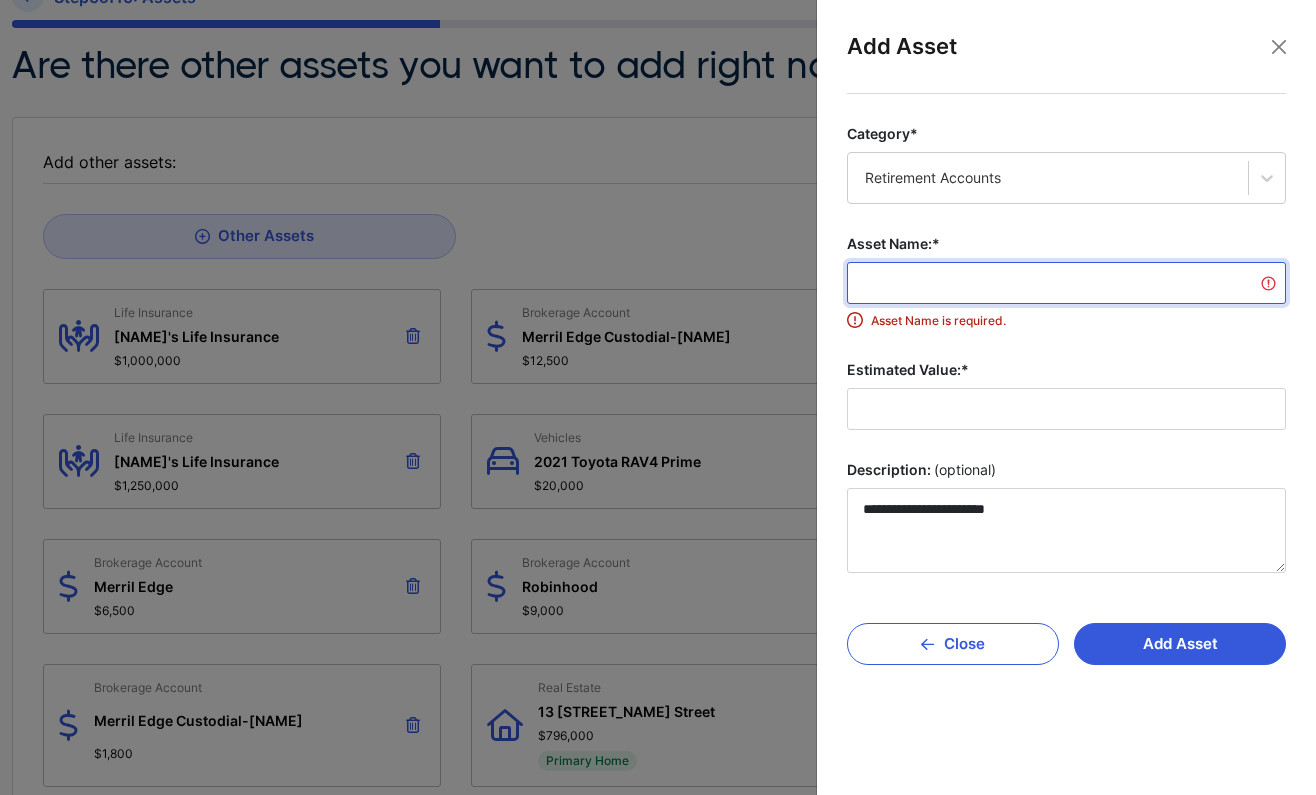 click on "Asset Name:*" at bounding box center [1066, 283] 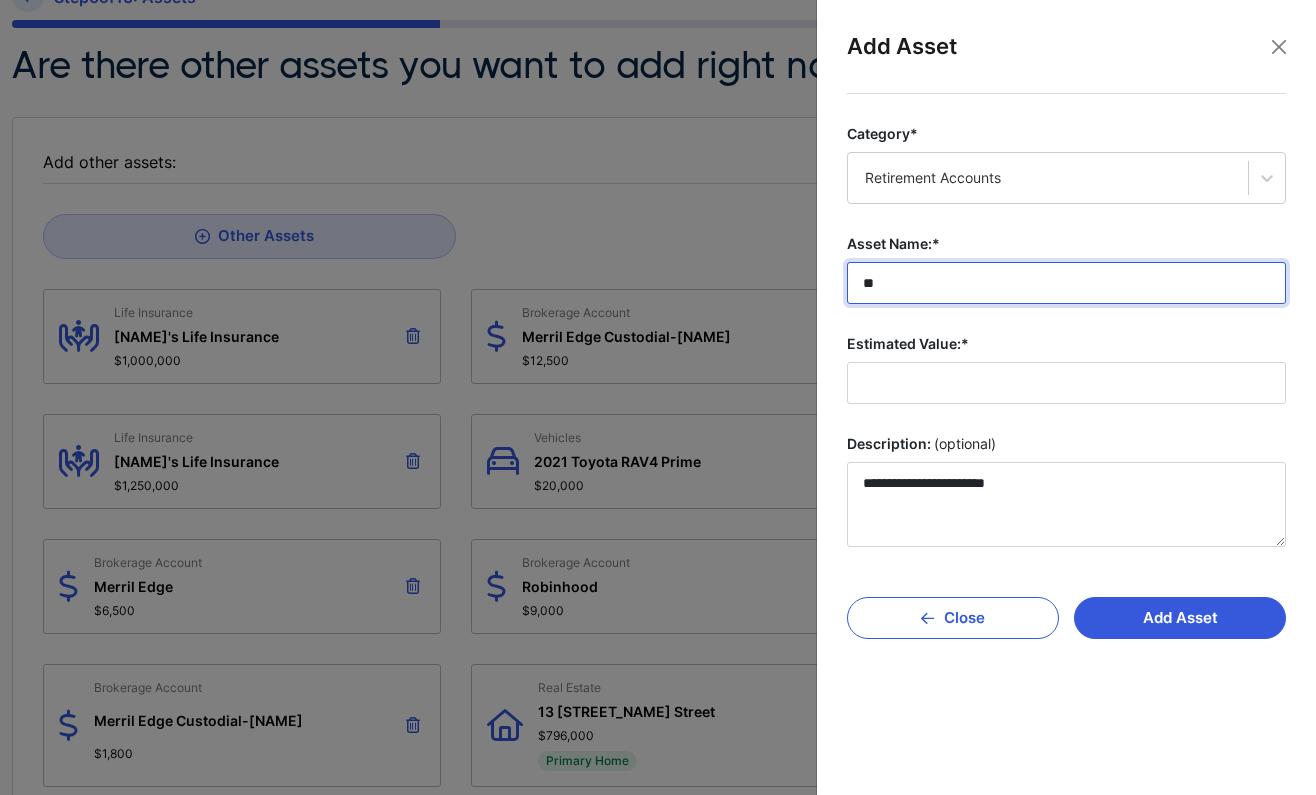 type on "*" 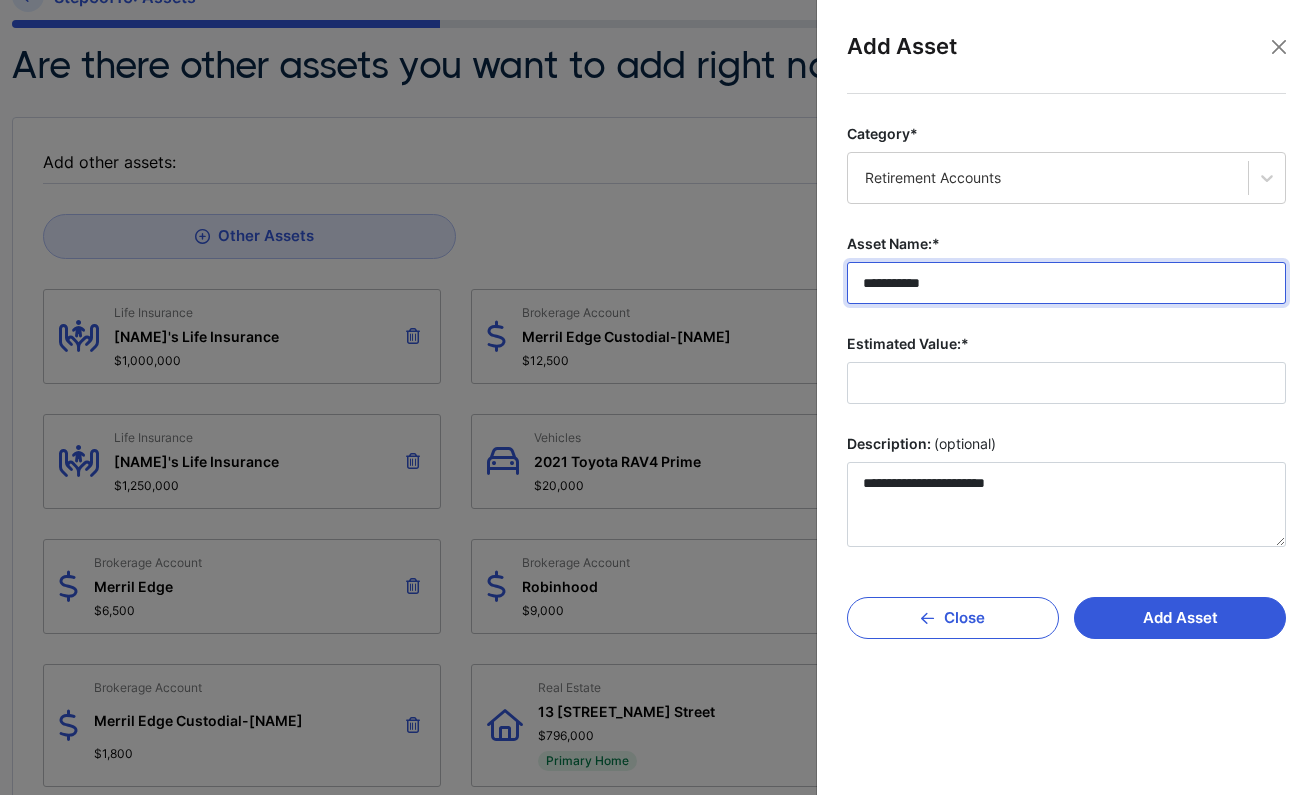 type on "**********" 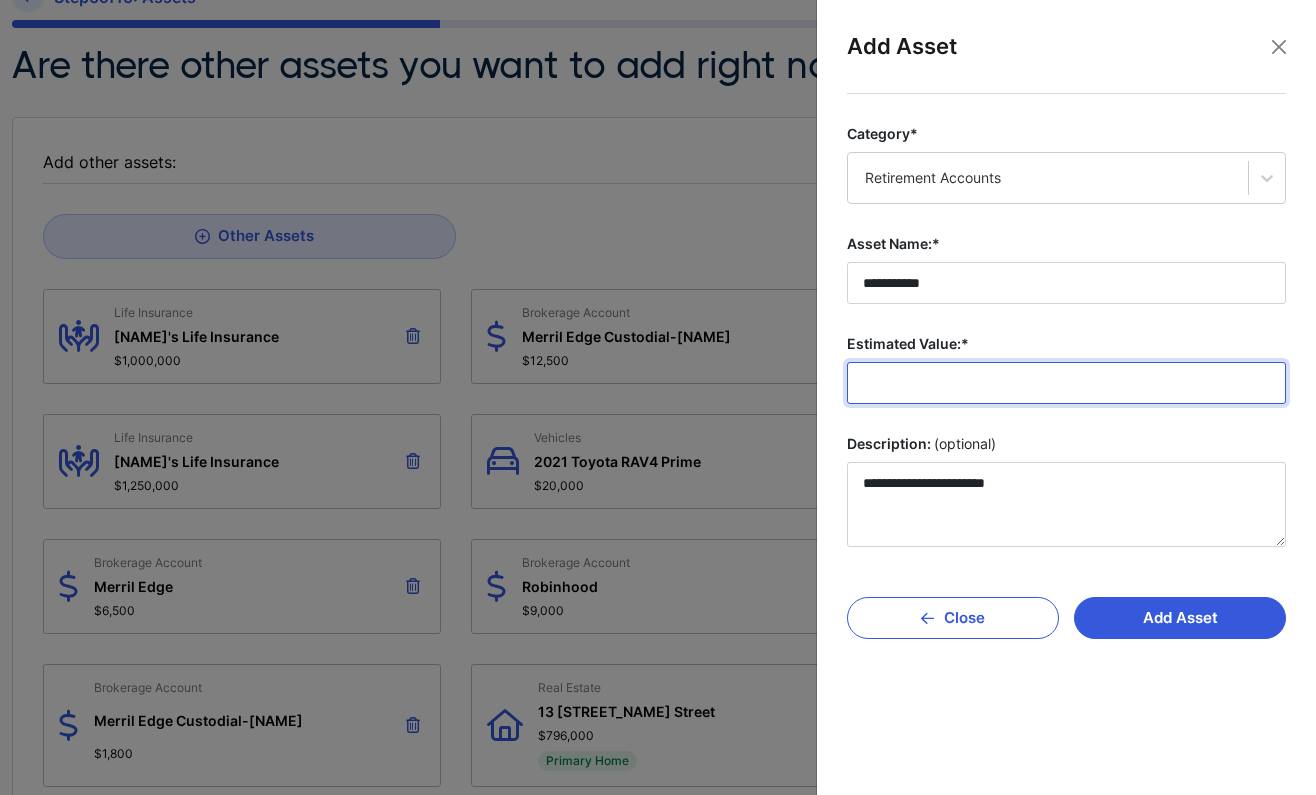 click on "Estimated Value:*" at bounding box center [1066, 383] 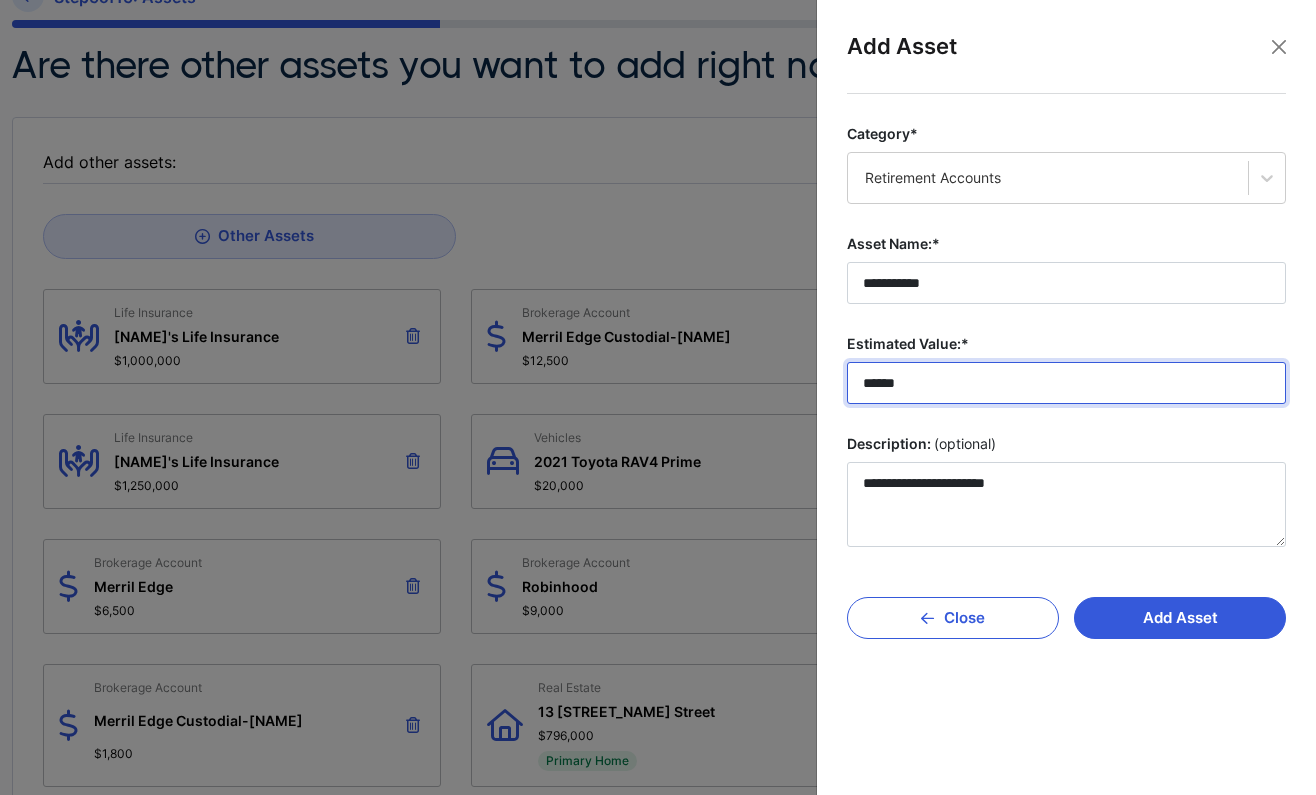 type on "*******" 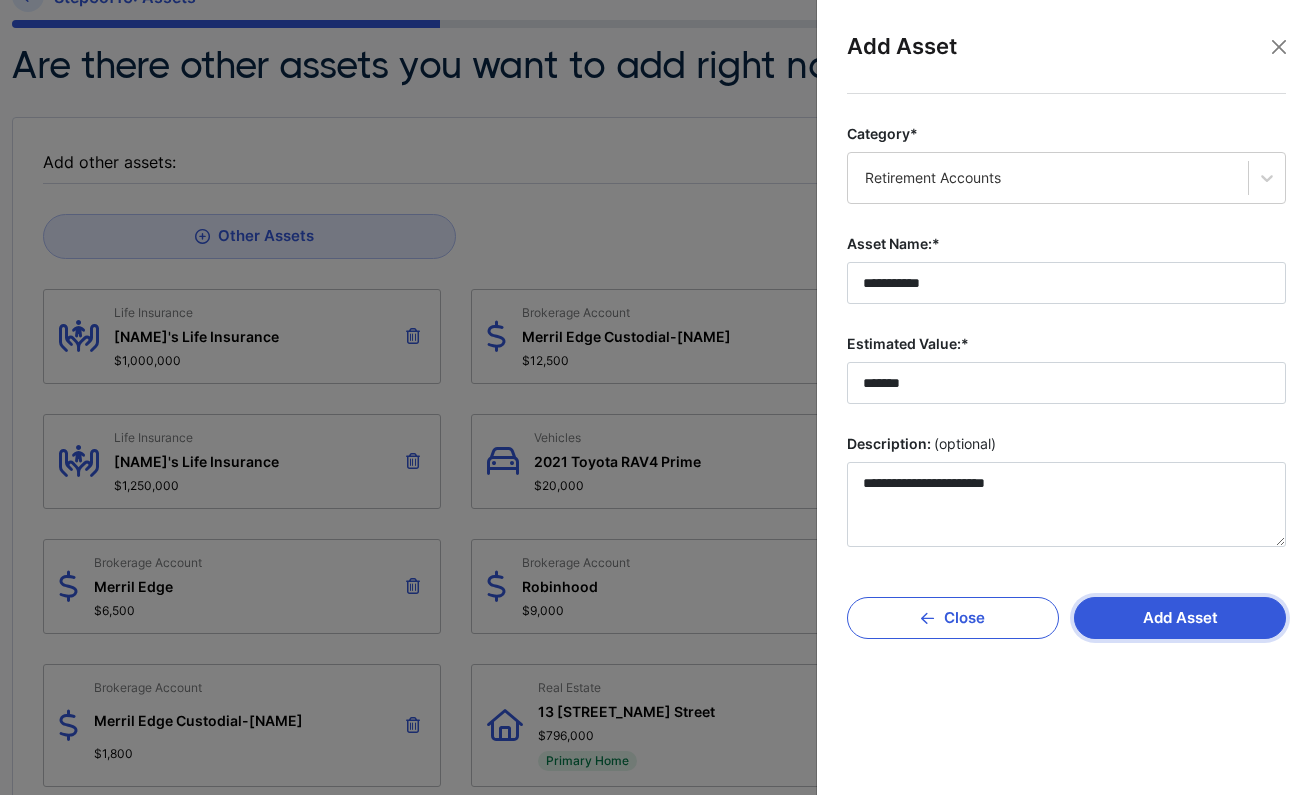 click on "Add Asset" at bounding box center [1180, 618] 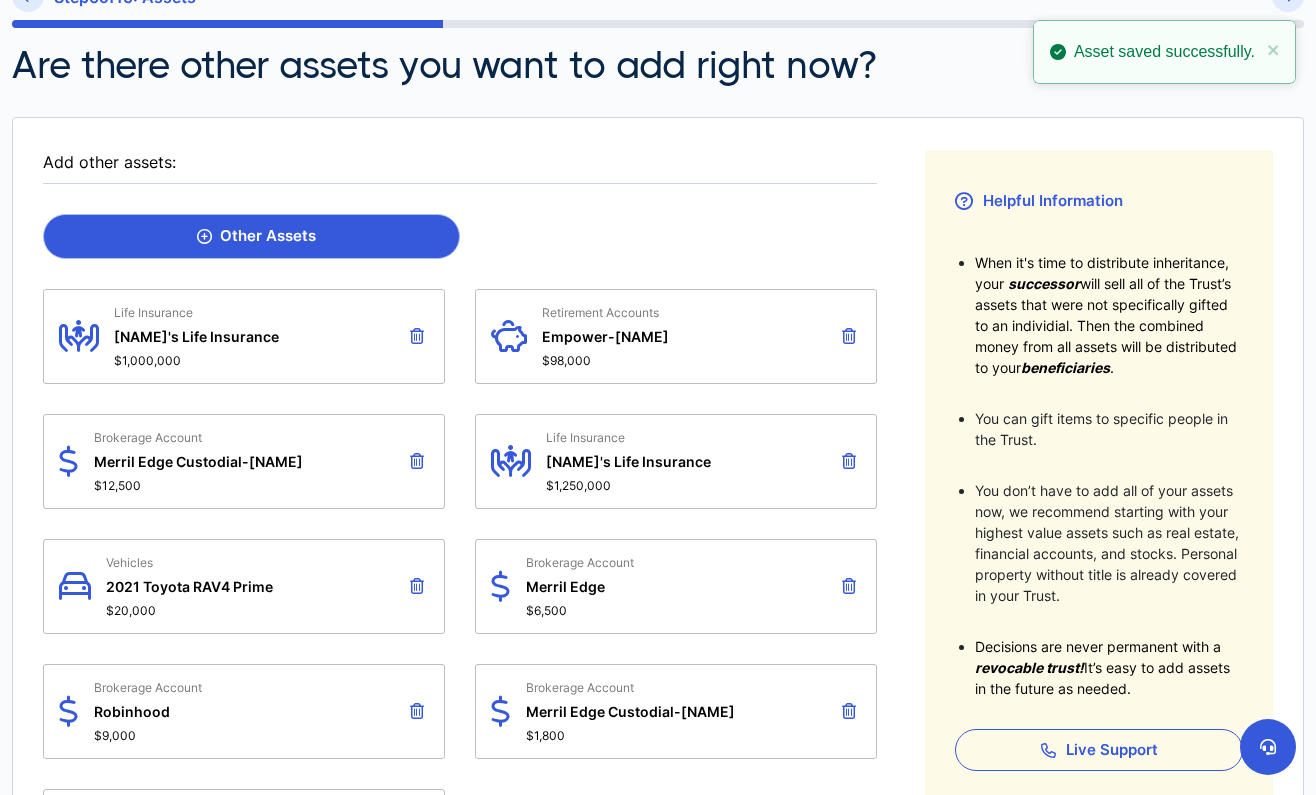 click on "Other Assets" at bounding box center (251, 236) 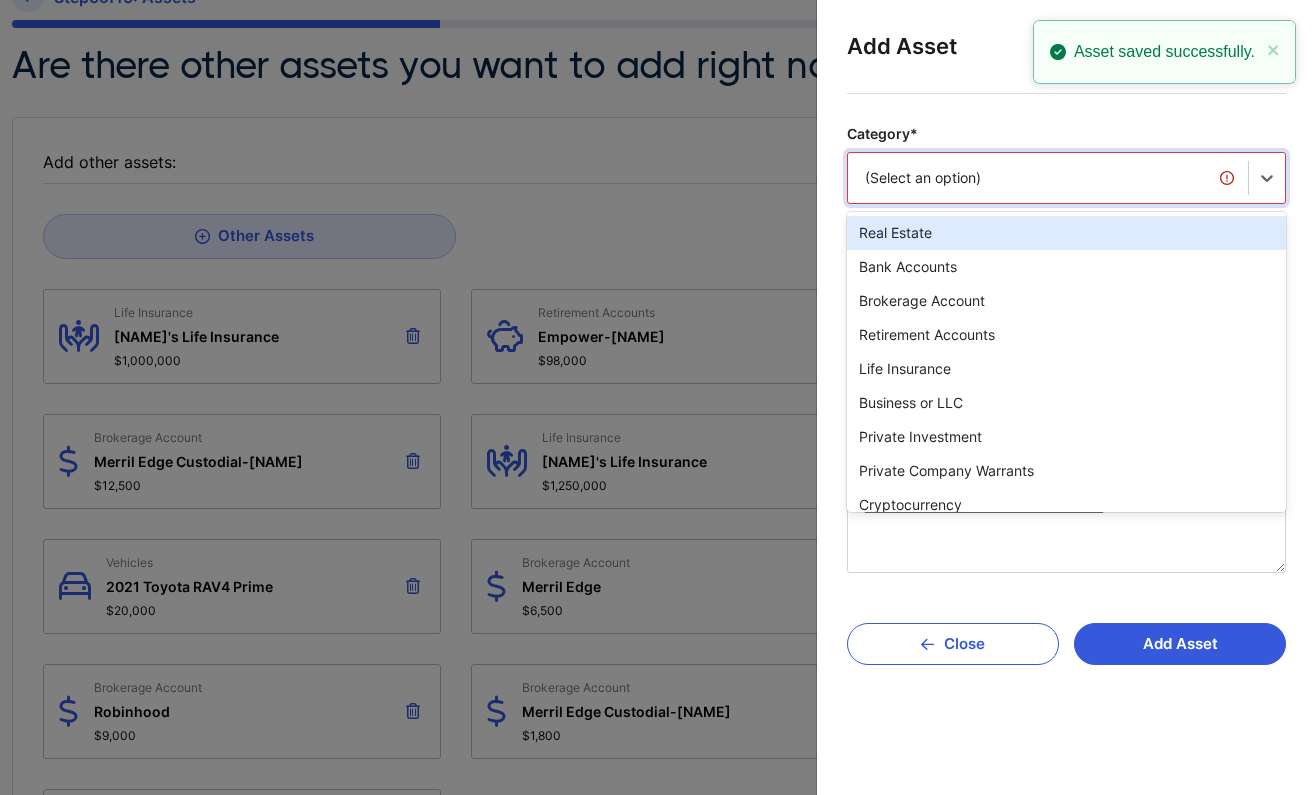 click on "(Select an option)" at bounding box center (1048, 178) 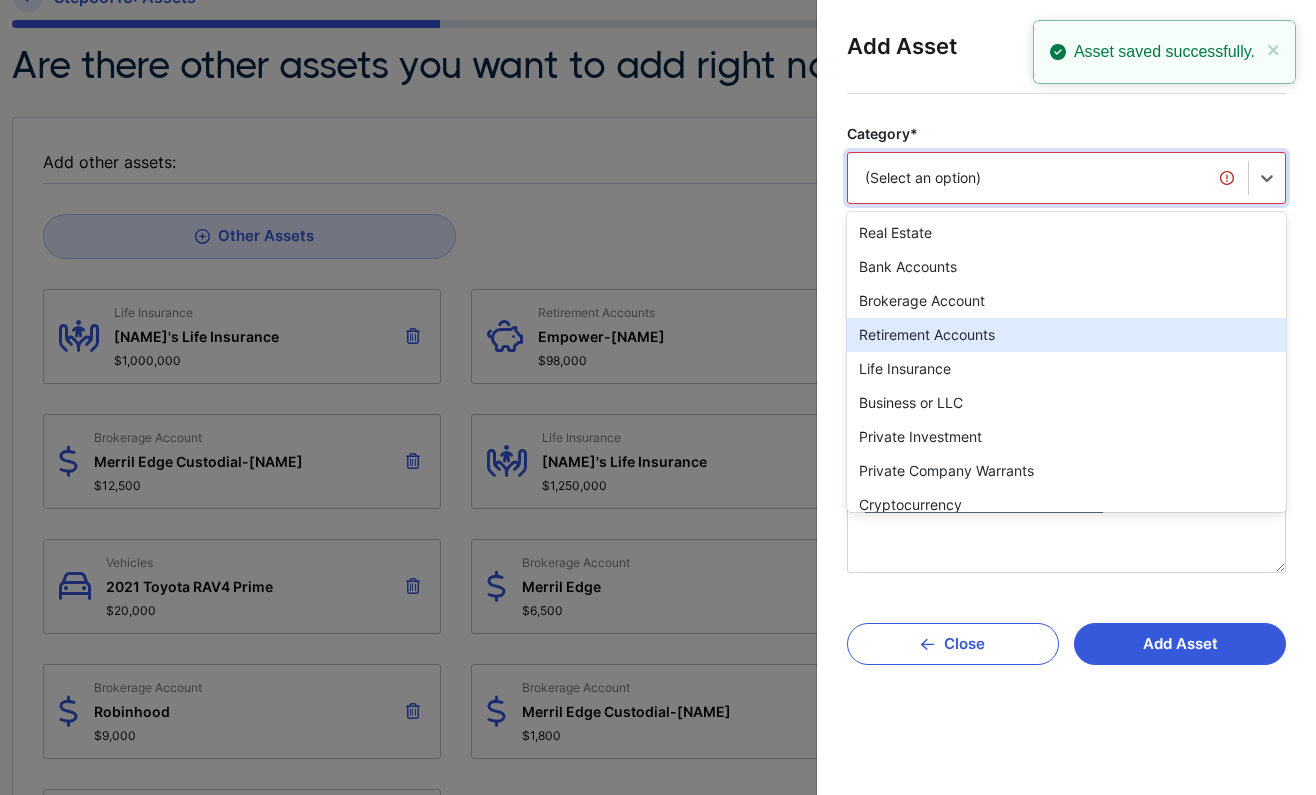 click on "Retirement Accounts" at bounding box center (1066, 335) 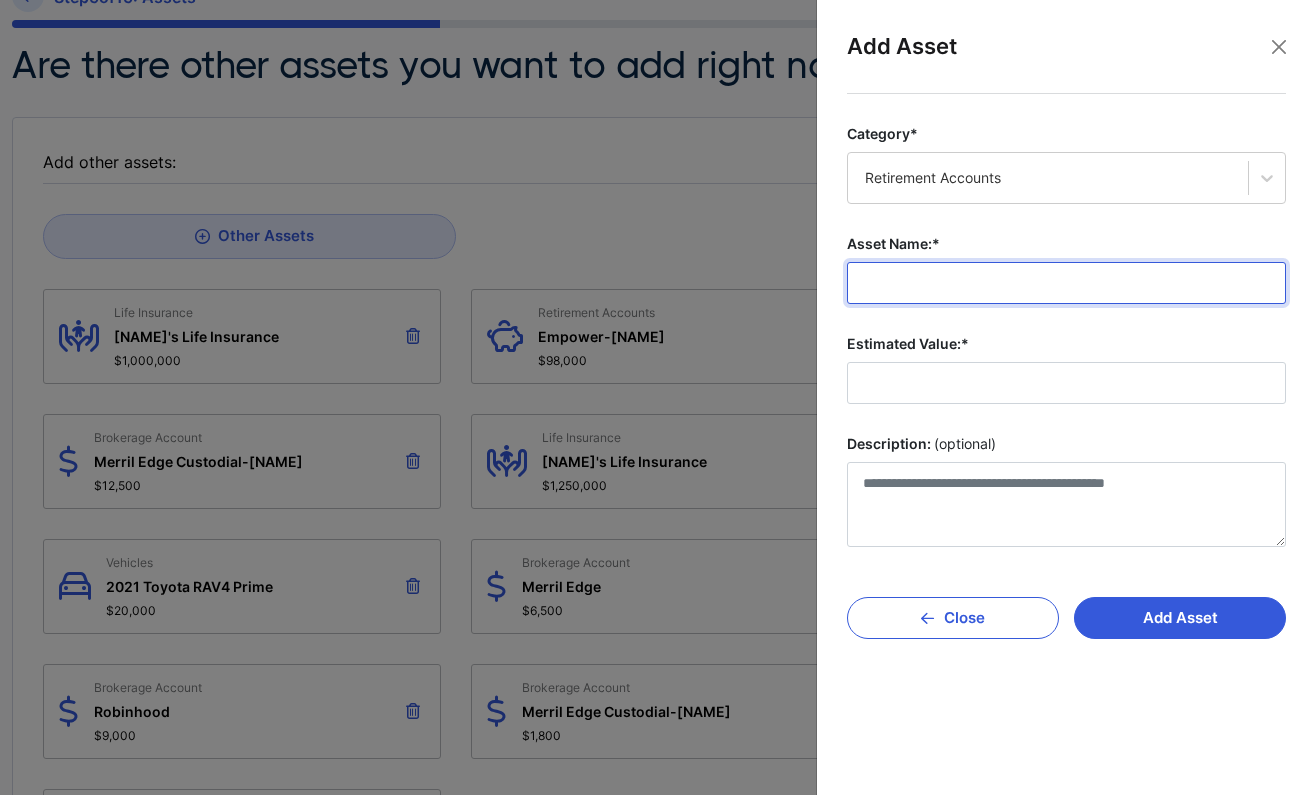 click on "Asset Name:*" at bounding box center [1066, 283] 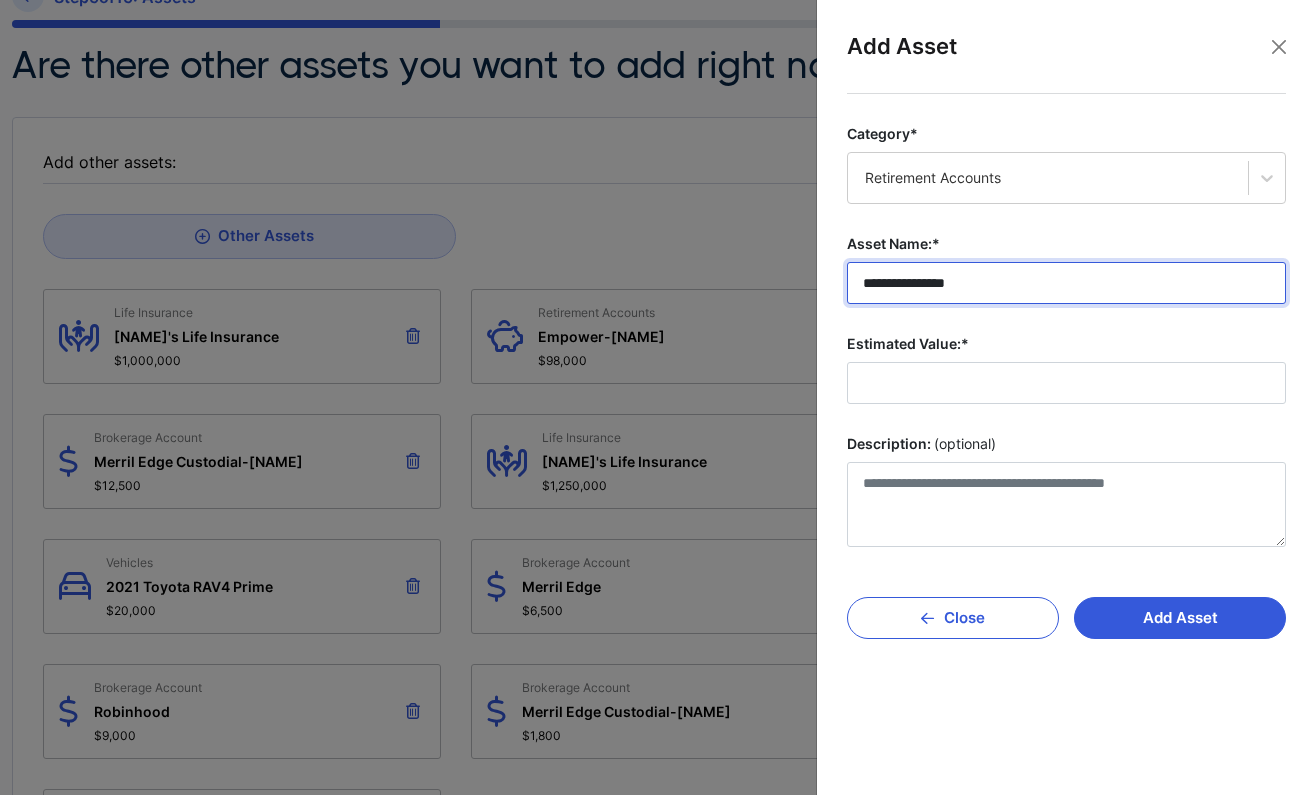 type on "**********" 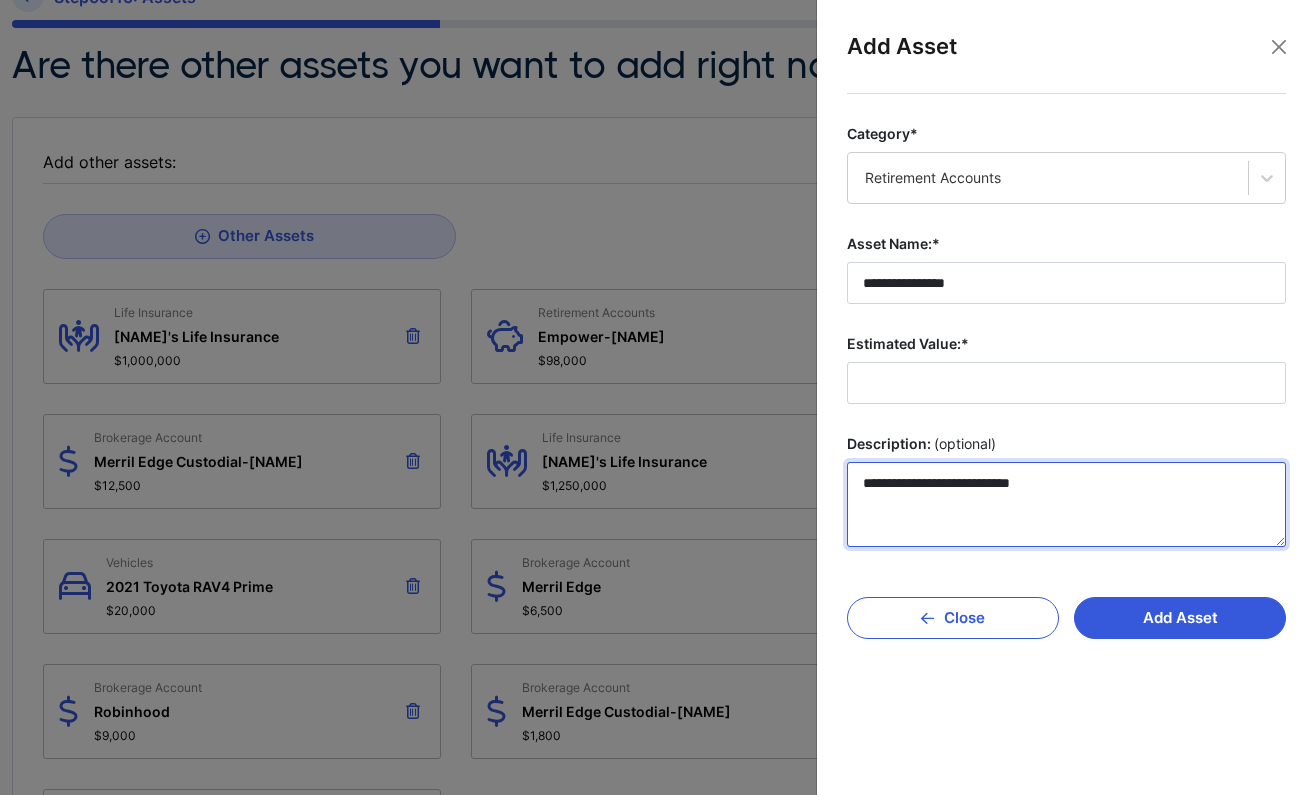 type on "**********" 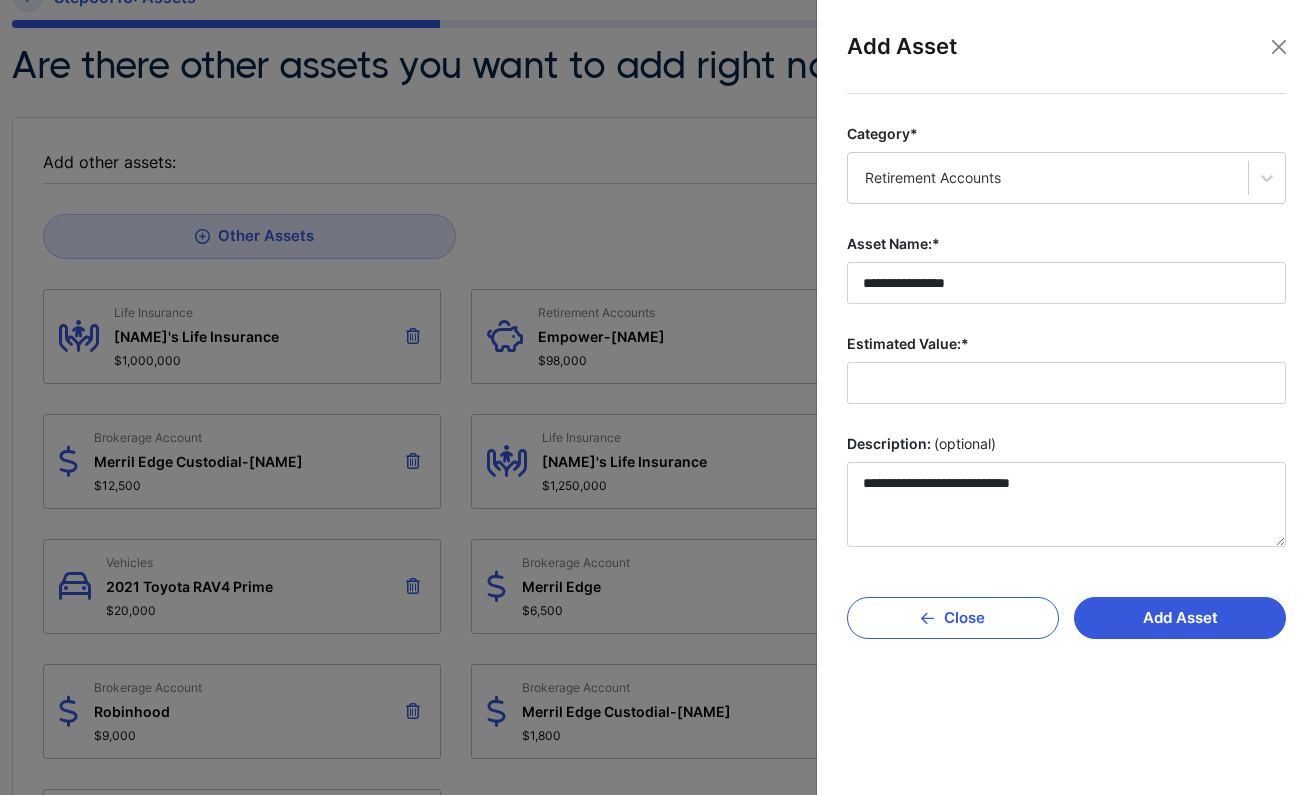 click on "**********" at bounding box center [1066, 335] 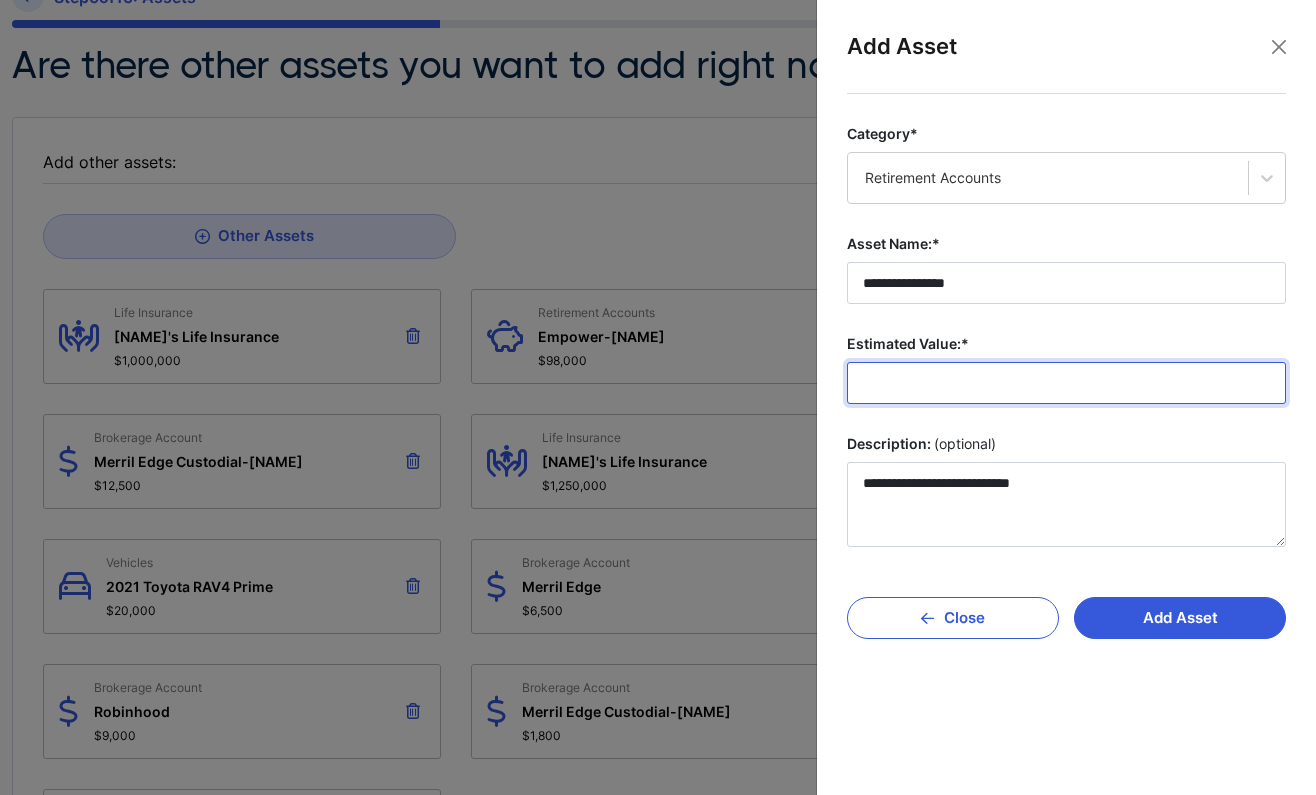 click on "Estimated Value:*" at bounding box center [1066, 383] 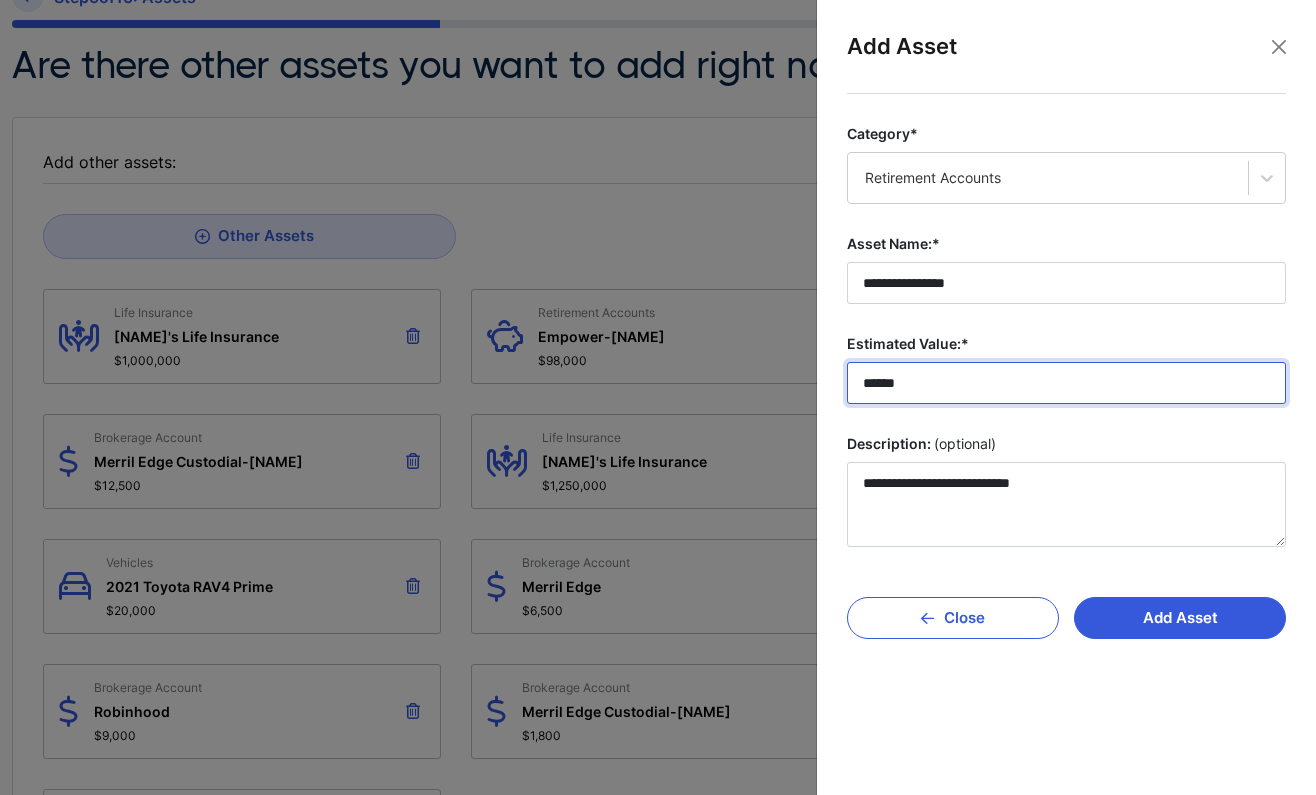 type on "*******" 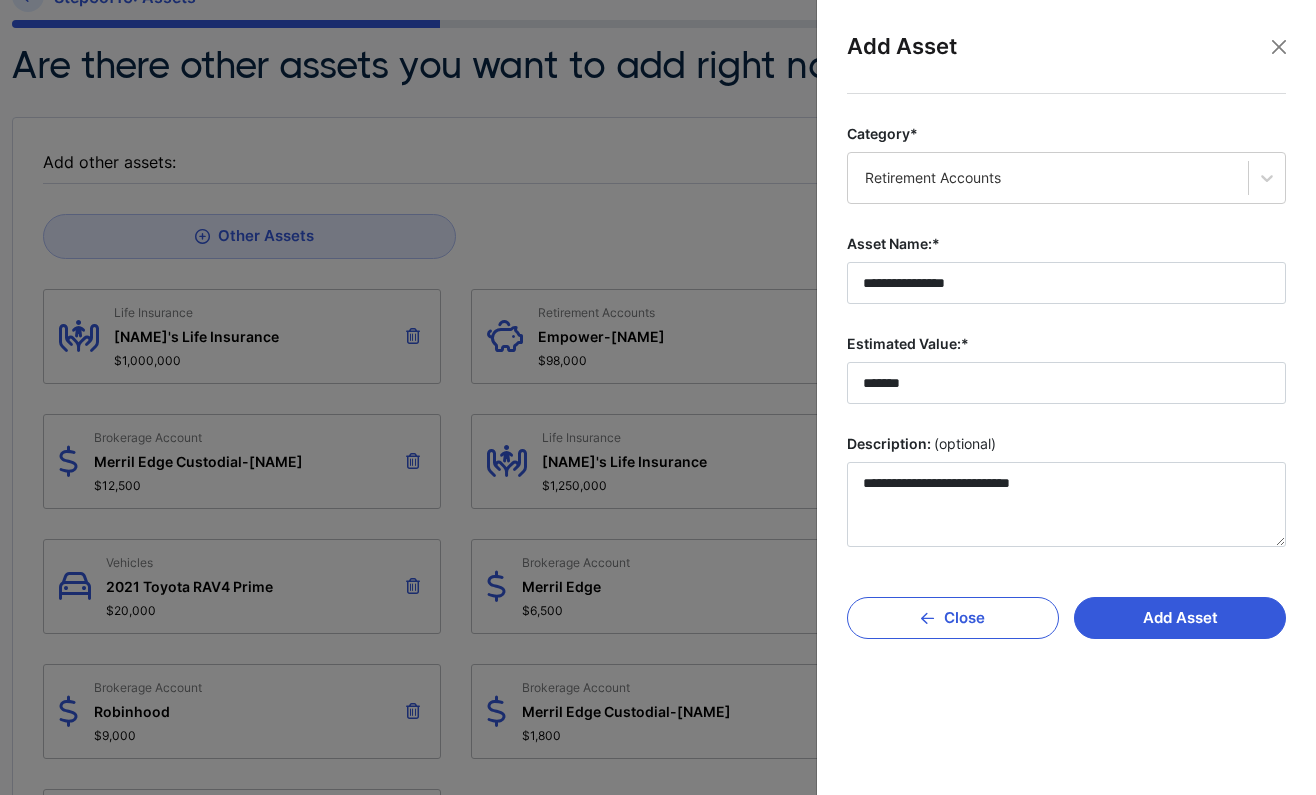 click on "Add Asset" at bounding box center [1180, 618] 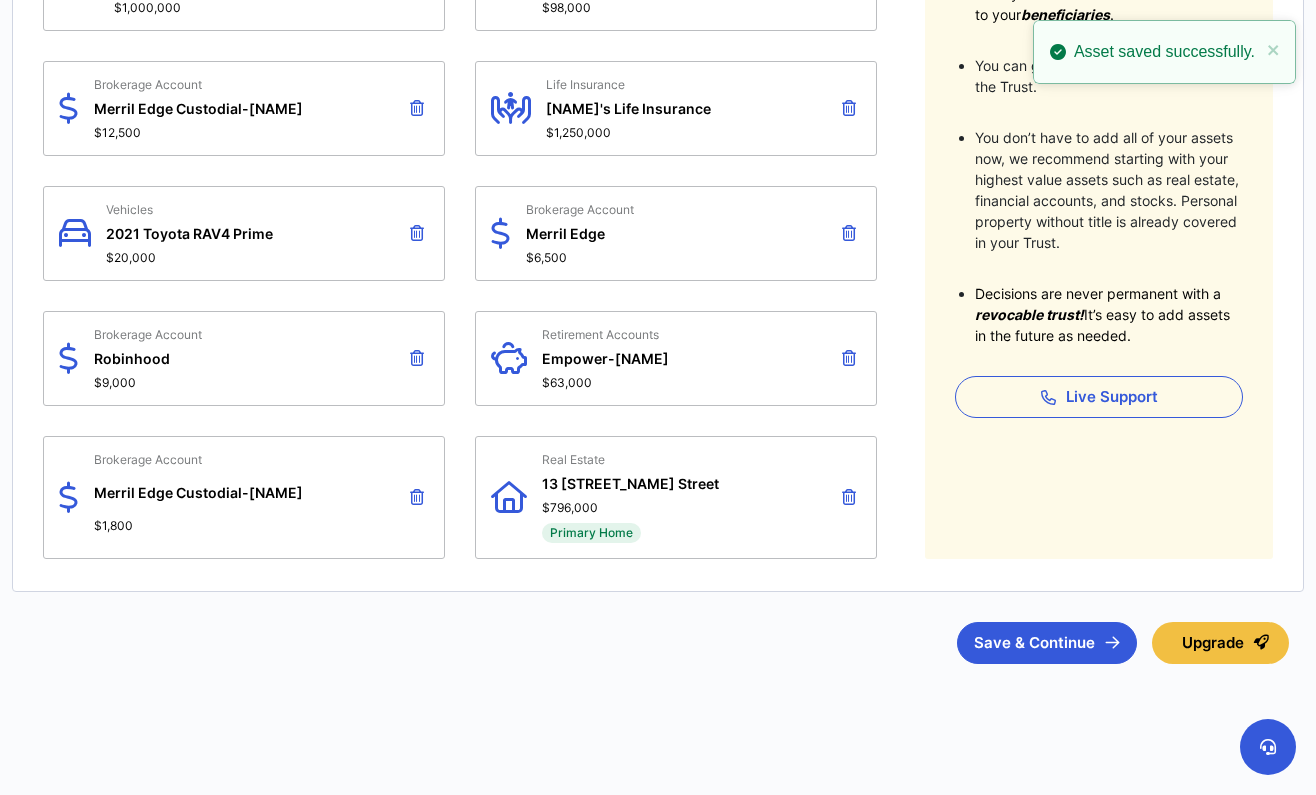 scroll, scrollTop: 554, scrollLeft: 0, axis: vertical 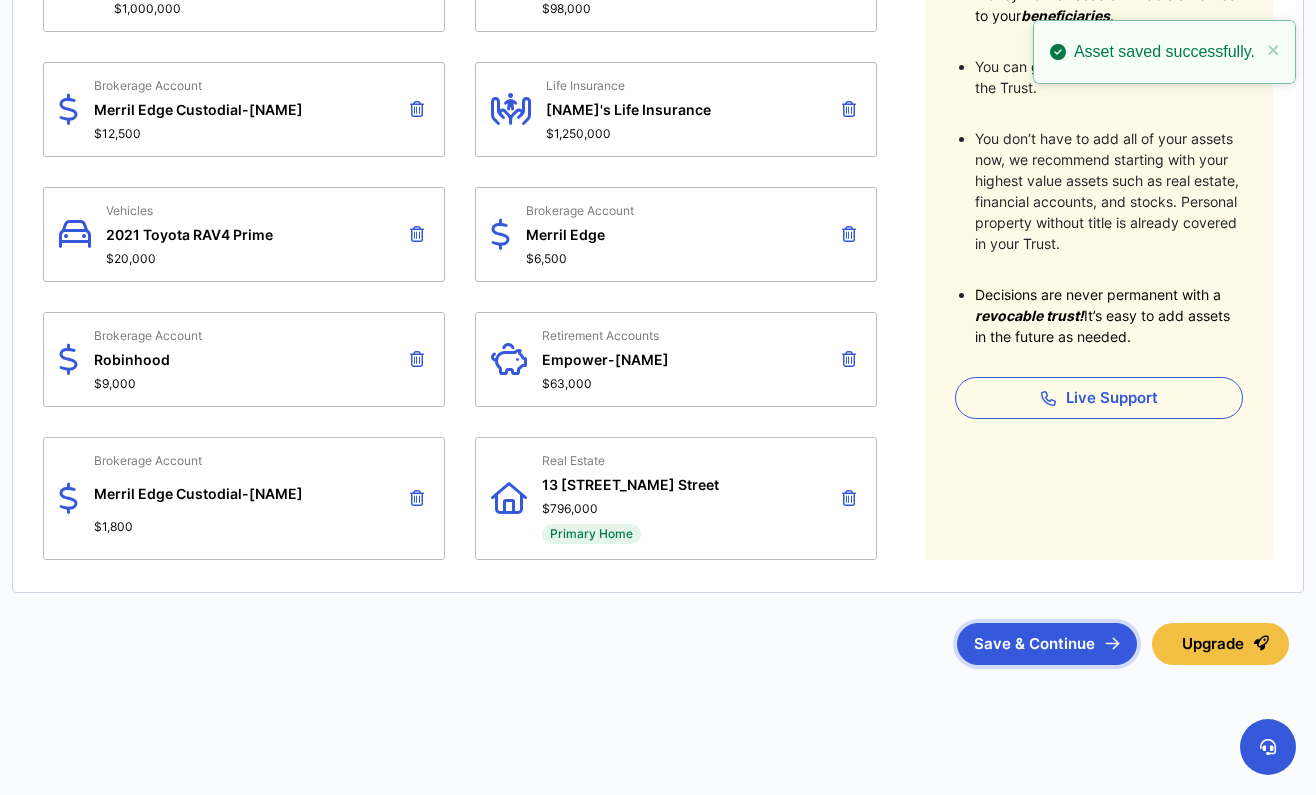 click on "Save & Continue" at bounding box center (1047, 644) 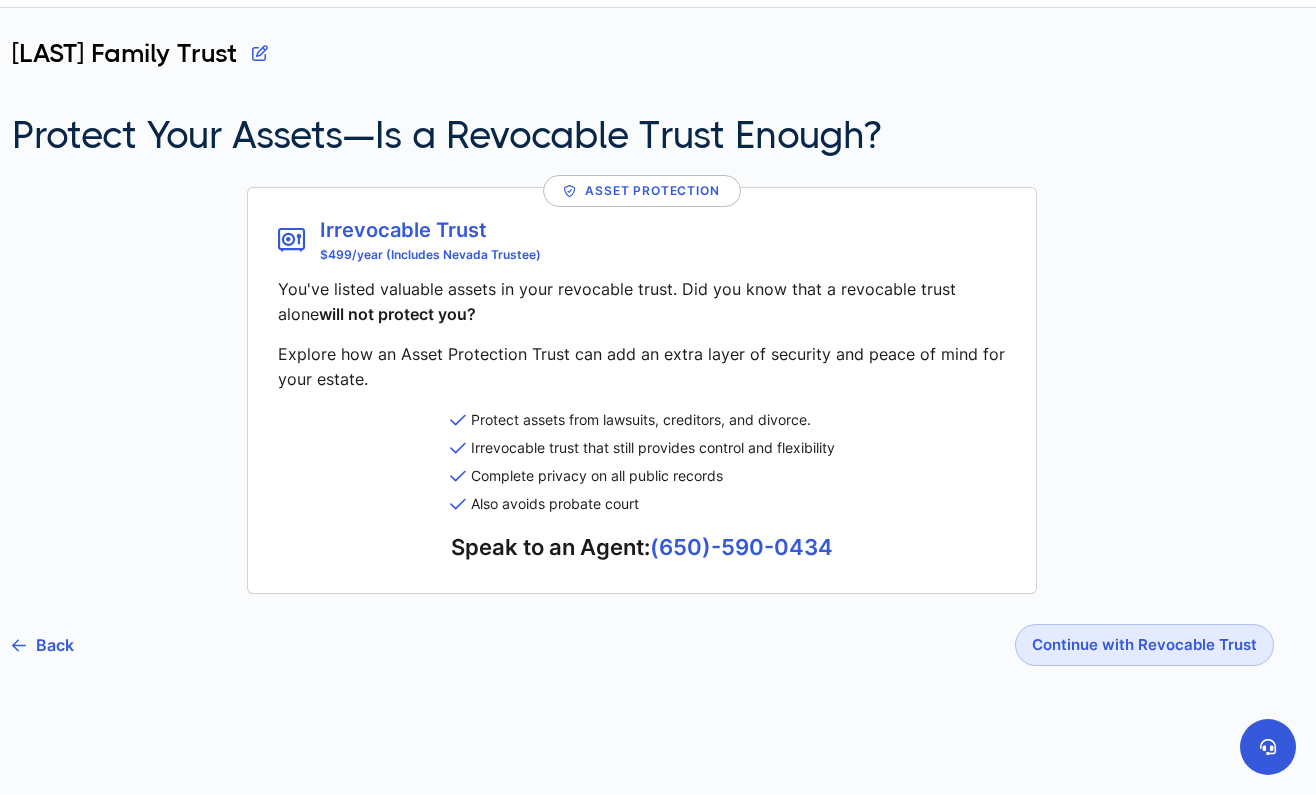 scroll, scrollTop: 83, scrollLeft: 0, axis: vertical 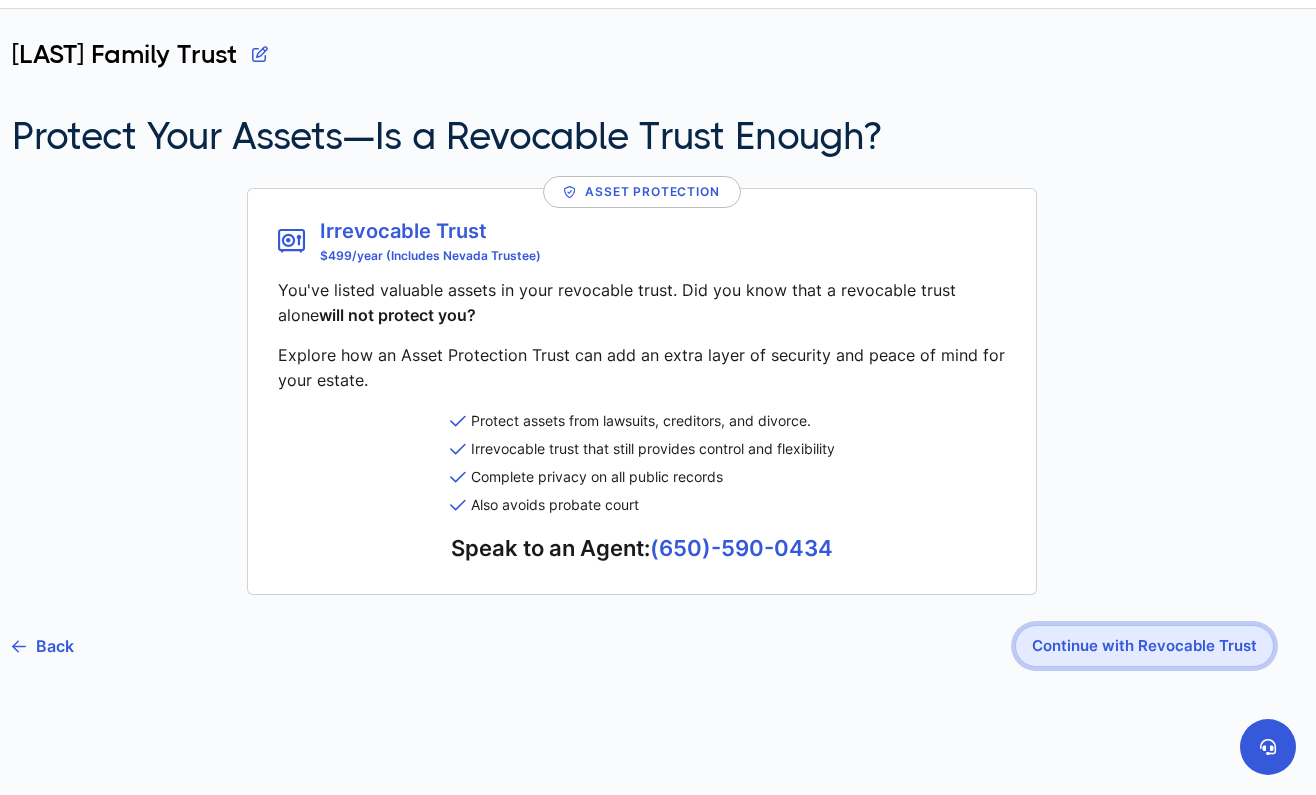 click on "Continue with Revocable Trust" at bounding box center [1144, 646] 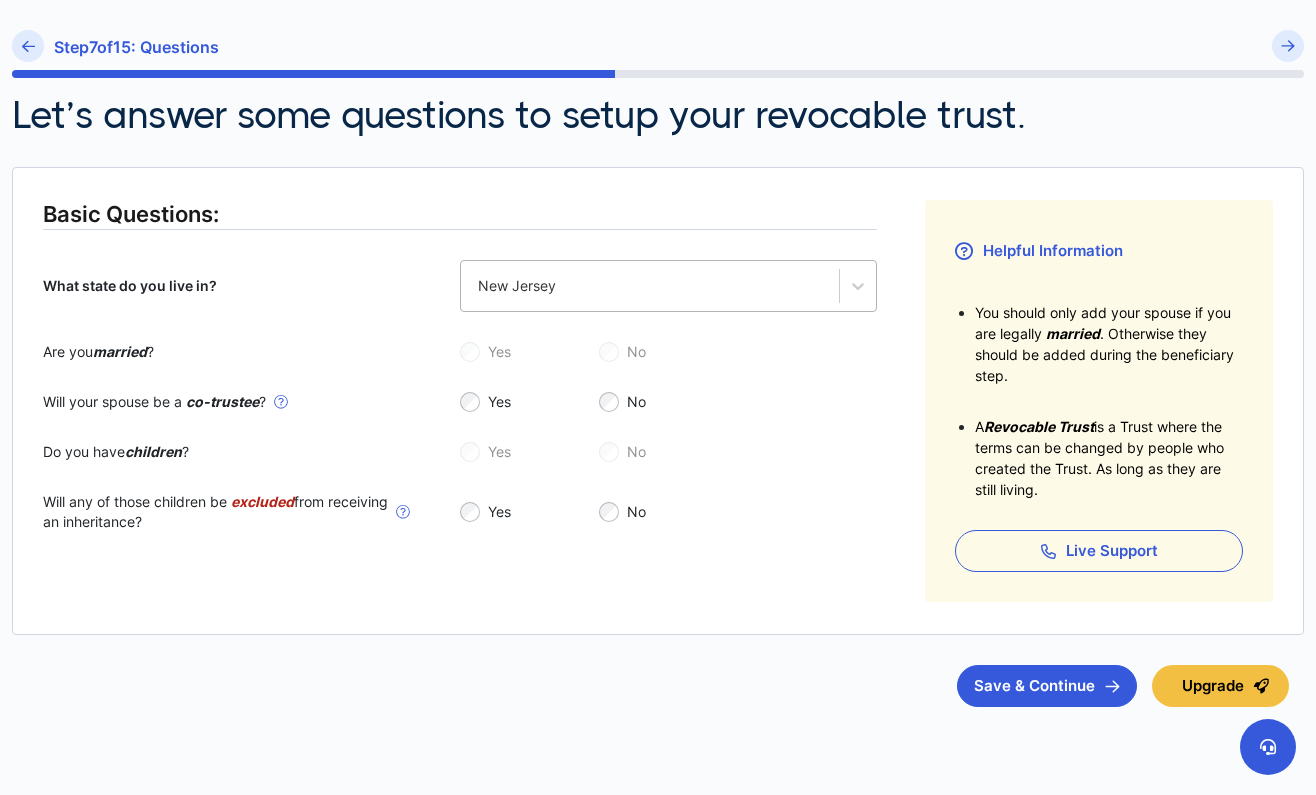 scroll, scrollTop: 153, scrollLeft: 0, axis: vertical 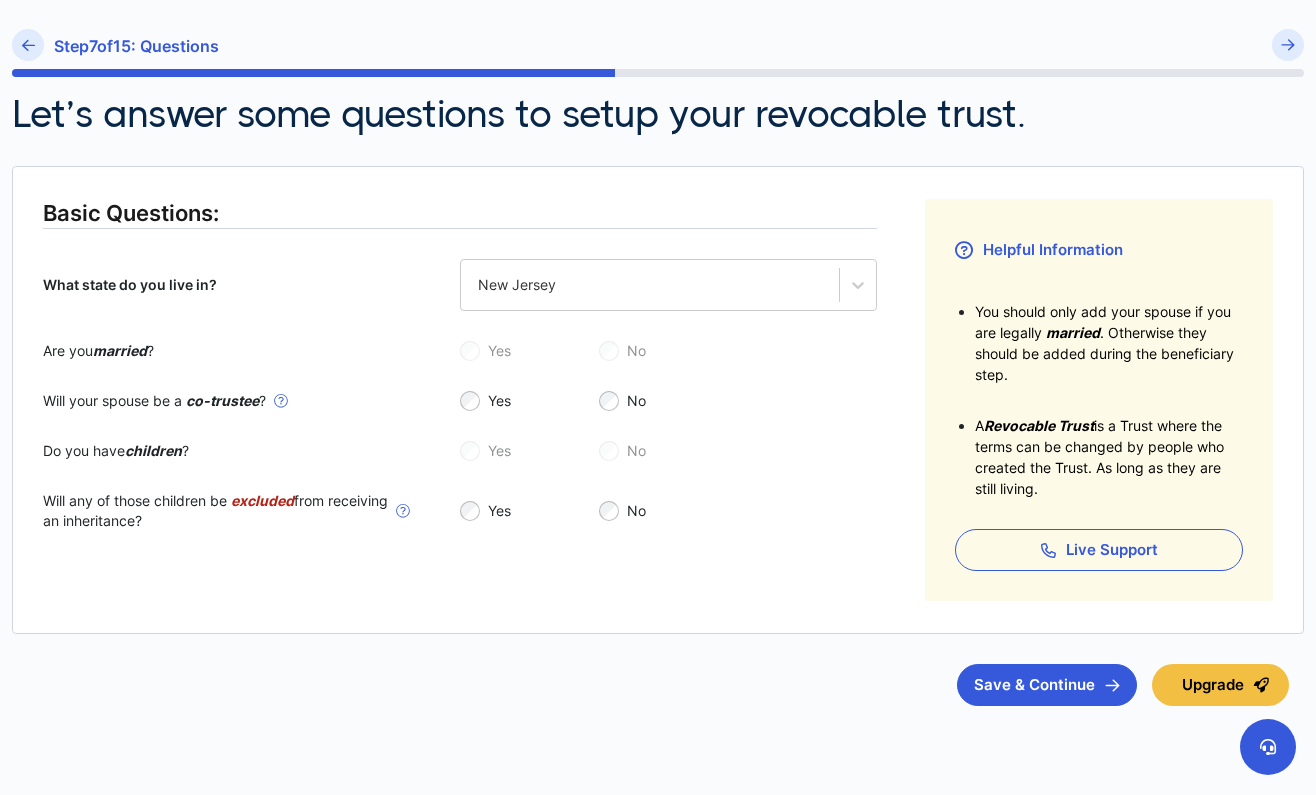 click on "What state do you live in? [STATE] Are you  married ? Yes No Will your spouse be a   co-trustee ? Making your spouse a co-trustee means they will share ownership and control of all property put into the trust. Yes No Do you have  children ? Yes No Will any of those children be   excluded  from receiving an inheritance? Select yes if you have children who you specifically do not want inheriting from your Trust. It is important that this is specified in the Trust. Yes No Helpful Information You should only add your spouse if you are legally   married . Otherwise they should be added during the beneficiary step. A  Revocable Trust  is a Trust where the terms can be changed by people who created the Trust. As long as they are still living.  Live Support Helpful Information Save & Continue Upgrade" at bounding box center (658, 388) 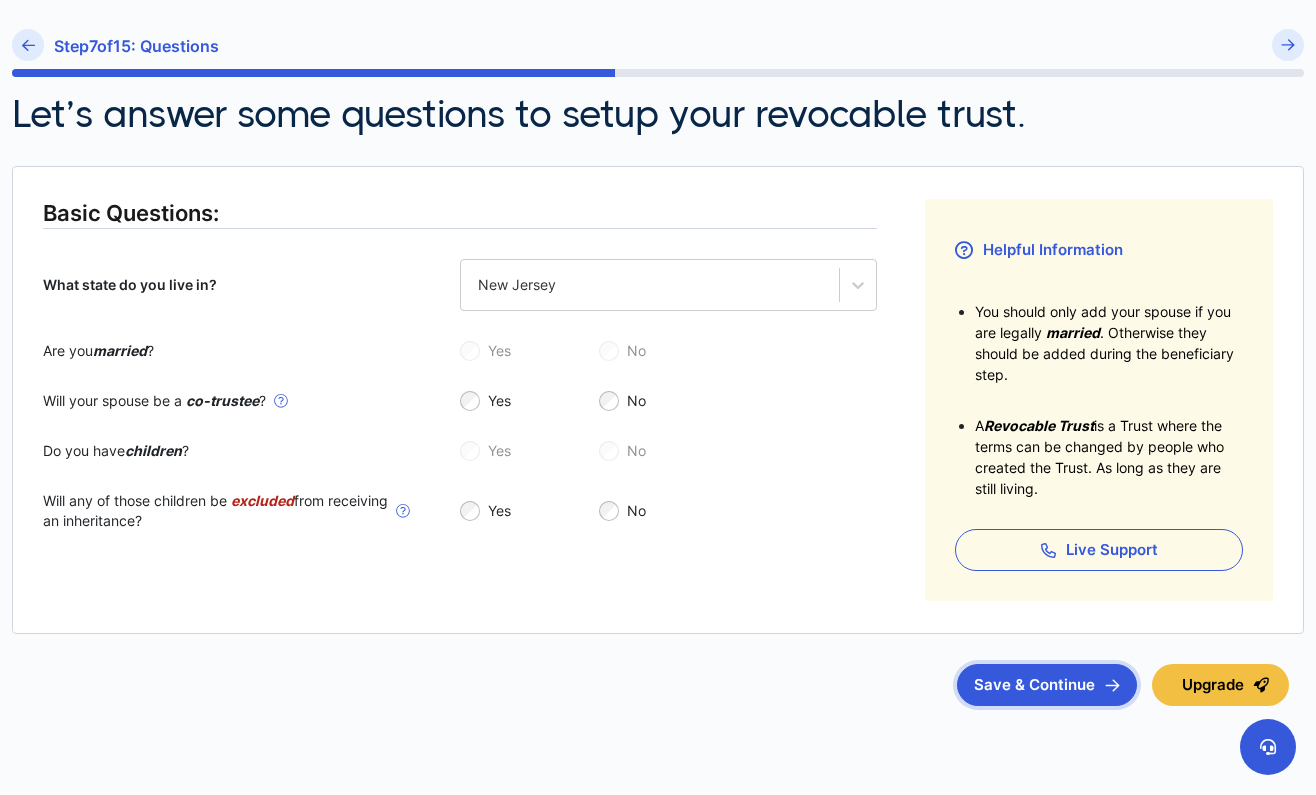 click on "Save & Continue" at bounding box center (1047, 685) 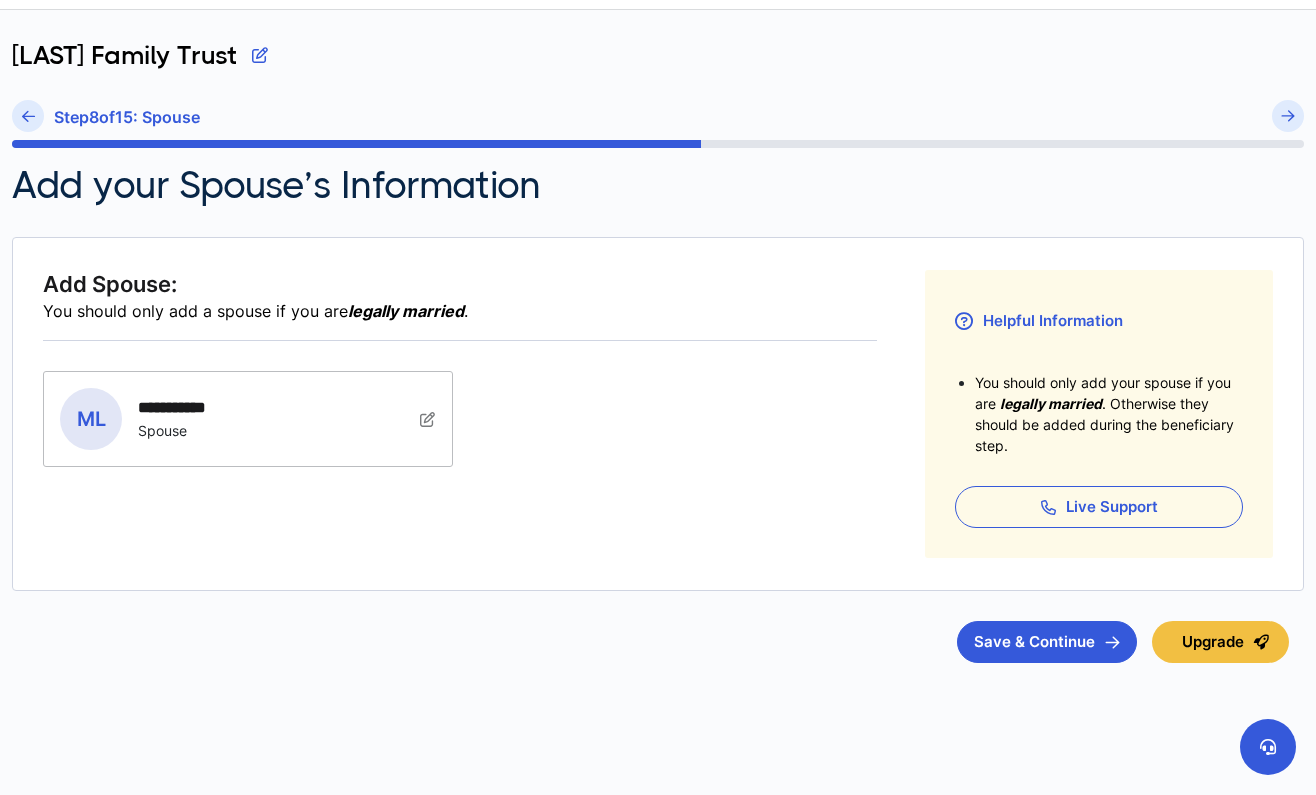 scroll, scrollTop: 82, scrollLeft: 0, axis: vertical 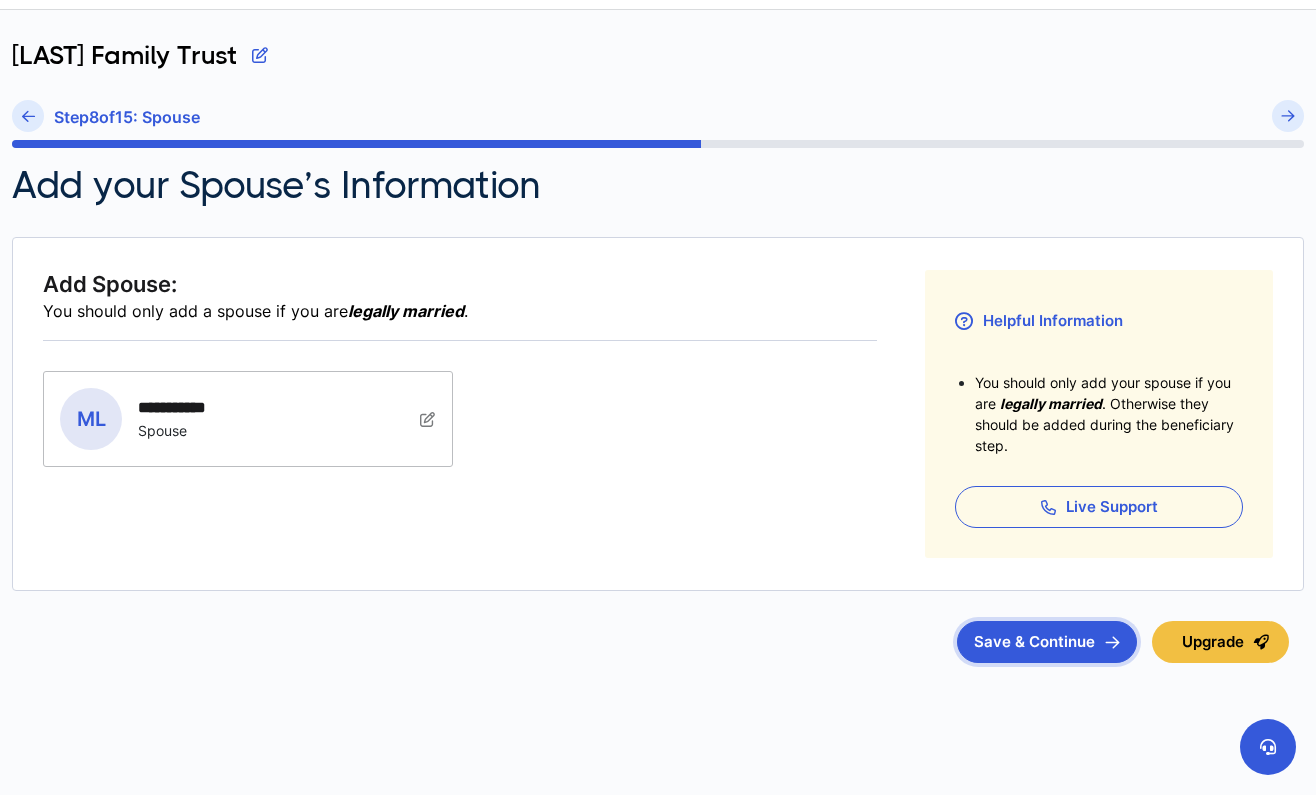click on "Save & Continue" at bounding box center (1047, 642) 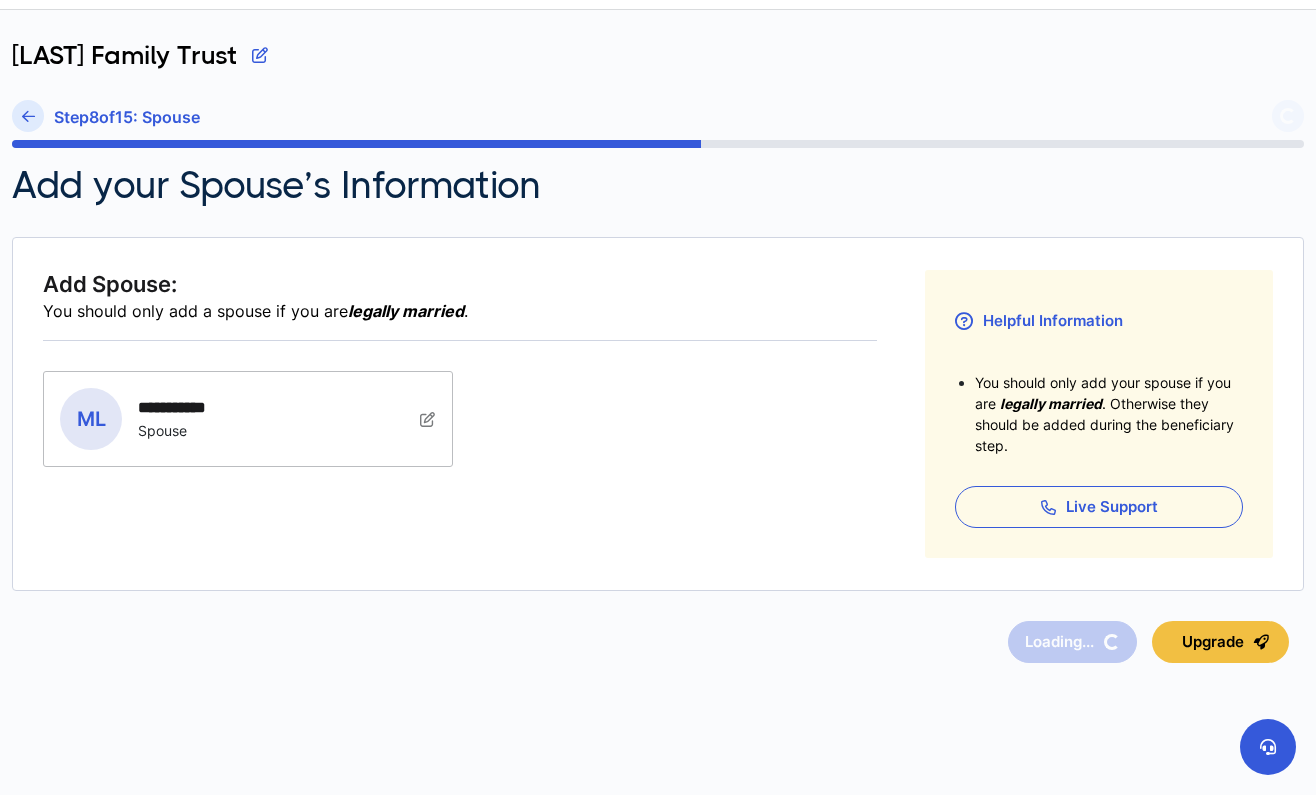 scroll, scrollTop: 0, scrollLeft: 0, axis: both 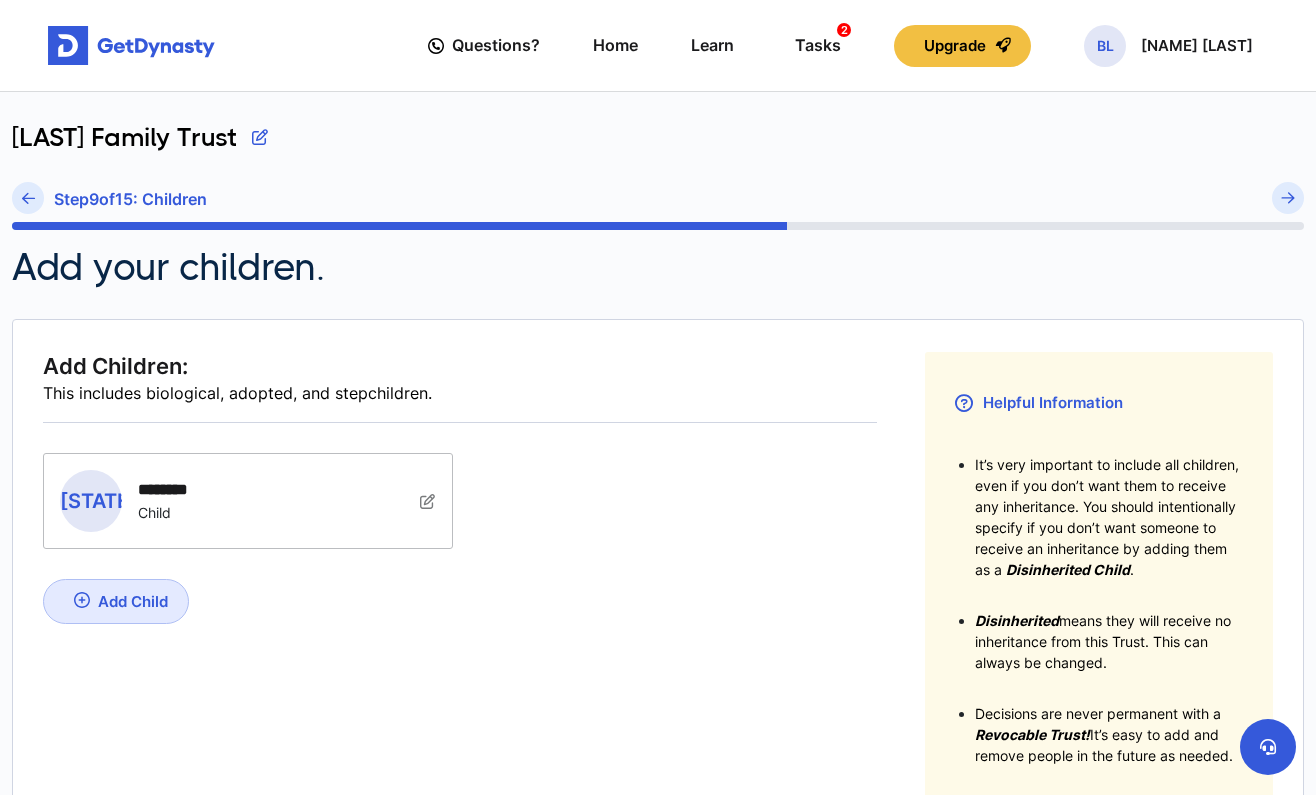 click on "Add Child" at bounding box center [133, 601] 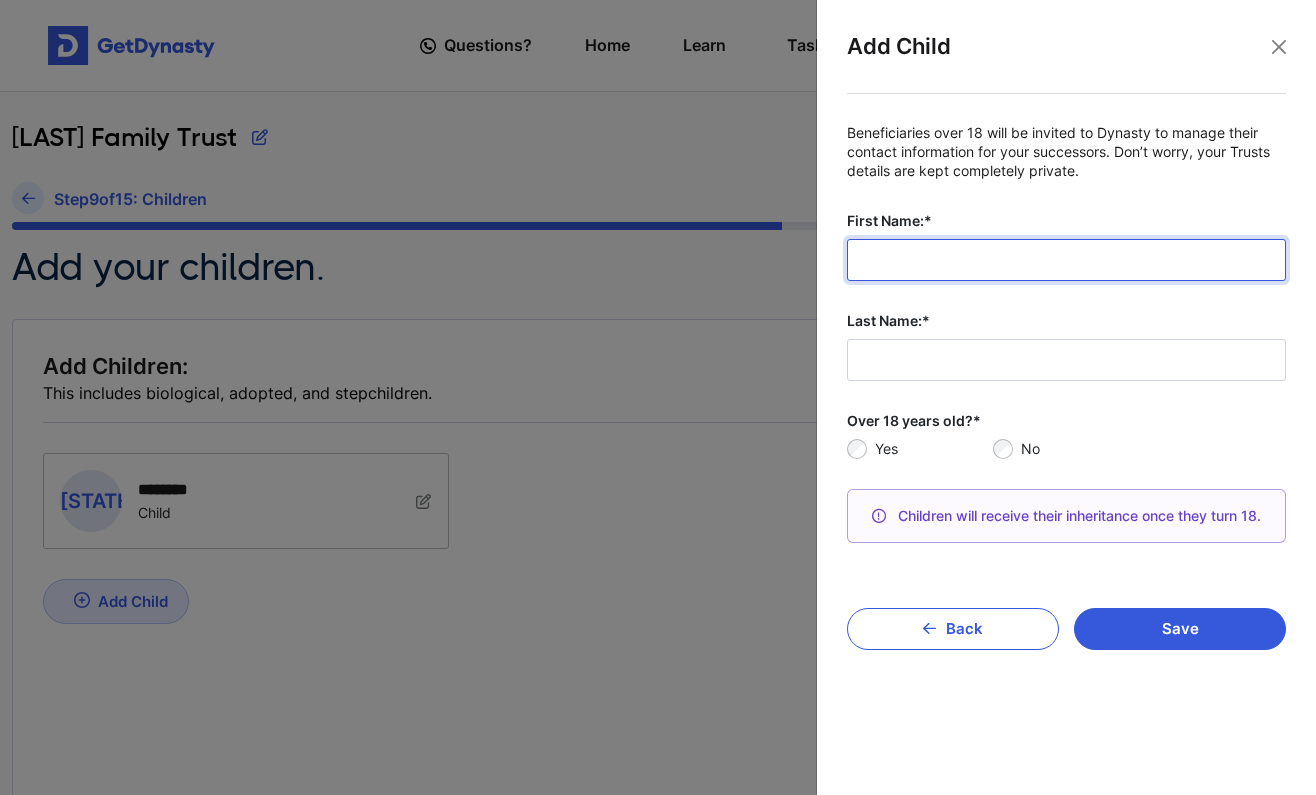 click on "First Name:*" at bounding box center (1066, 260) 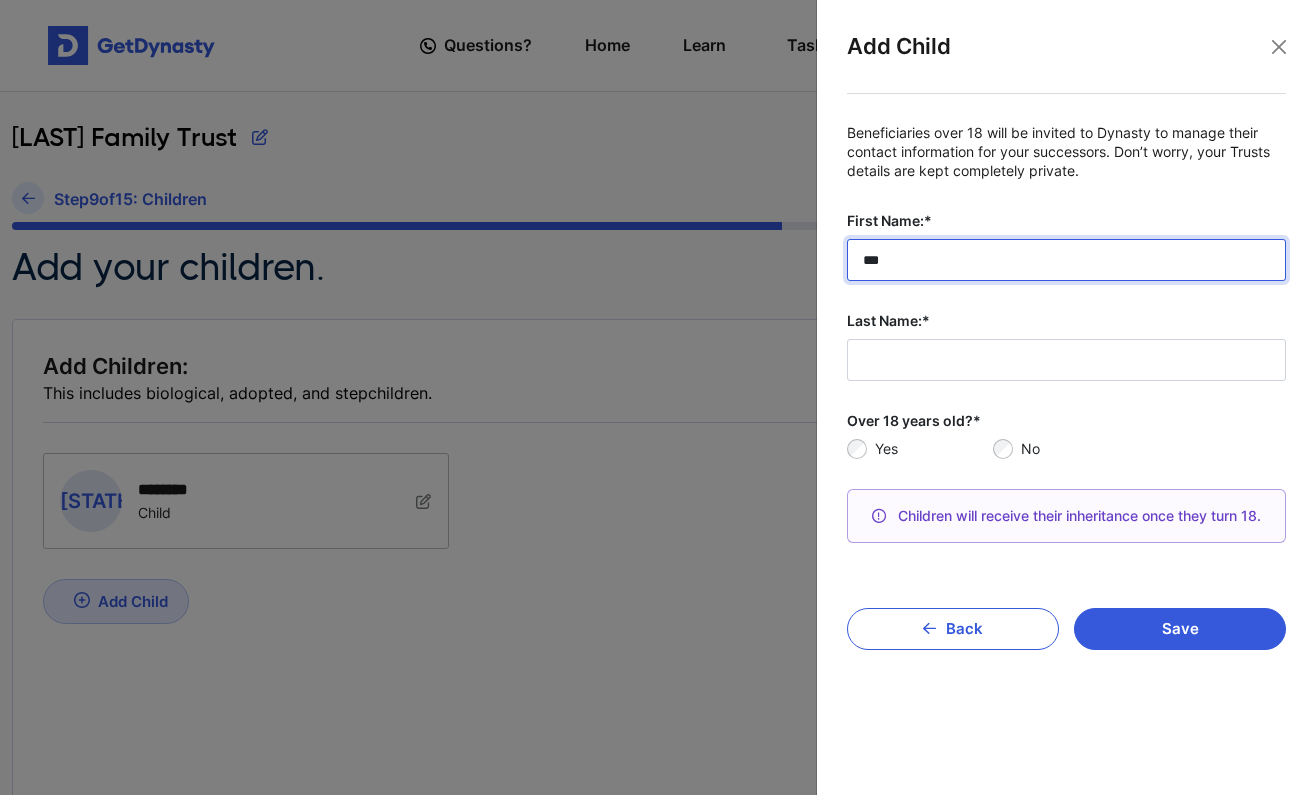 type on "***" 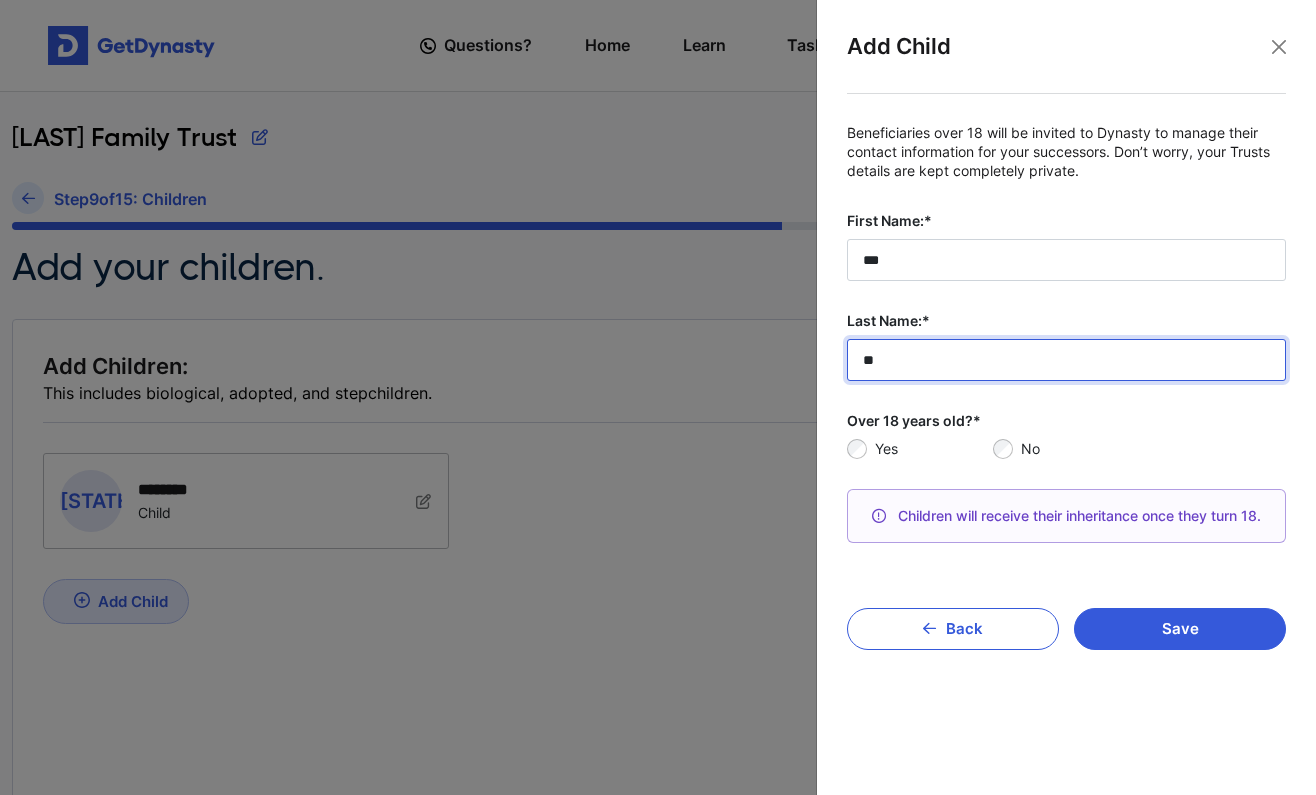 type on "**" 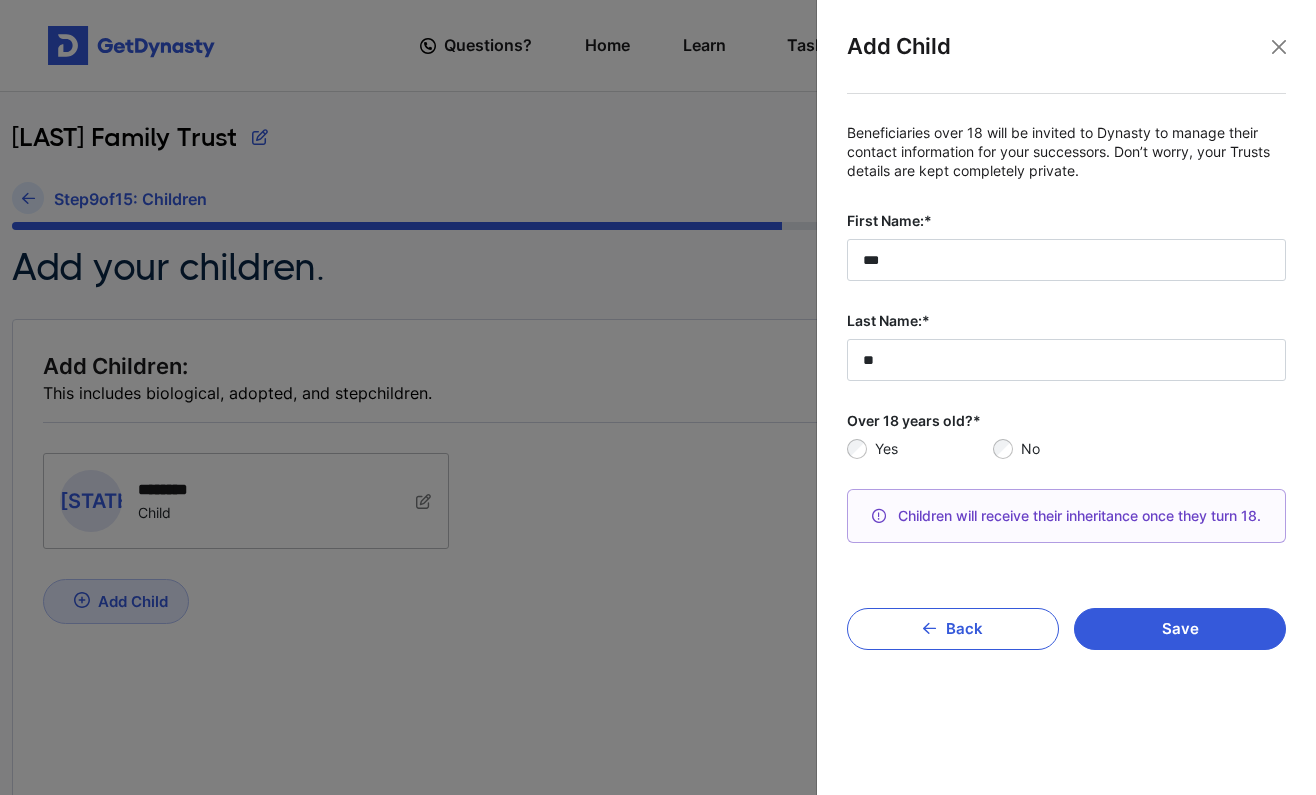 click on "First Name:* *** Last Name:* ** Over 18 years old?* Yes No Children will receive their inheritance once they turn 18. Save Back" at bounding box center [1066, 429] 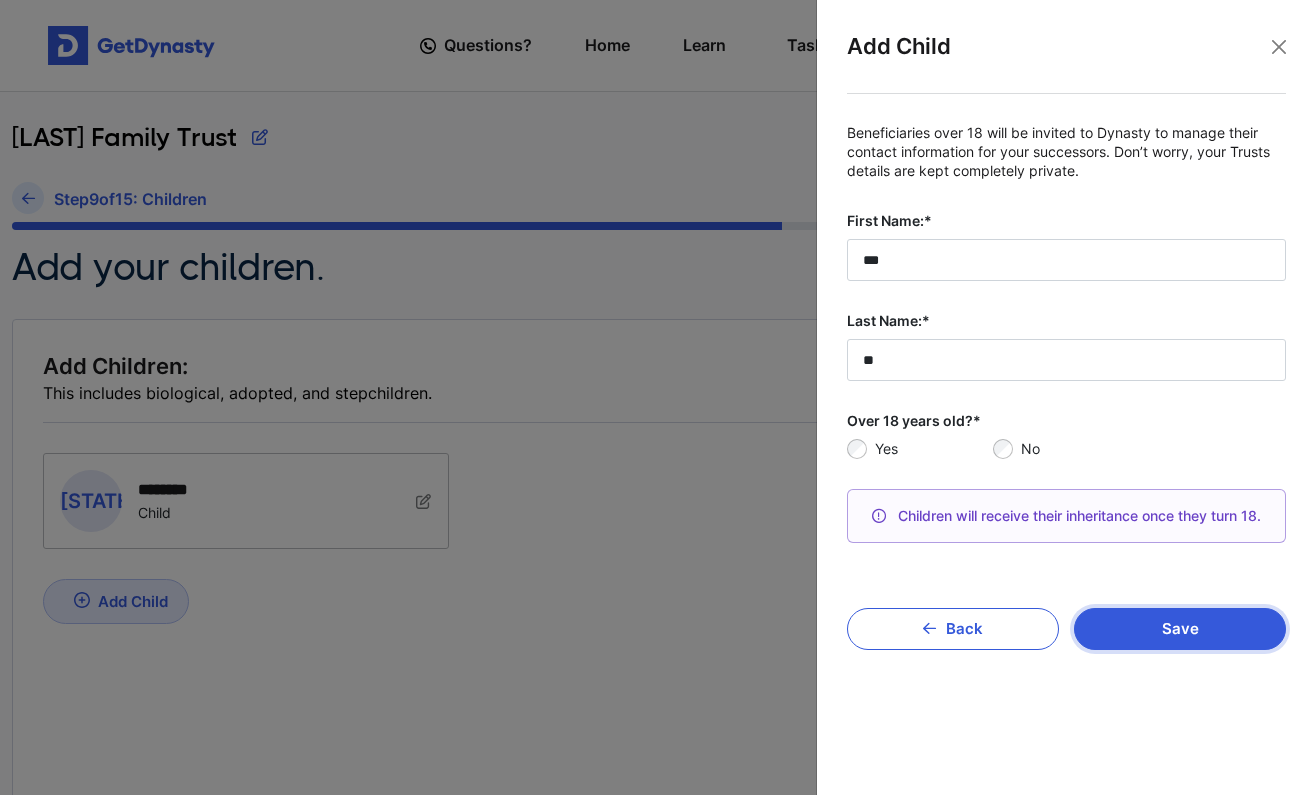 click on "Save" at bounding box center (1180, 629) 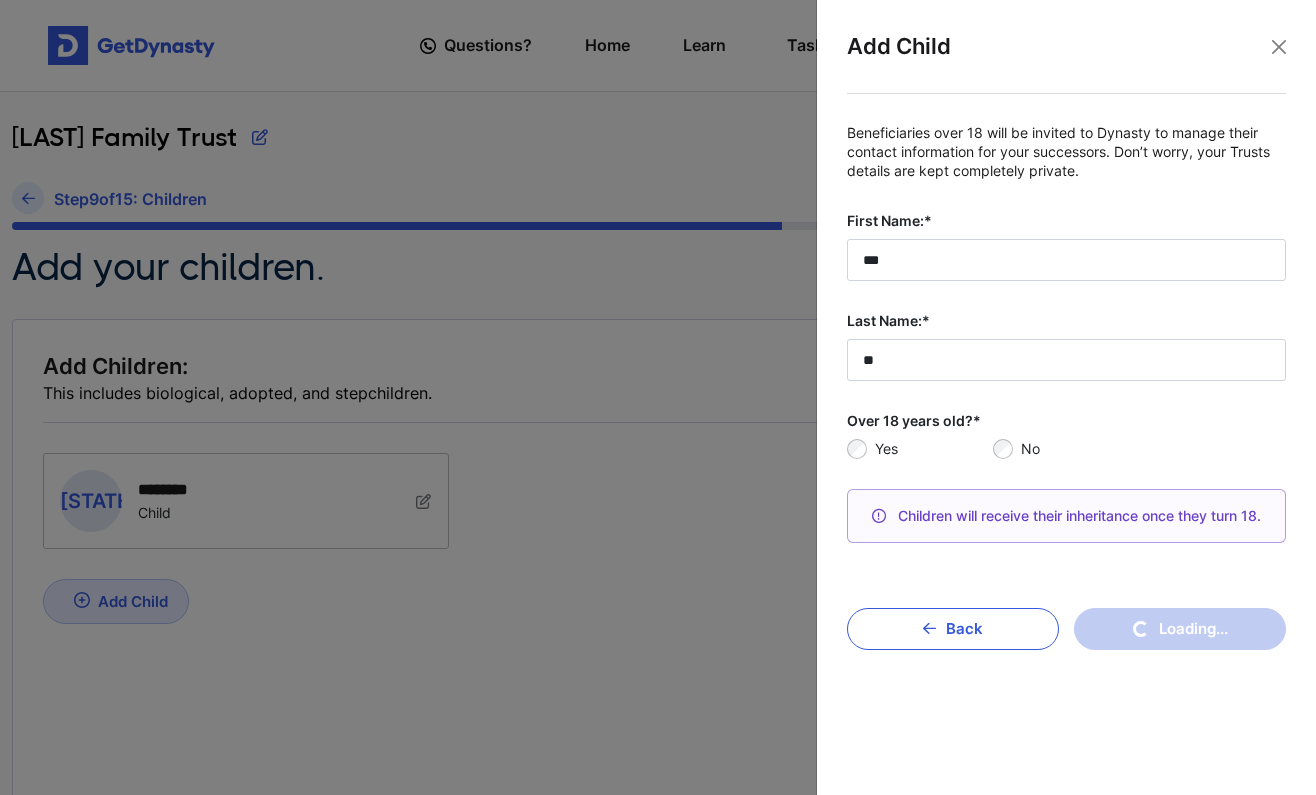 type 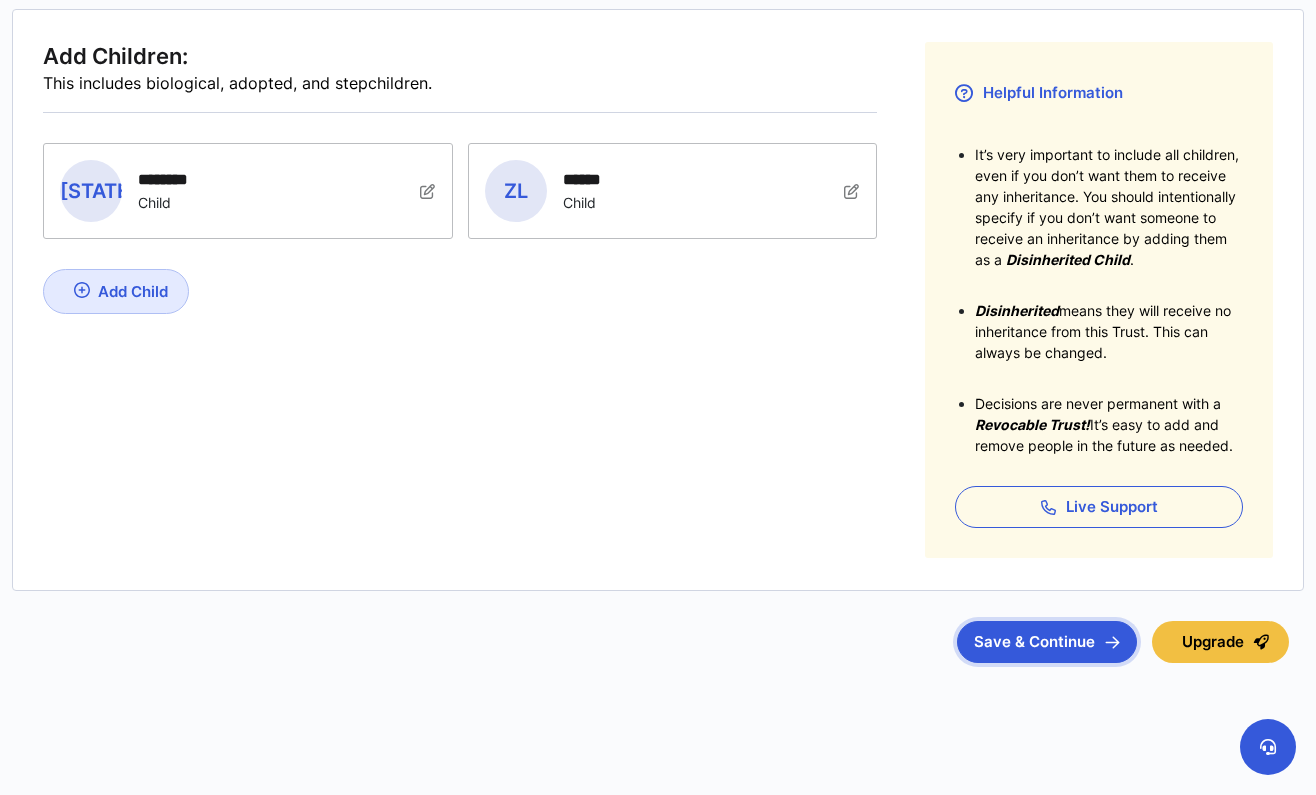 scroll, scrollTop: 310, scrollLeft: 0, axis: vertical 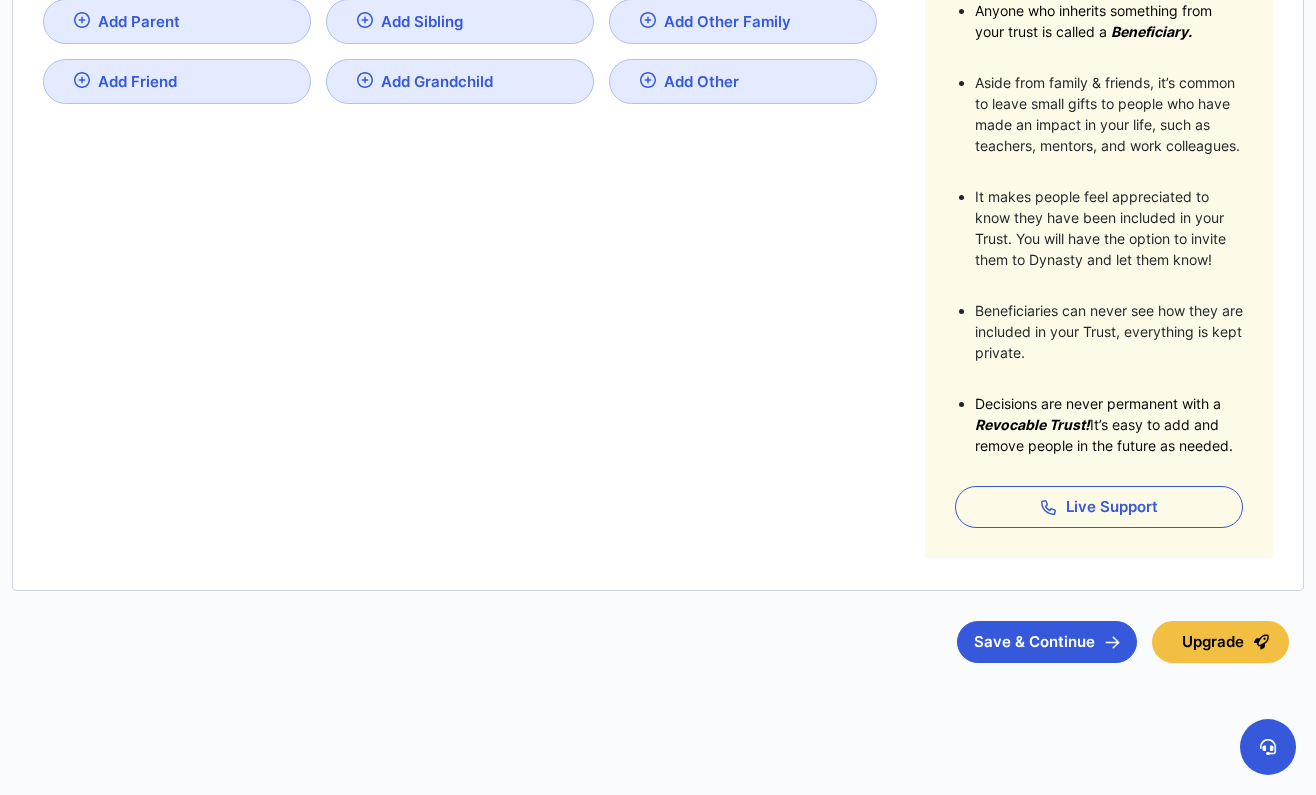 click on "Select a relationship: Choose one of the common  beneficiary  relationships. Add Parent Add Sibling Add Other Family Add Friend Add Grandchild   Add Other Helpful Information Anyone who inherits something from your trust is called a   Beneficiary. Aside from family & friends, it’s common to leave small gifts to people who have made an impact in your life, such as teachers, mentors, and work colleagues. It makes people feel appreciated to  know they have been included in your Trust. You will have the option to invite them to Dynasty and let them know! Beneficiaries can never see how they are included in your Trust, everything is kept private. Decisions are never permanent with a   Revocable Trust!  It’s easy to add and remove people in the future as needed.  Live Support Helpful Information Save & Continue Upgrade" at bounding box center (658, 264) 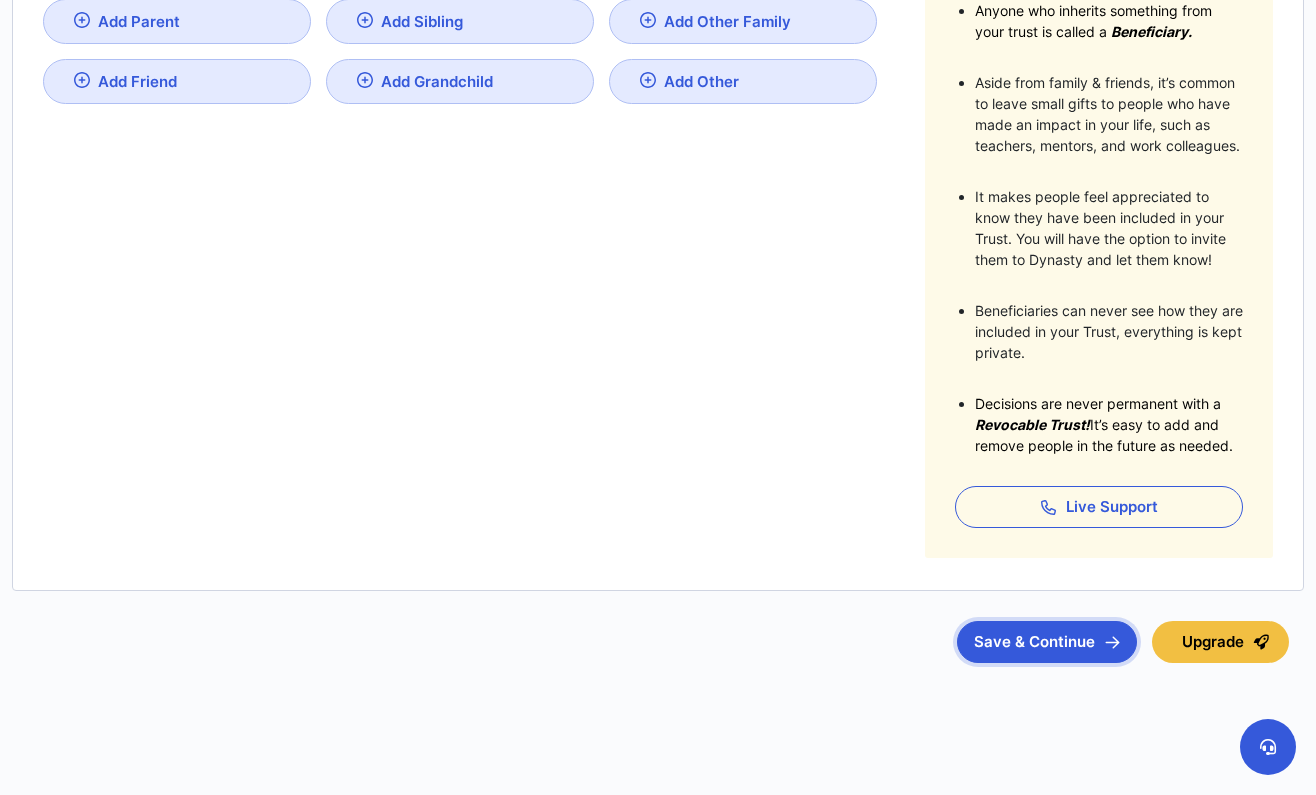 click on "Save & Continue" at bounding box center (1047, 642) 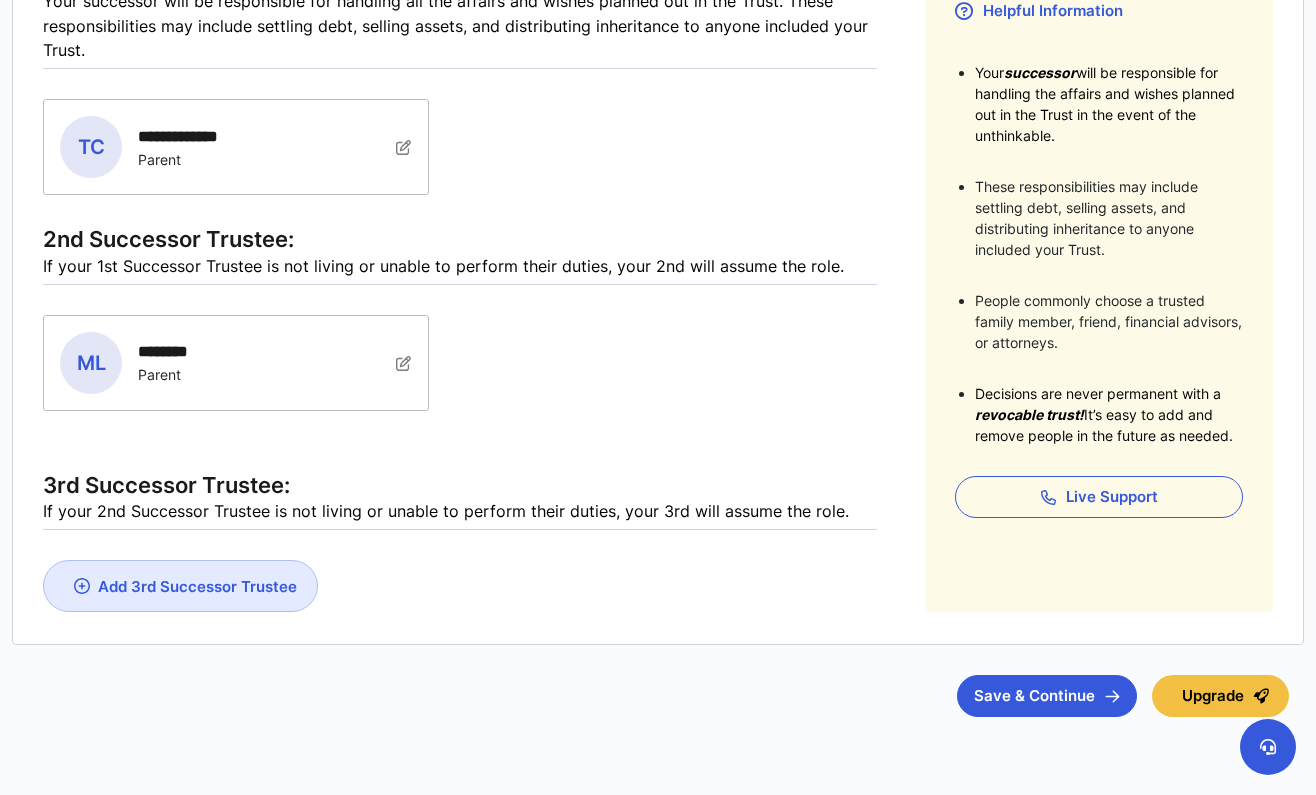 scroll, scrollTop: 396, scrollLeft: 0, axis: vertical 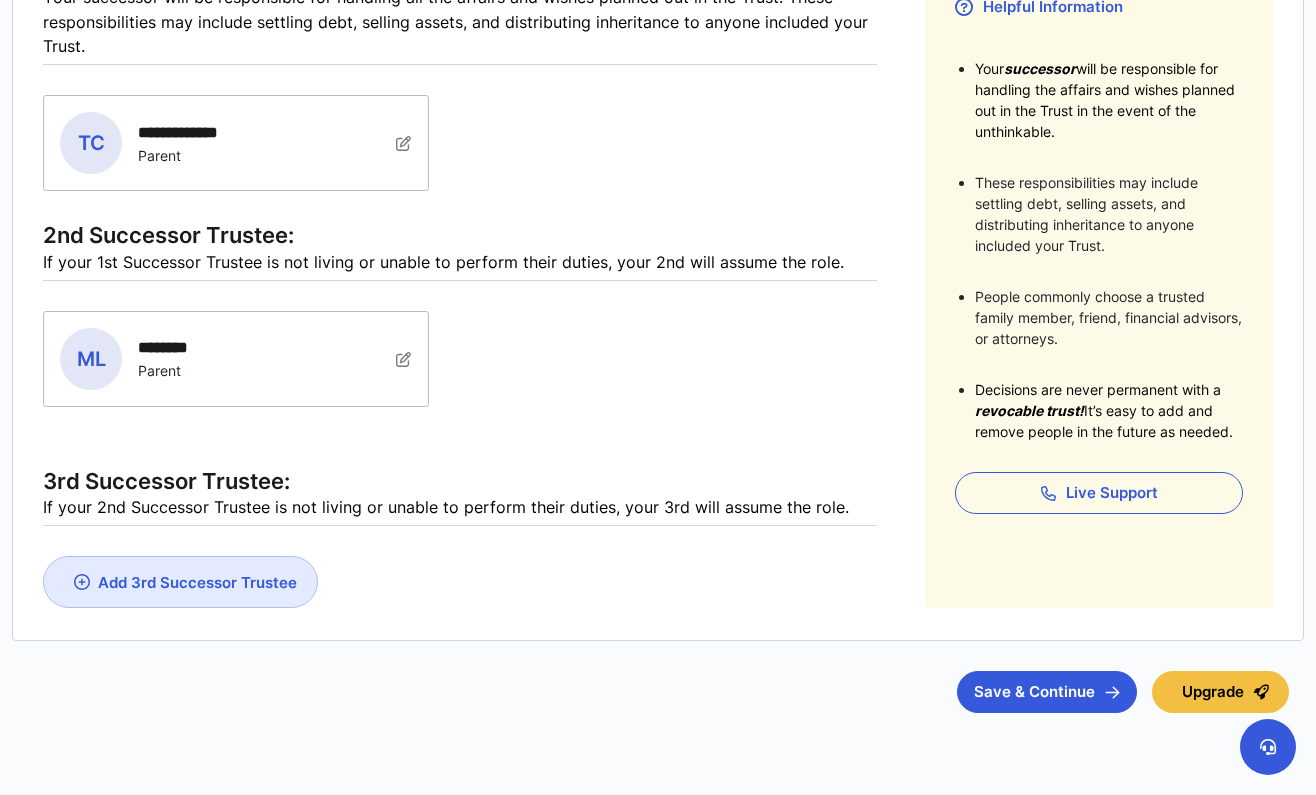 click on "Add 3rd Successor Trustee" at bounding box center (197, 582) 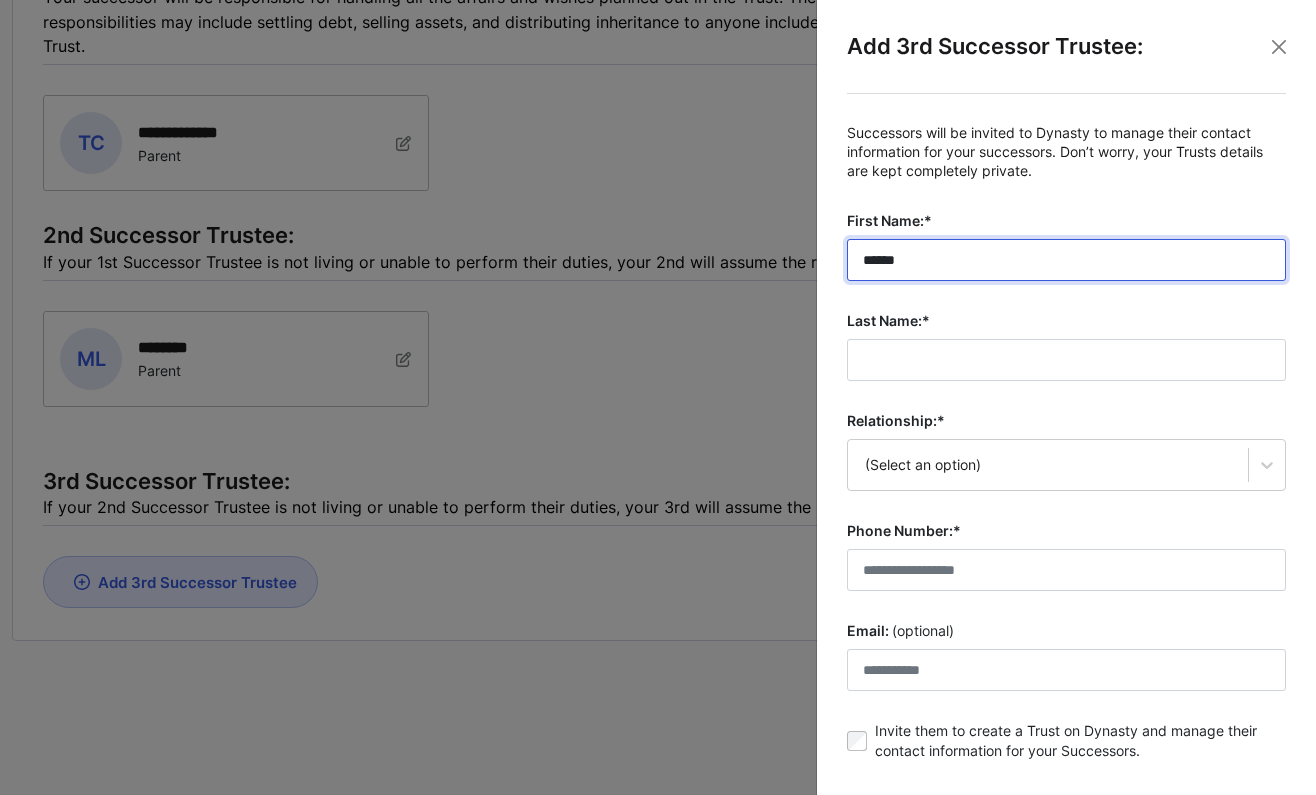 type on "*****" 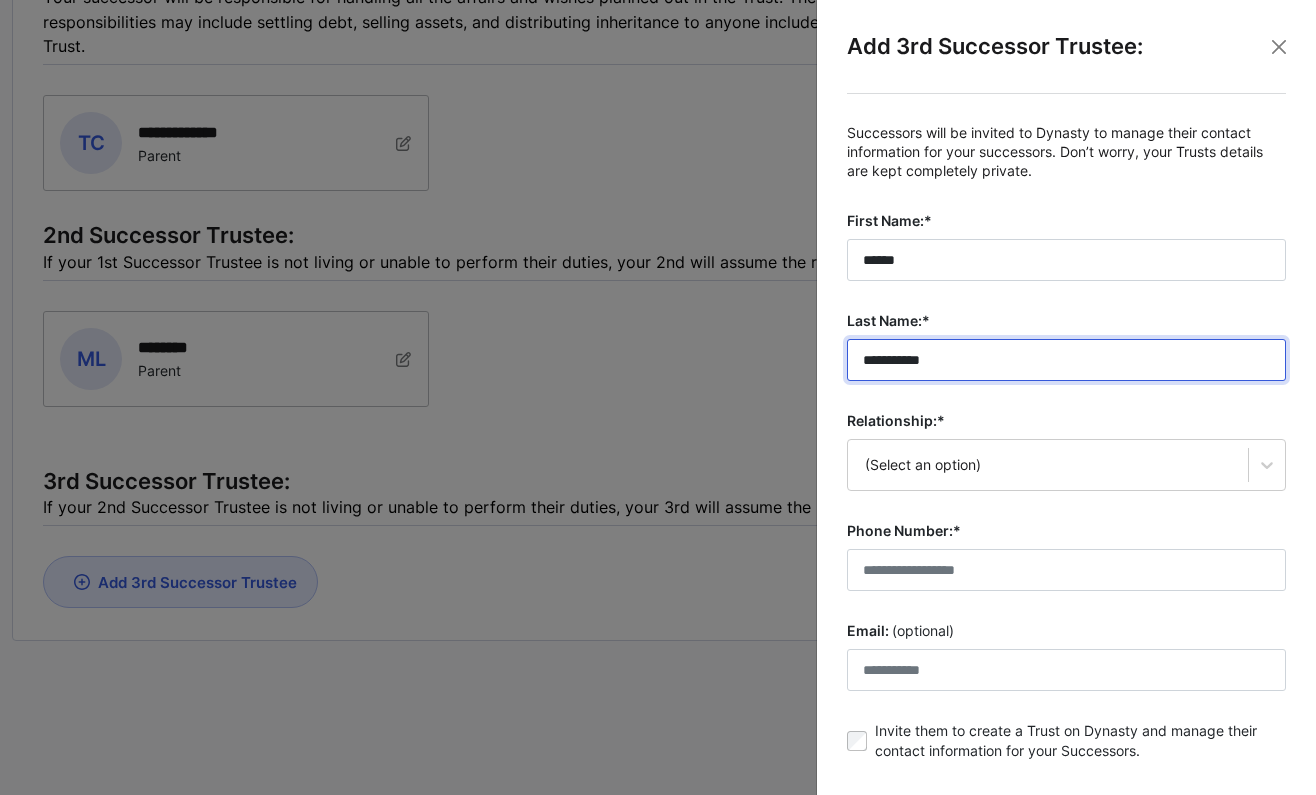 type on "**********" 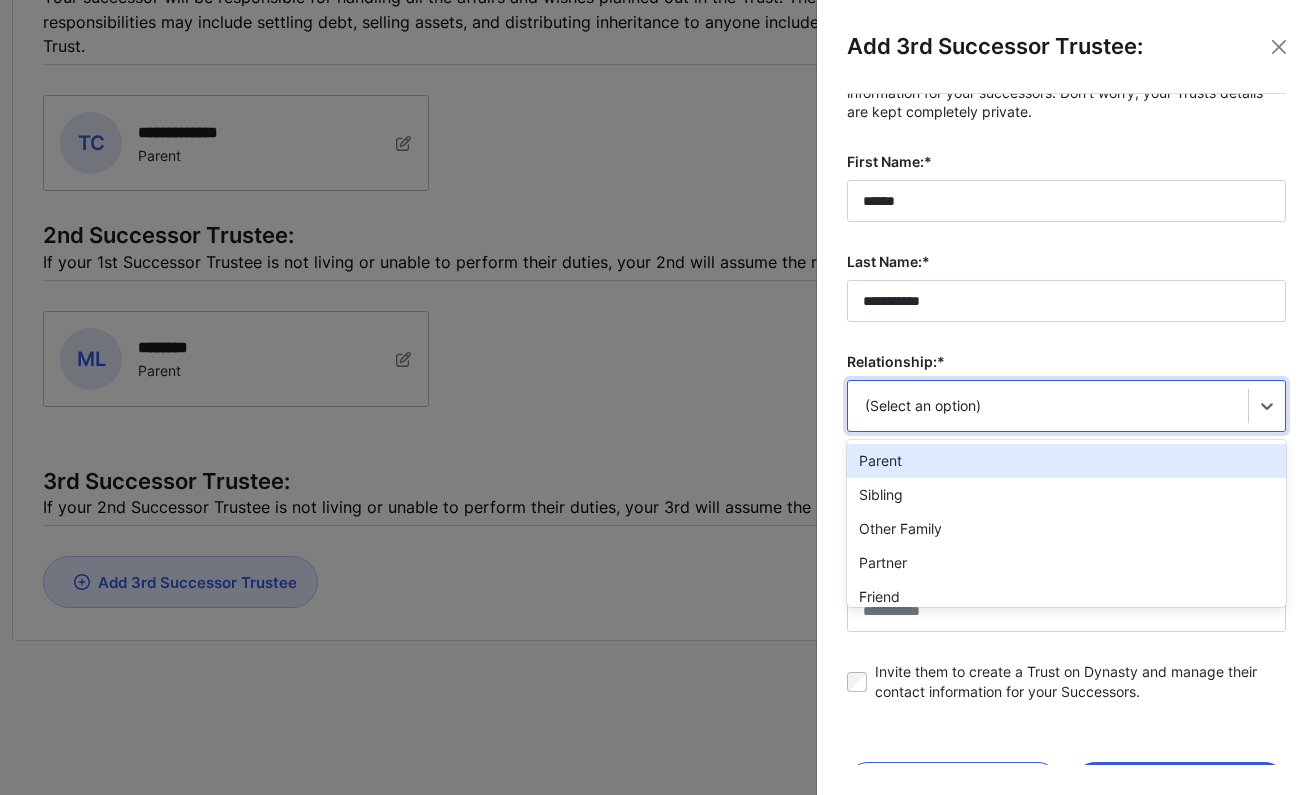 click on "option Parent focused, 1 of 7. 7 results available. Use Up and Down to choose options, press Enter to select the currently focused option, press Escape to exit the menu, press Tab to select the option and exit the menu. (Select an option) Parent Sibling Other Family Partner Friend Other Grandchild" at bounding box center (1066, 406) 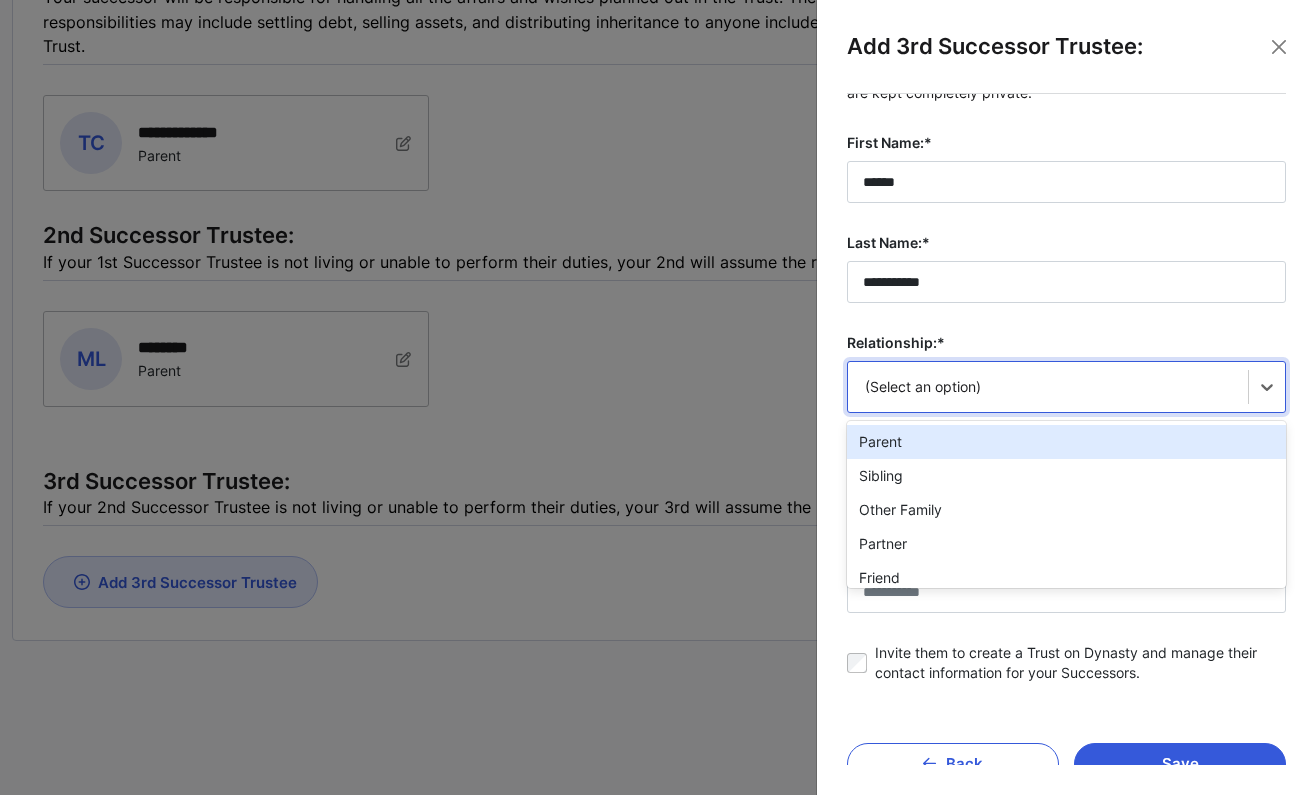 scroll, scrollTop: 79, scrollLeft: 0, axis: vertical 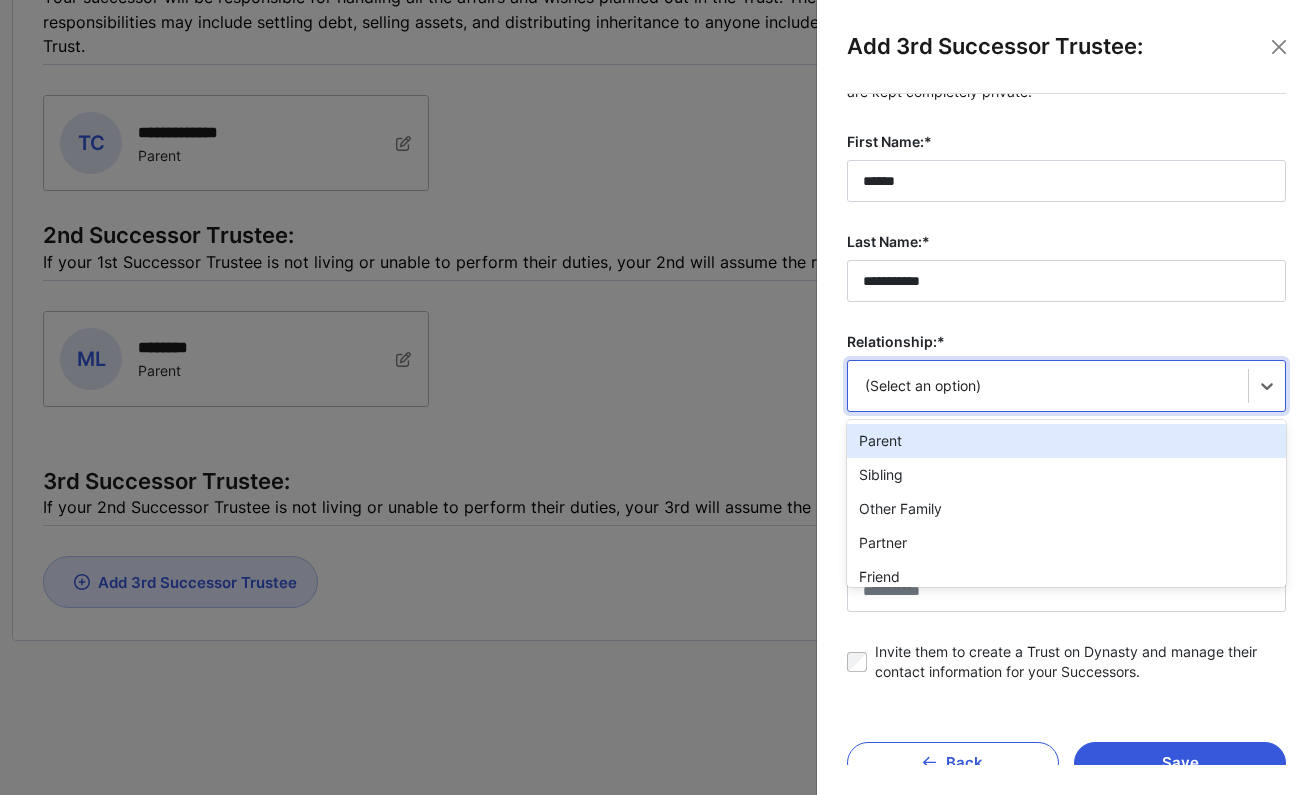 click on "Parent" at bounding box center [1066, 441] 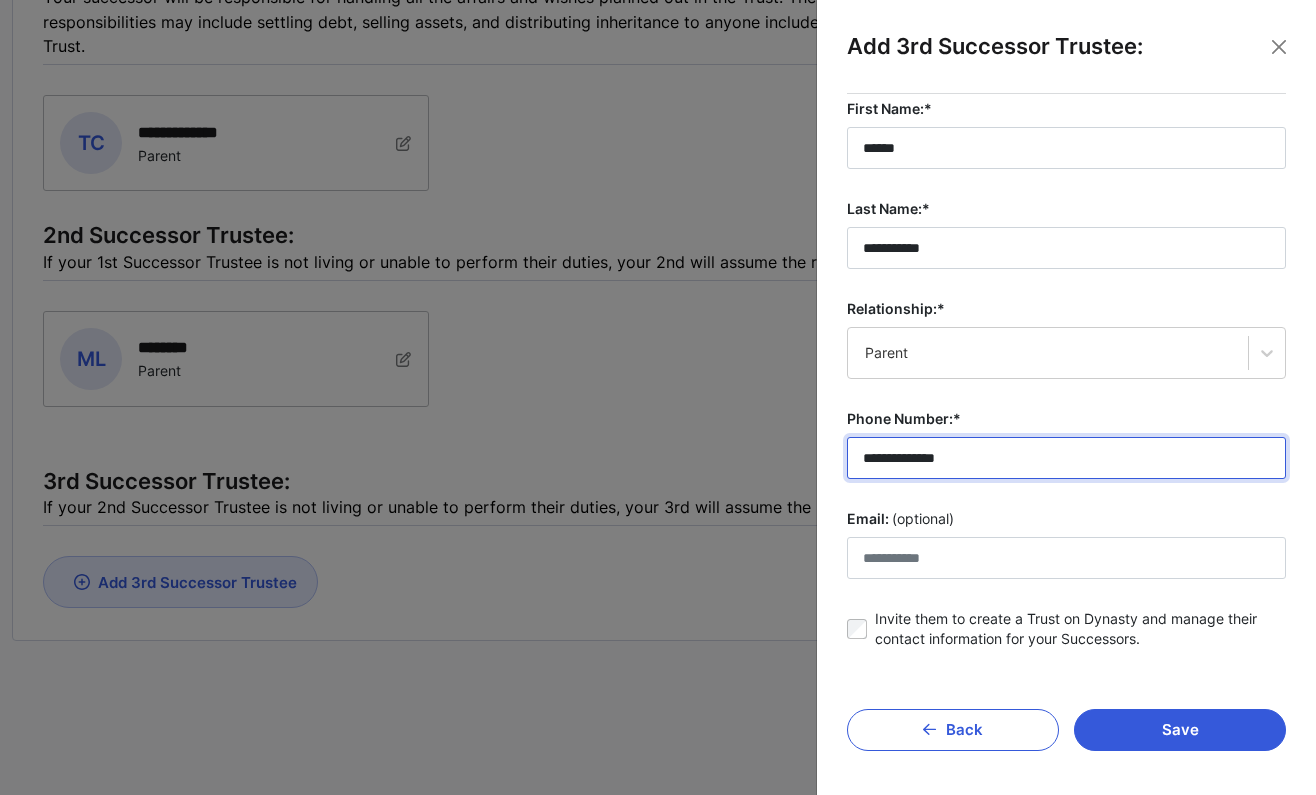 scroll, scrollTop: 111, scrollLeft: 0, axis: vertical 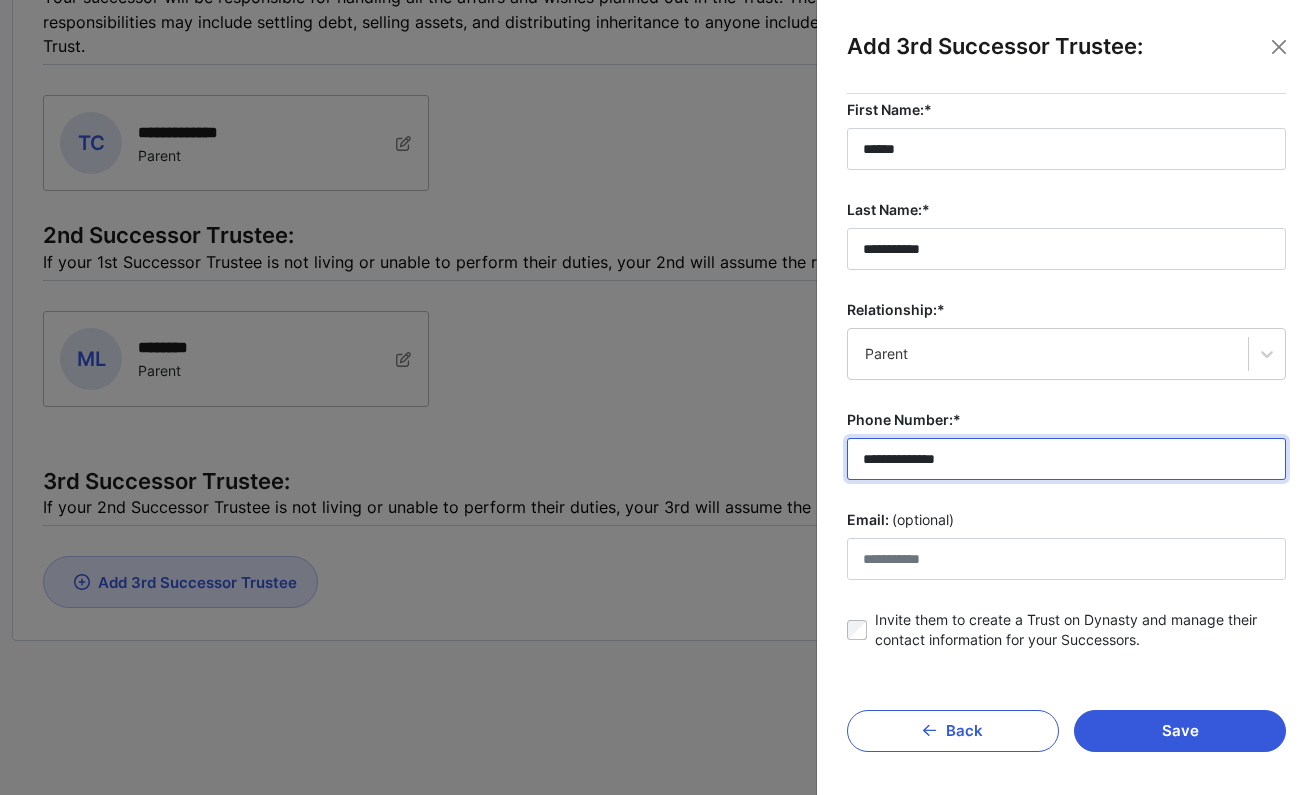 type on "**********" 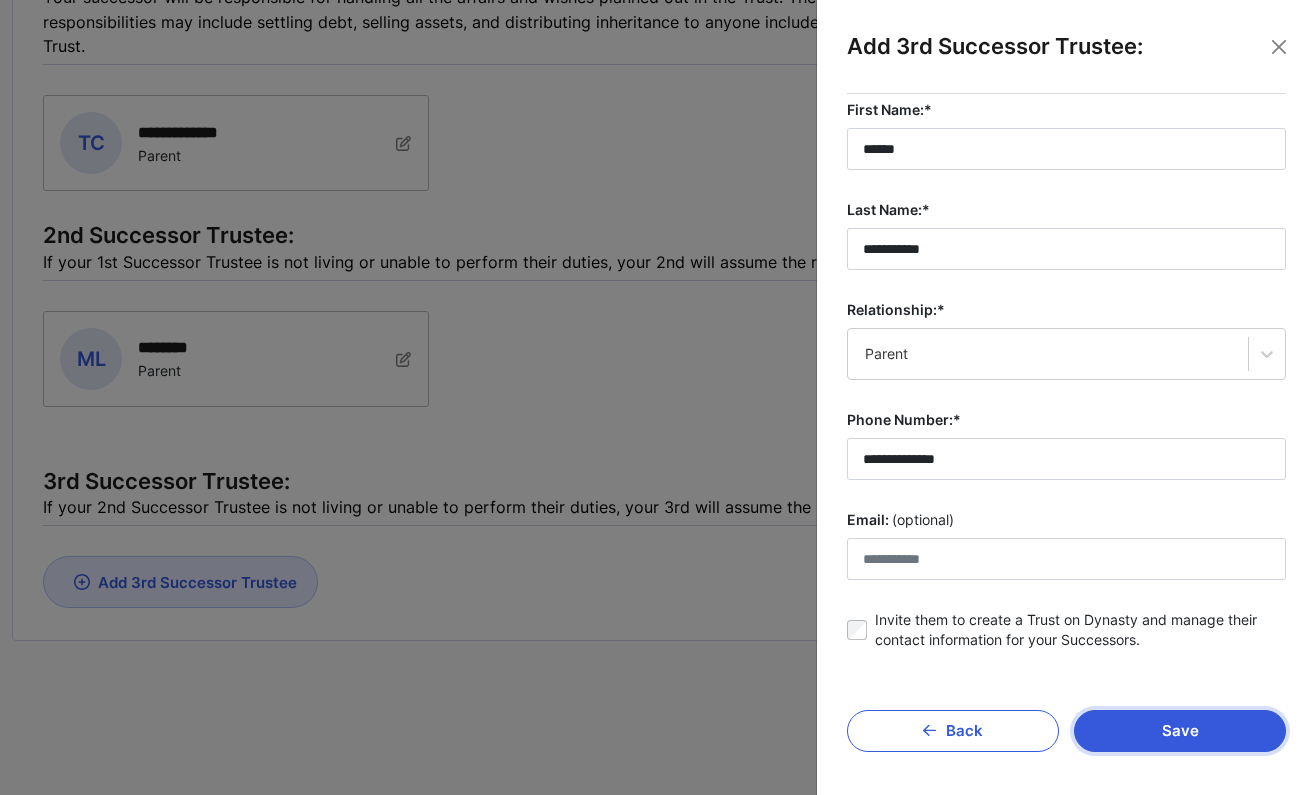 click on "Save" at bounding box center [1180, 731] 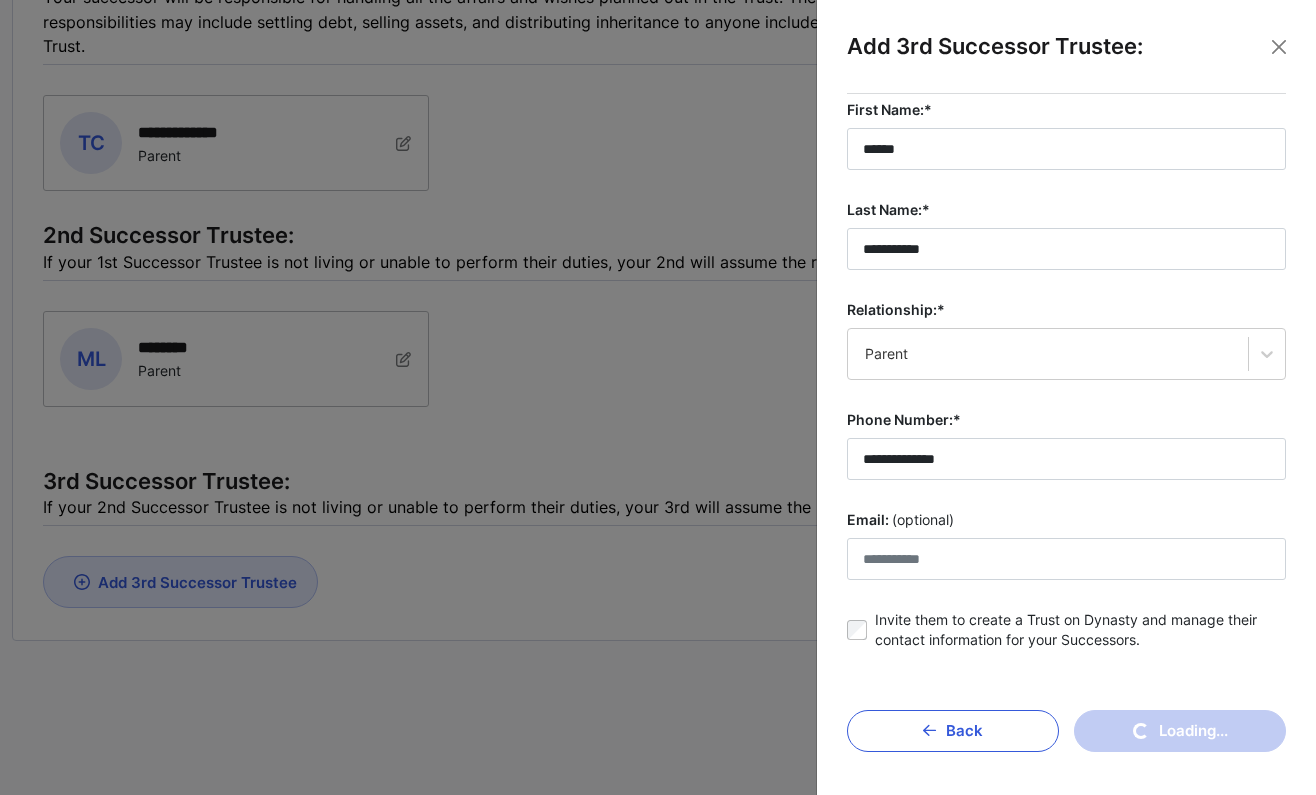 type 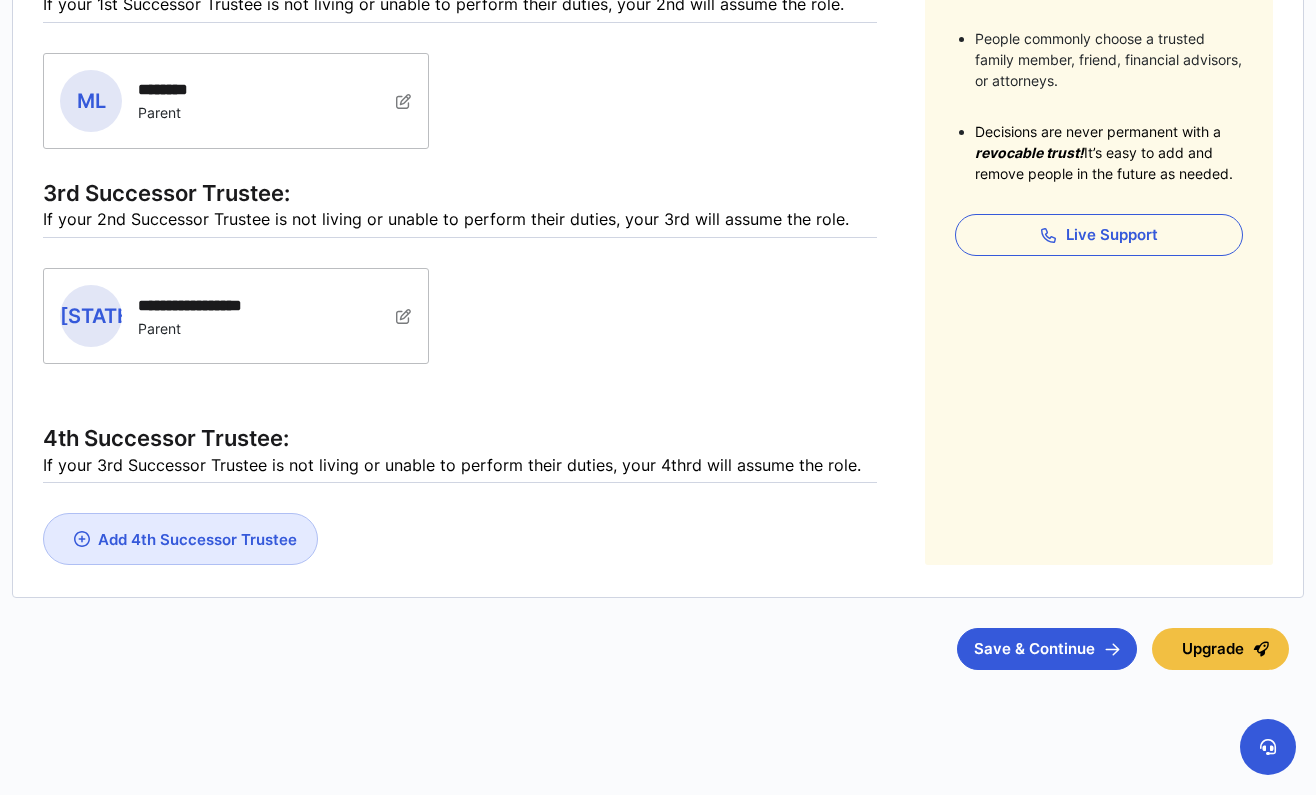 click on "Add 4th Successor Trustee" at bounding box center (180, 539) 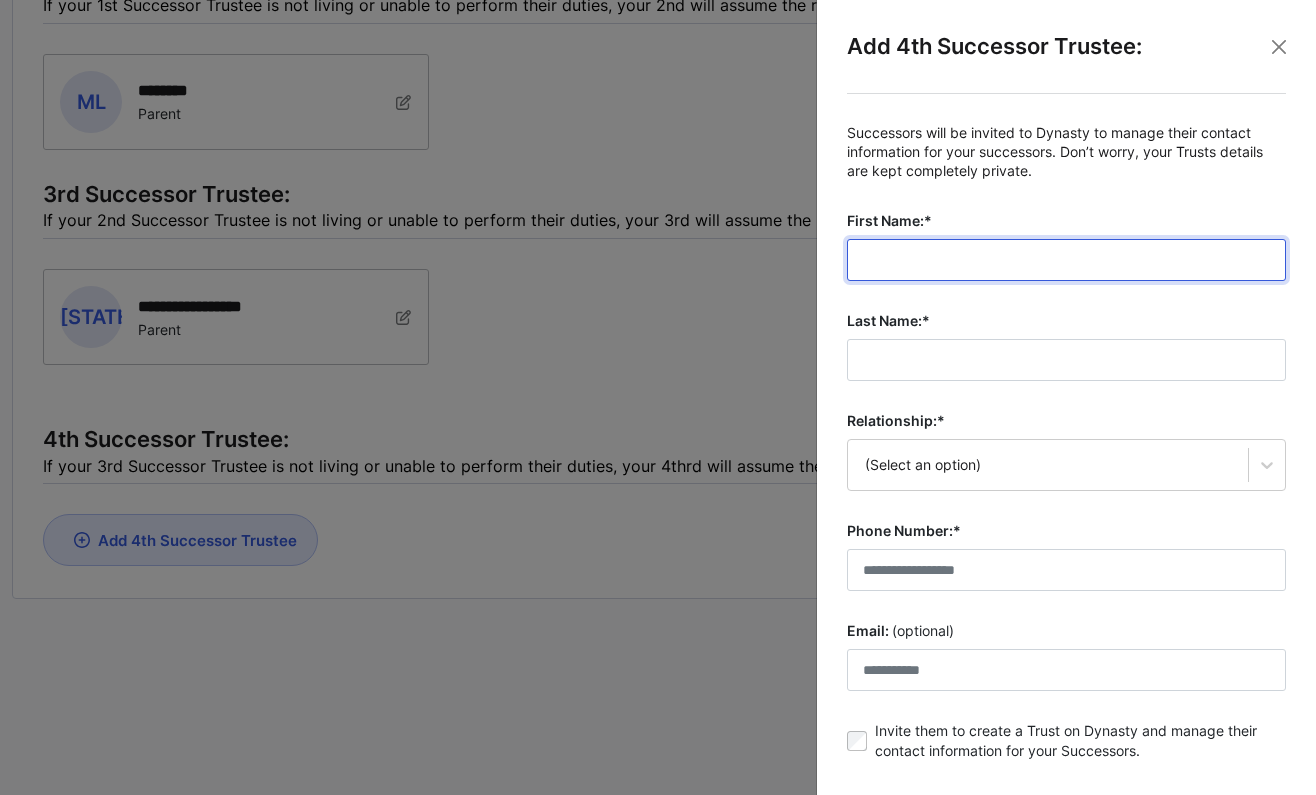 type on "*" 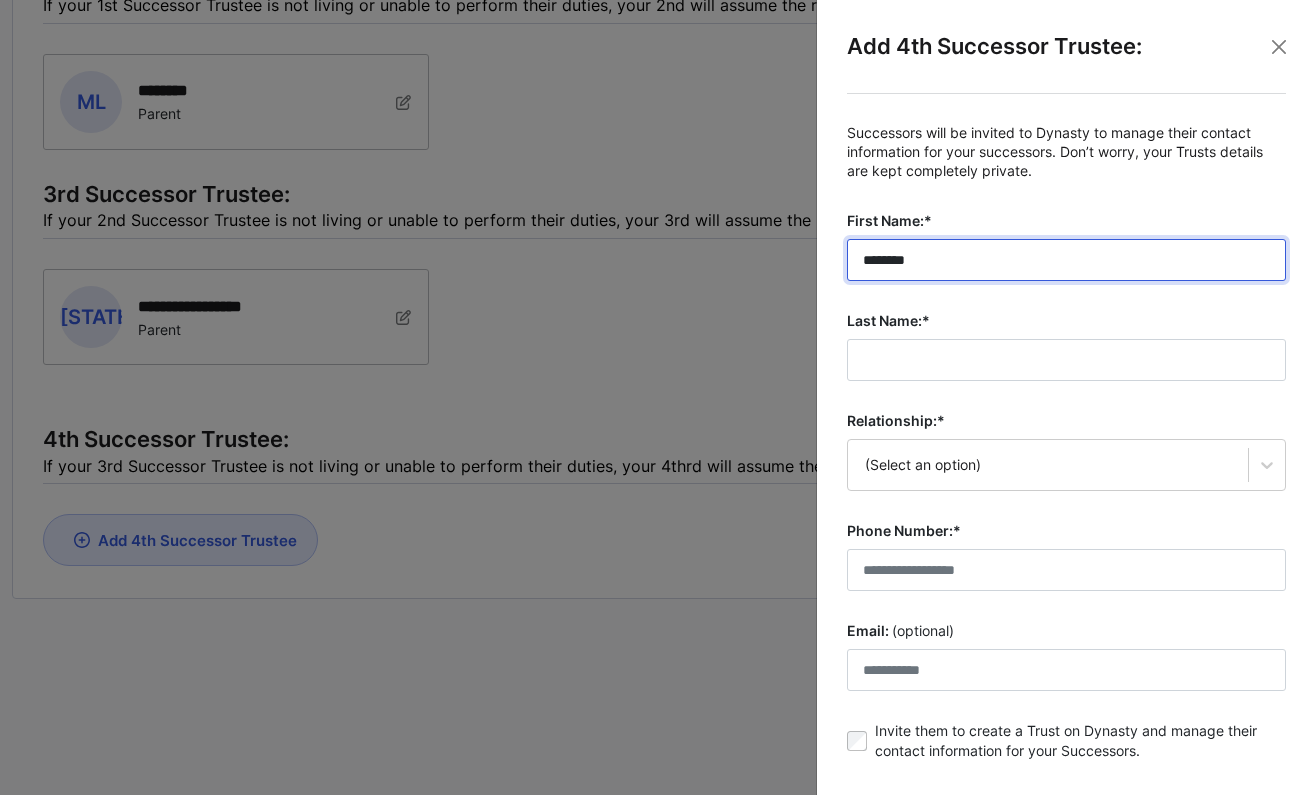 type on "********" 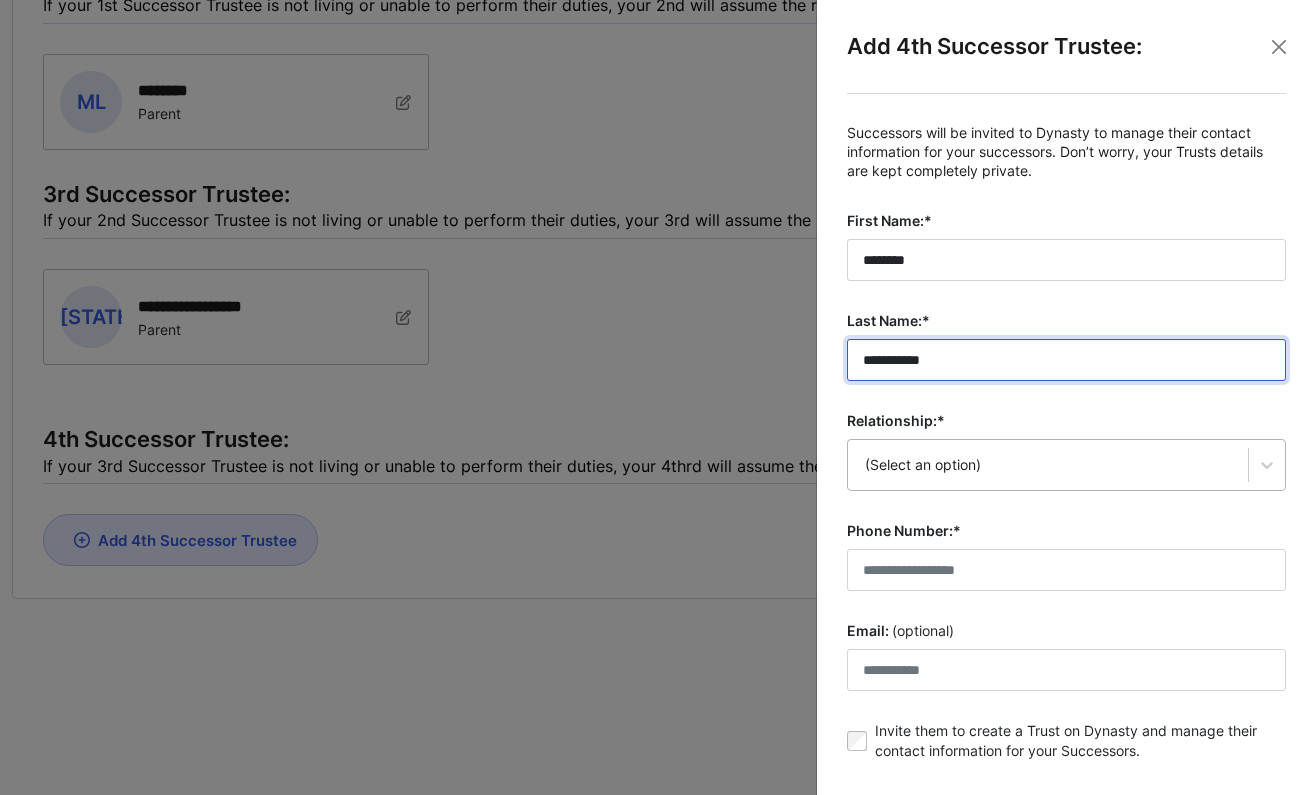type on "**********" 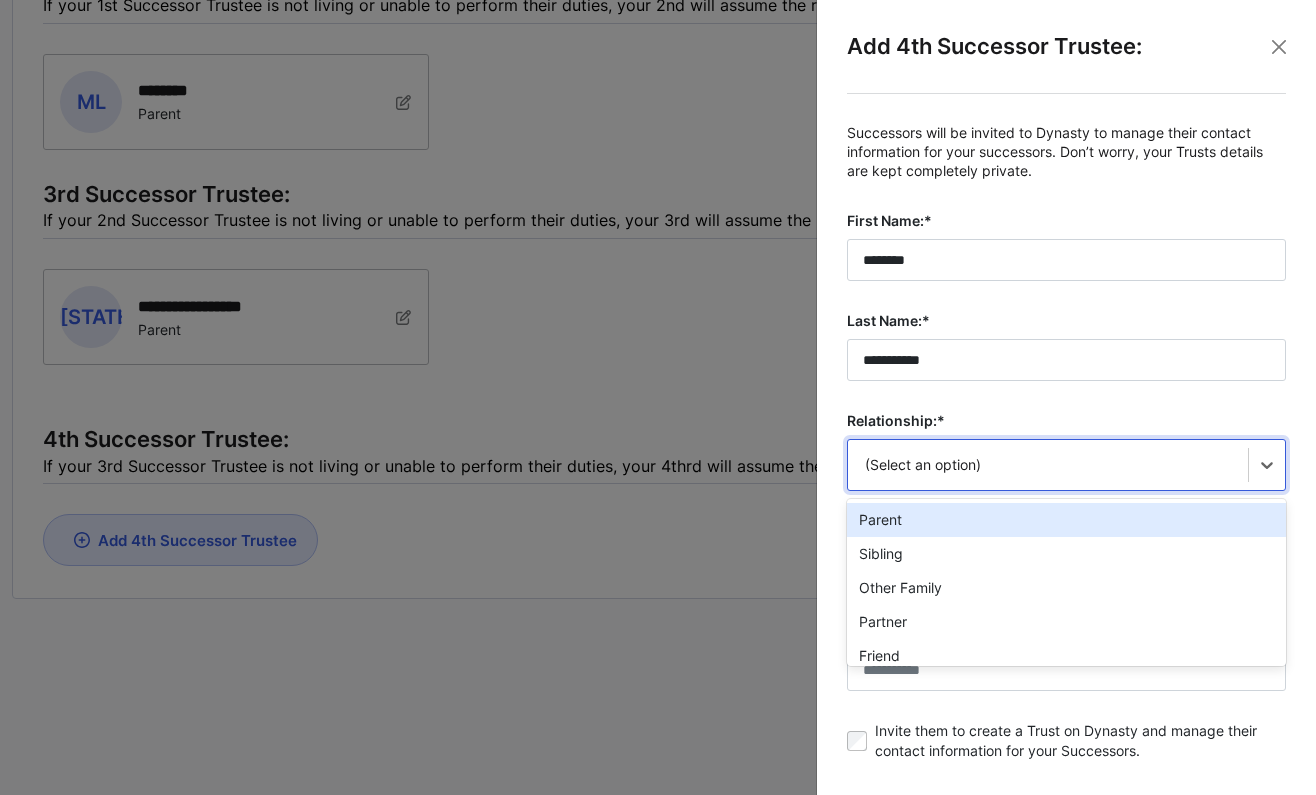 click on "option Parent focused, 1 of 7. 7 results available. Use Up and Down to choose options, press Enter to select the currently focused option, press Escape to exit the menu, press Tab to select the option and exit the menu. (Select an option) Parent Sibling Other Family Partner Friend Other Grandchild" at bounding box center (1066, 465) 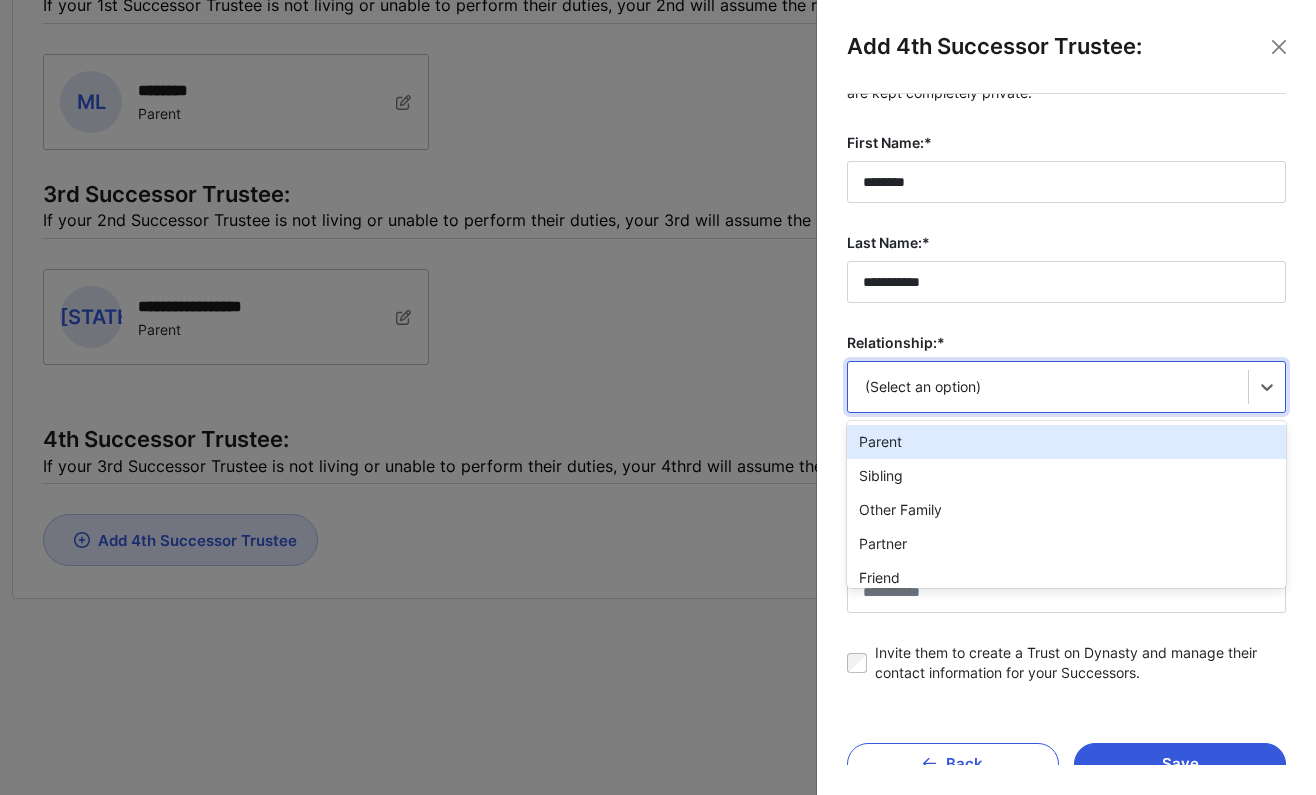 scroll, scrollTop: 79, scrollLeft: 0, axis: vertical 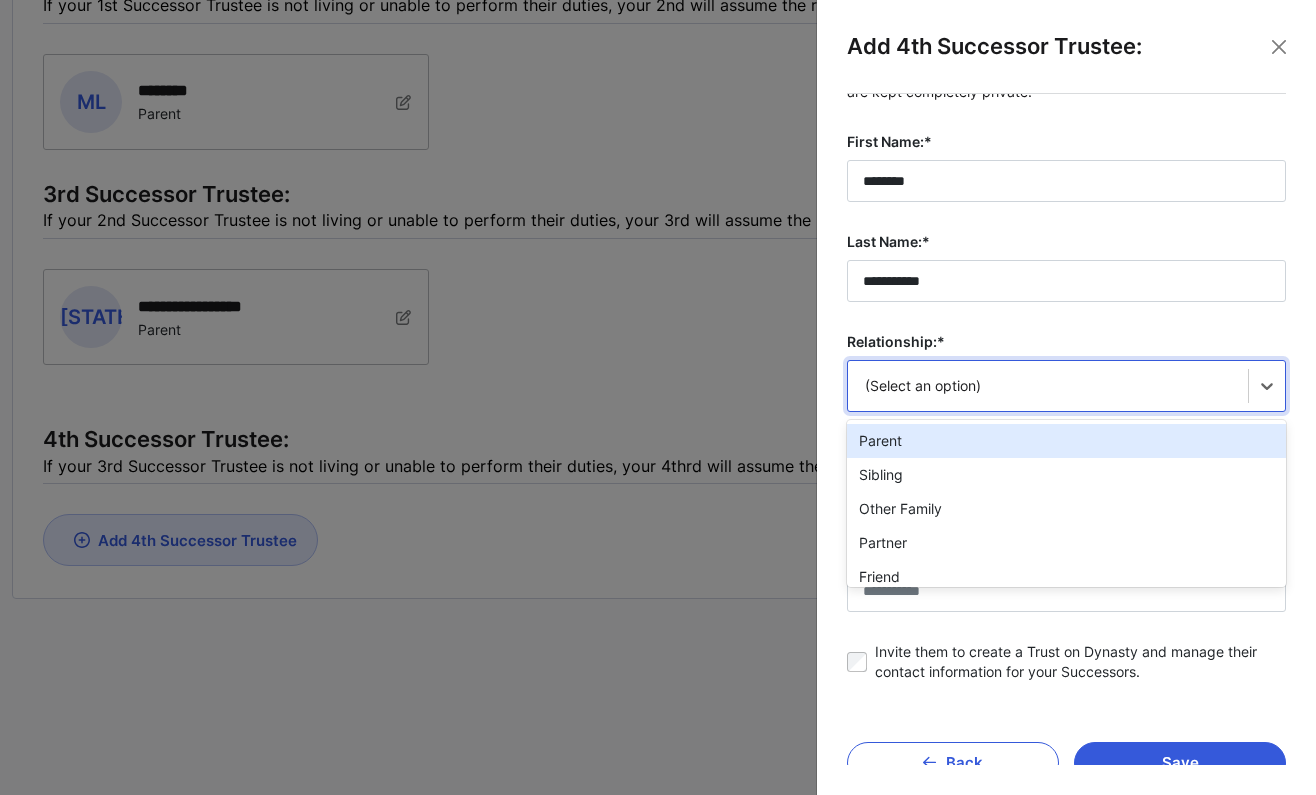 click on "Parent" at bounding box center [1066, 441] 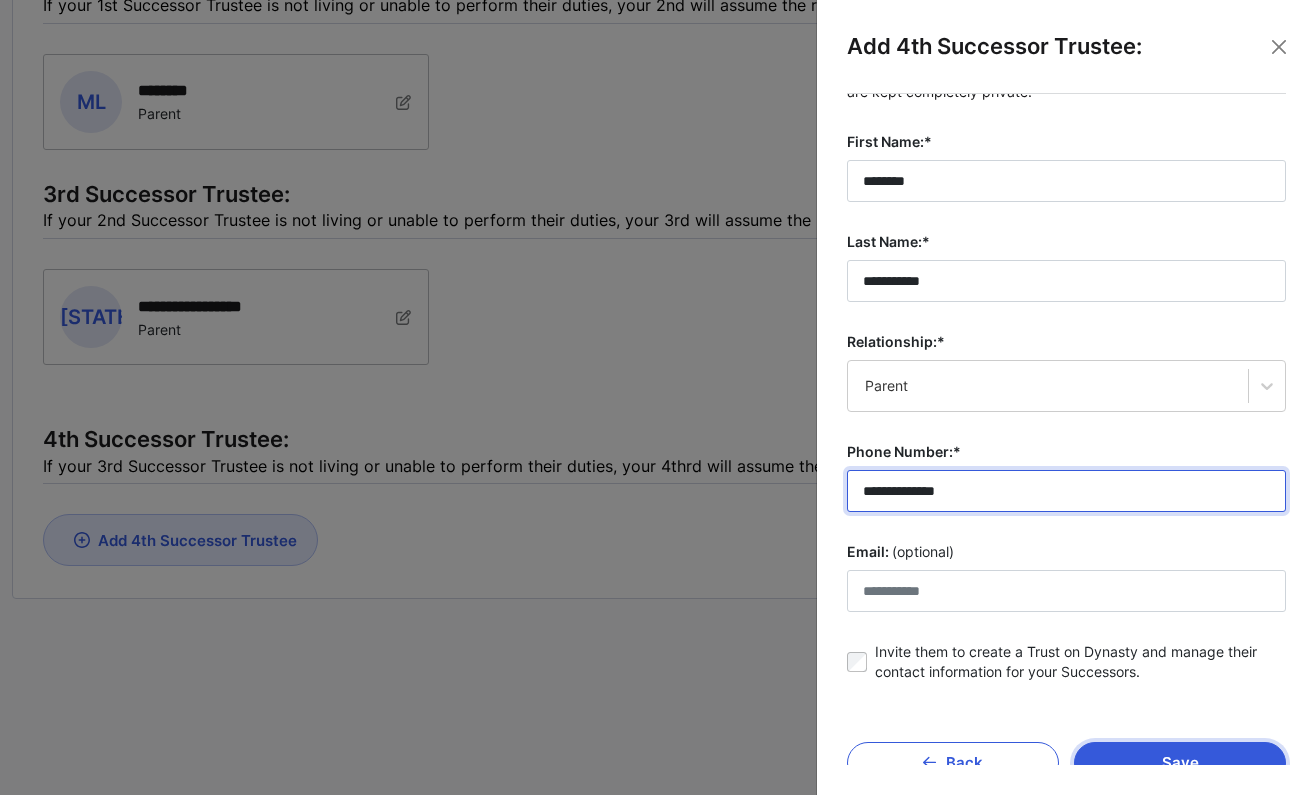 type on "**********" 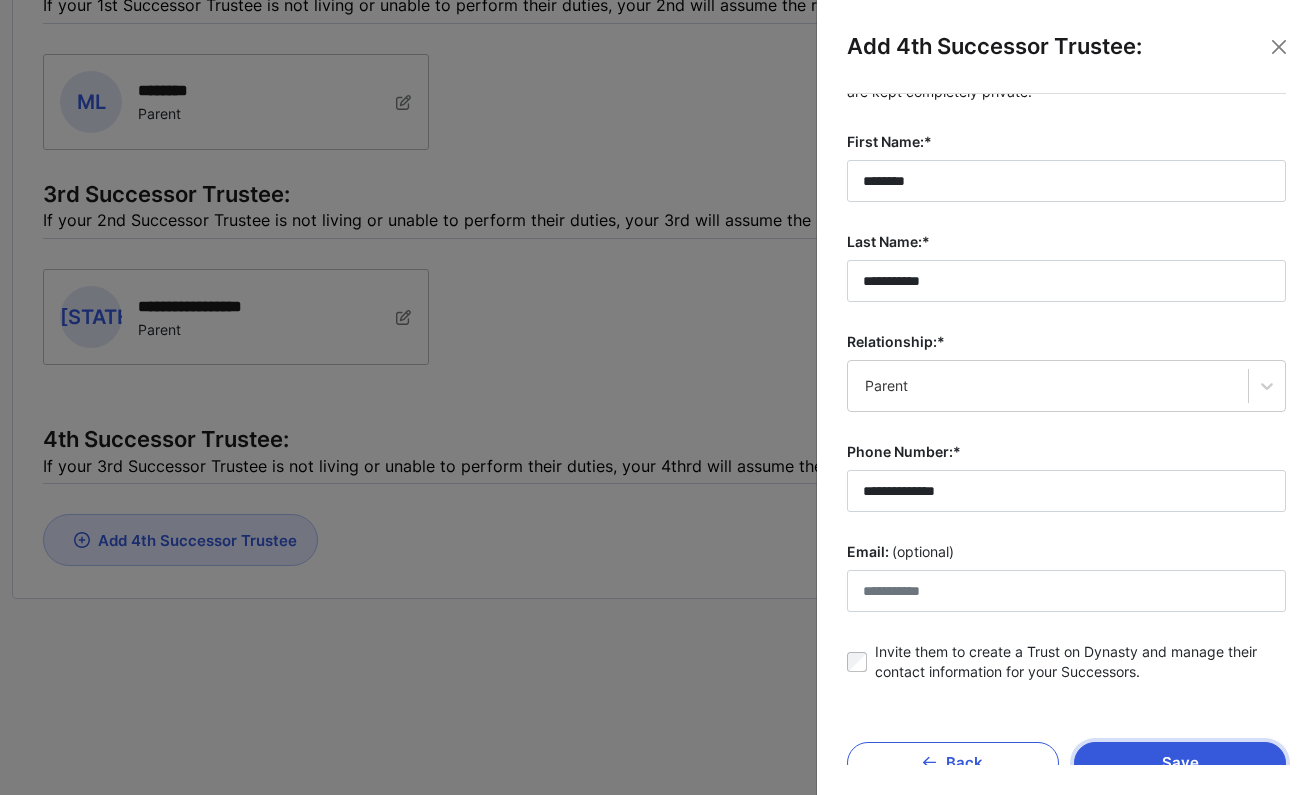 click on "Save" at bounding box center (1180, 763) 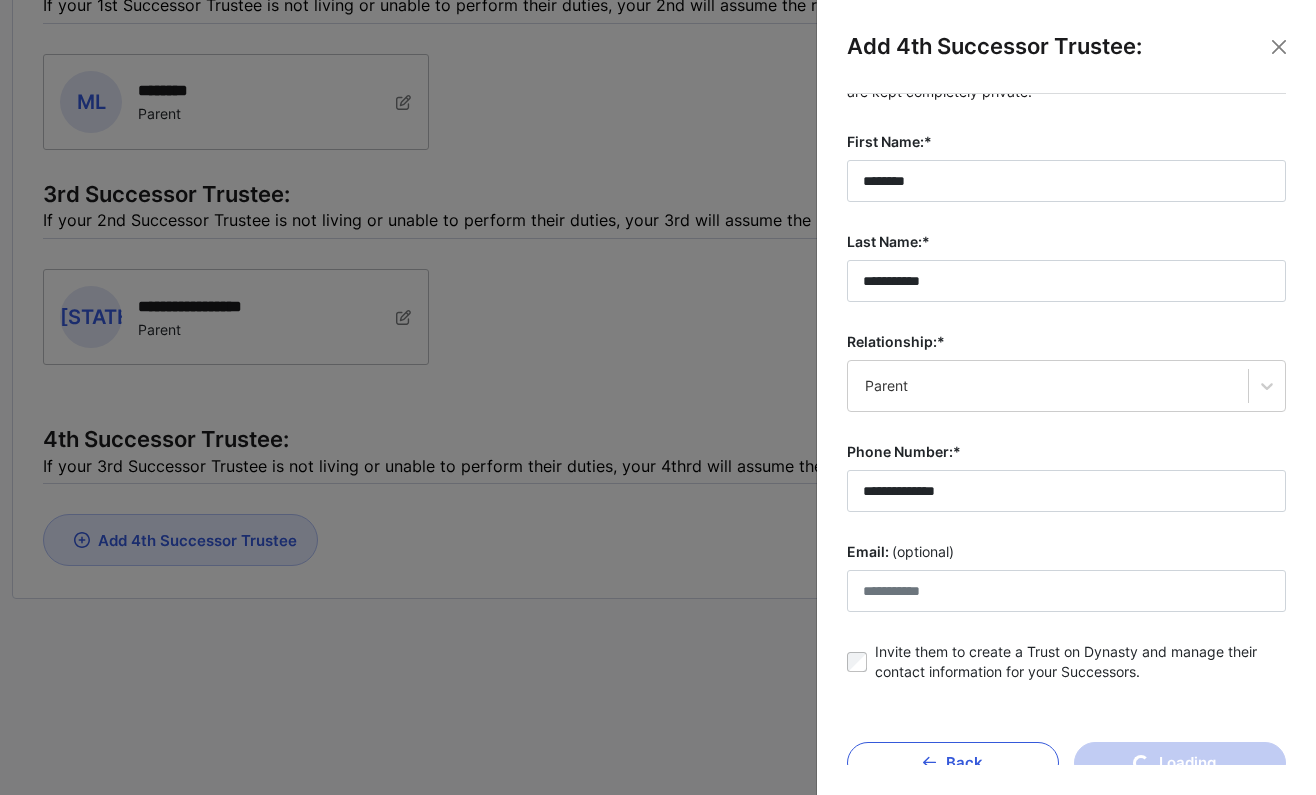 type 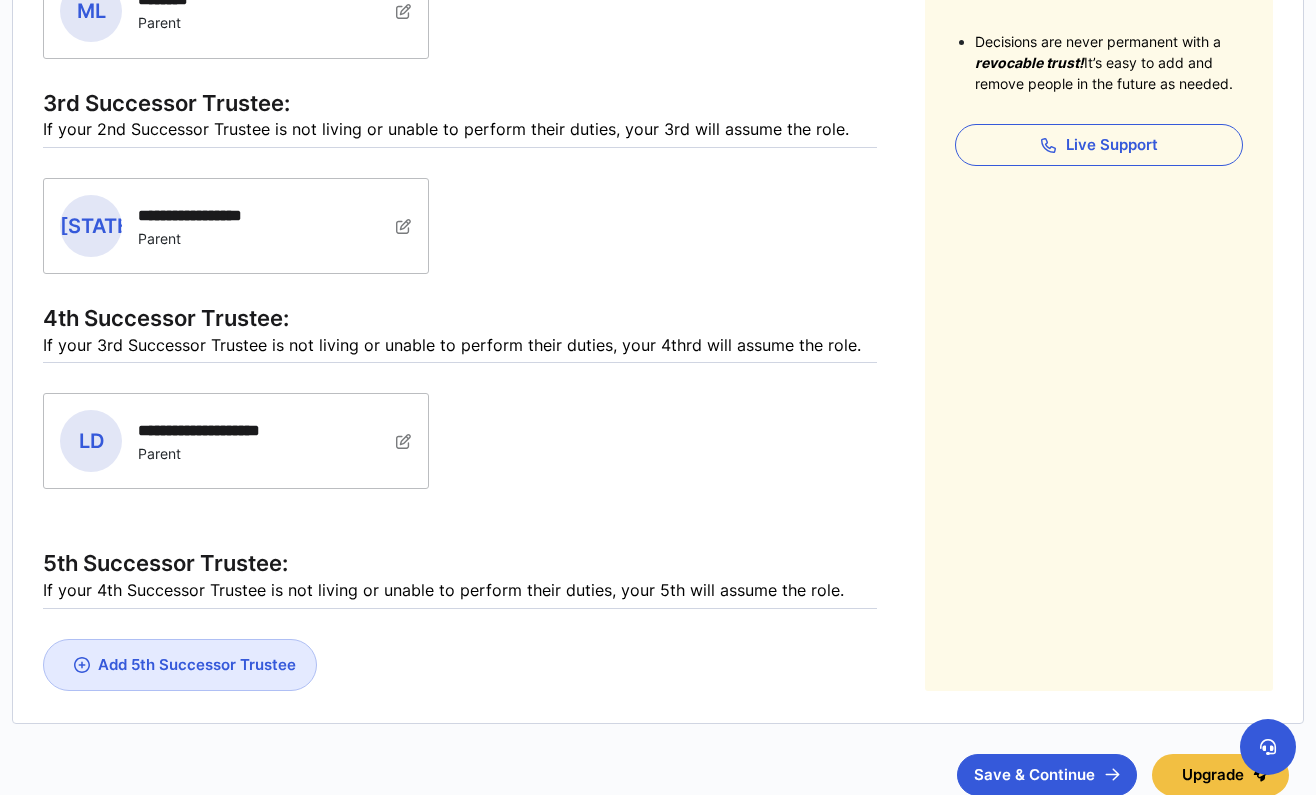 scroll, scrollTop: 771, scrollLeft: 0, axis: vertical 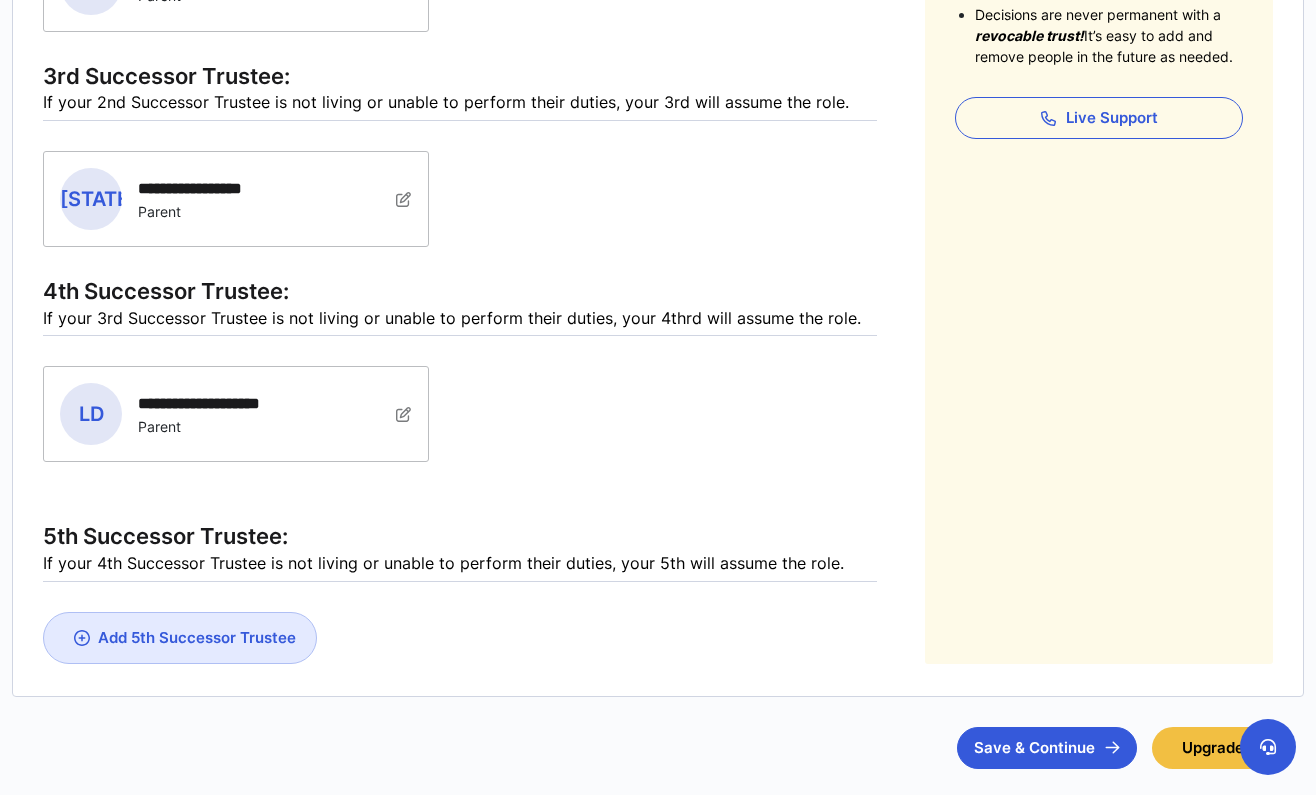 click on "Add 5th Successor Trustee" at bounding box center (197, 637) 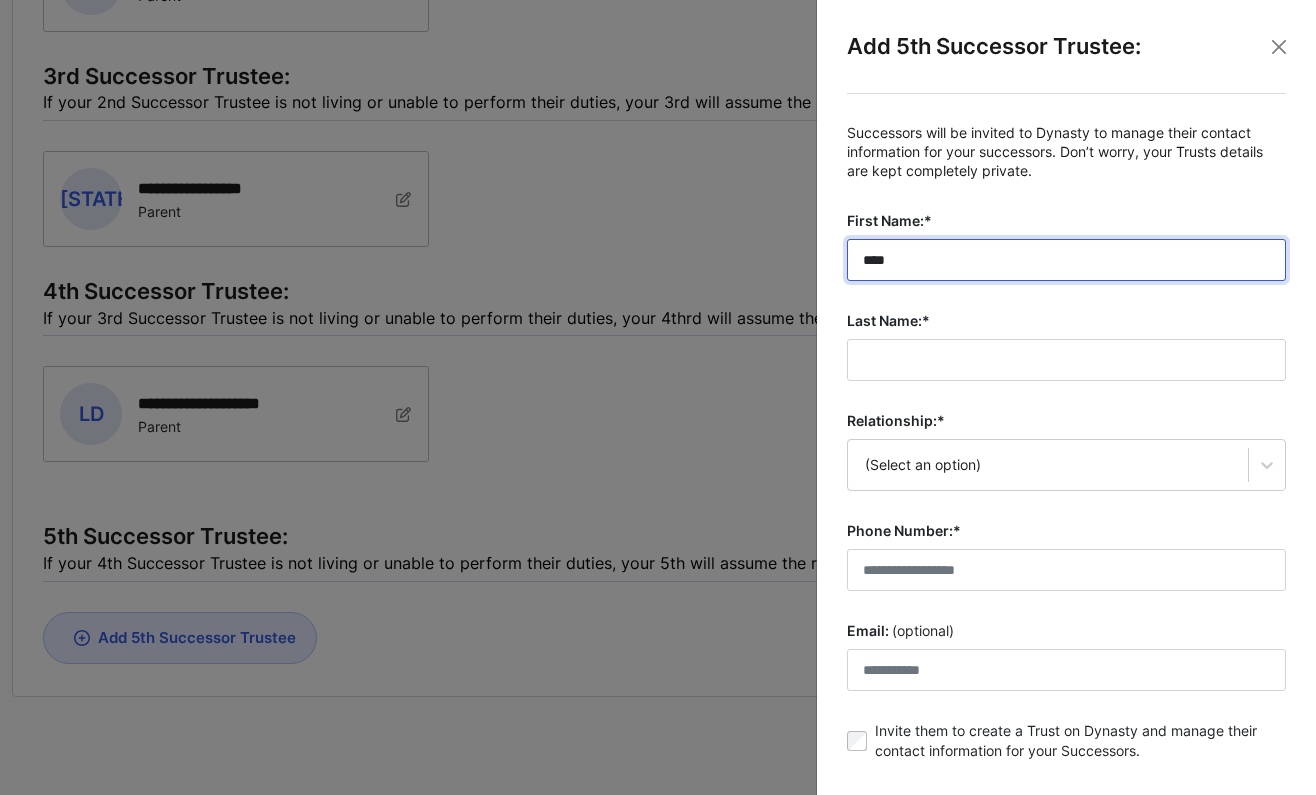 type on "****" 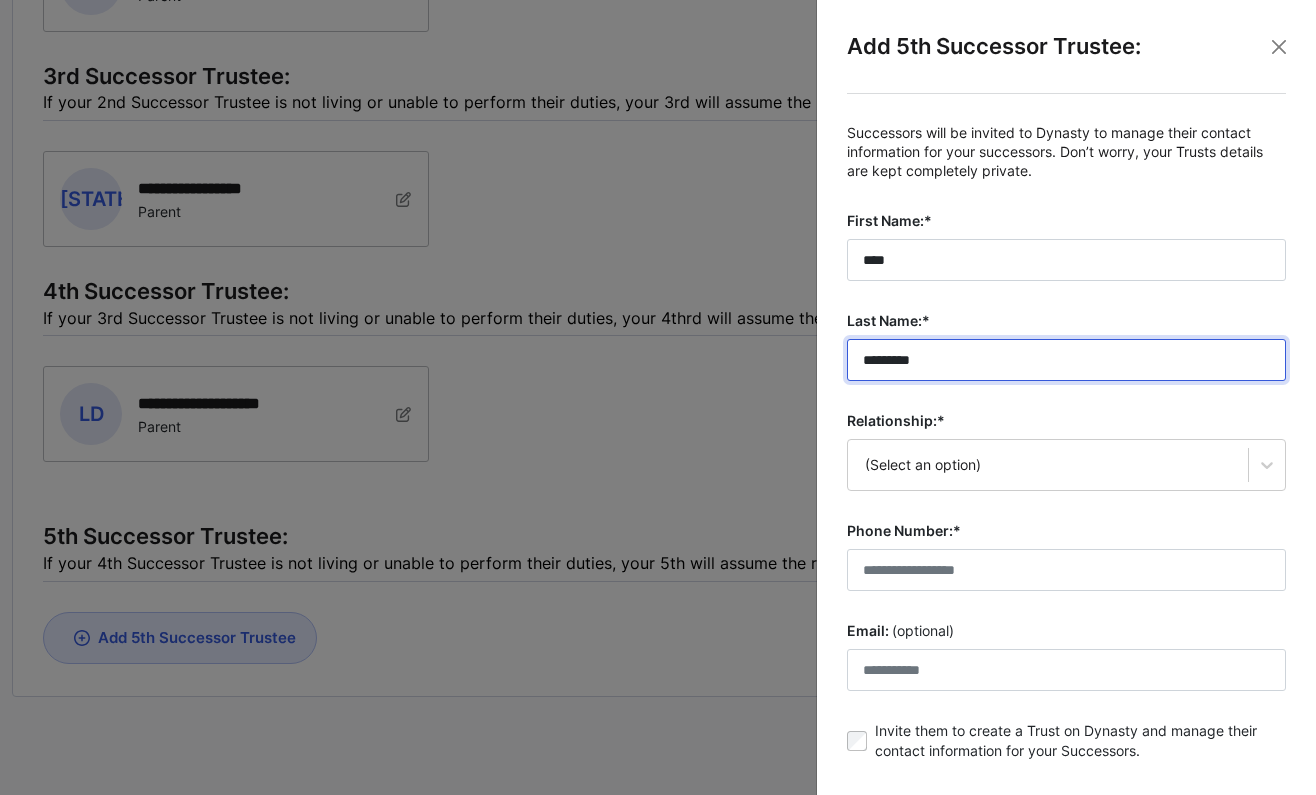 type on "*********" 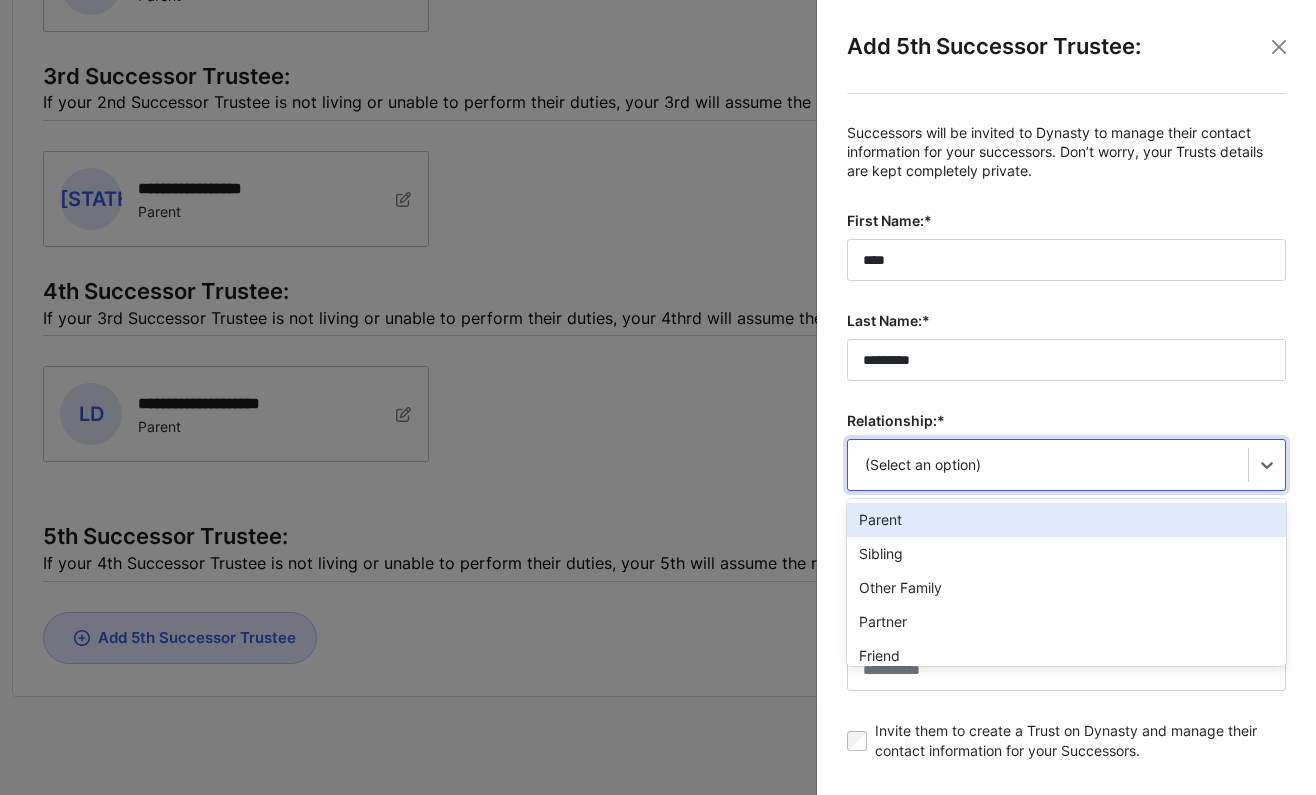 click on "option Parent focused, 1 of 7. 7 results available. Use Up and Down to choose options, press Enter to select the currently focused option, press Escape to exit the menu, press Tab to select the option and exit the menu. (Select an option) Parent Sibling Other Family Partner Friend Other Grandchild" at bounding box center [1066, 465] 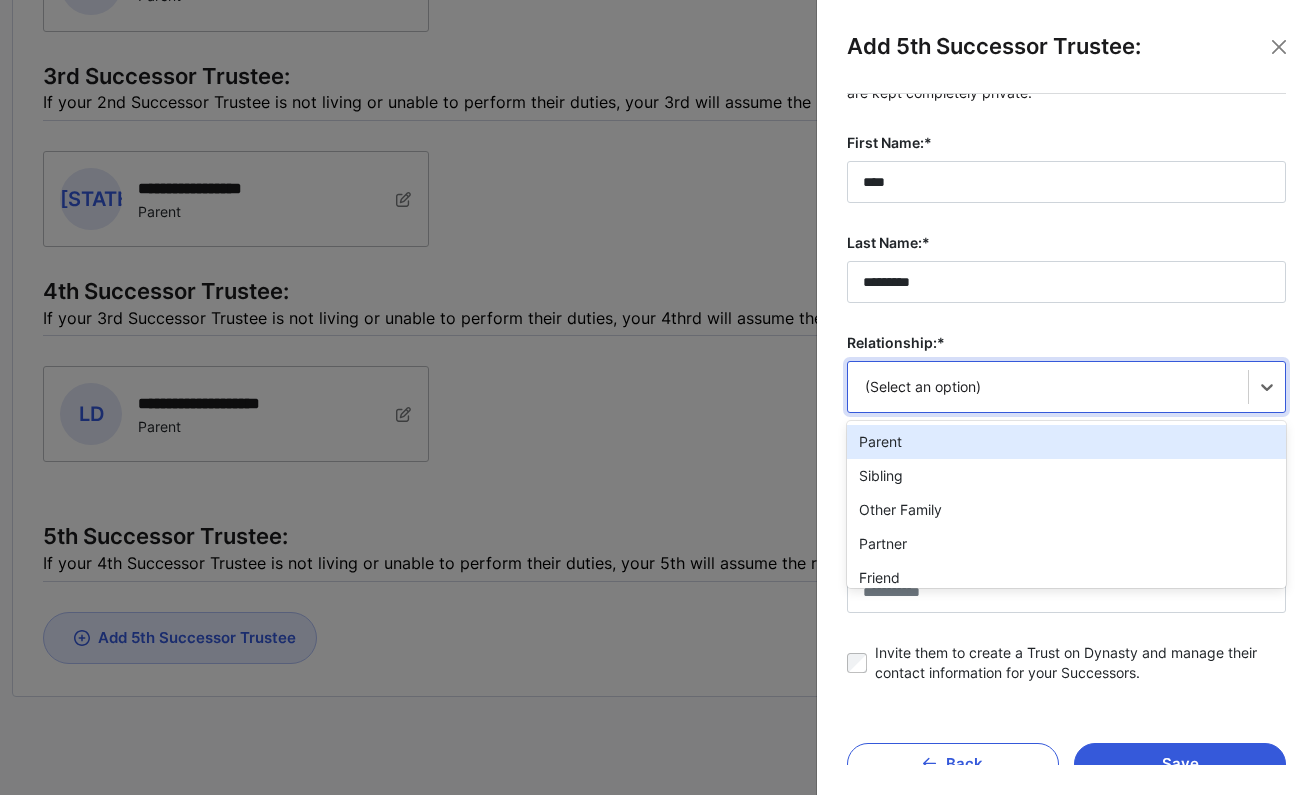 scroll, scrollTop: 79, scrollLeft: 0, axis: vertical 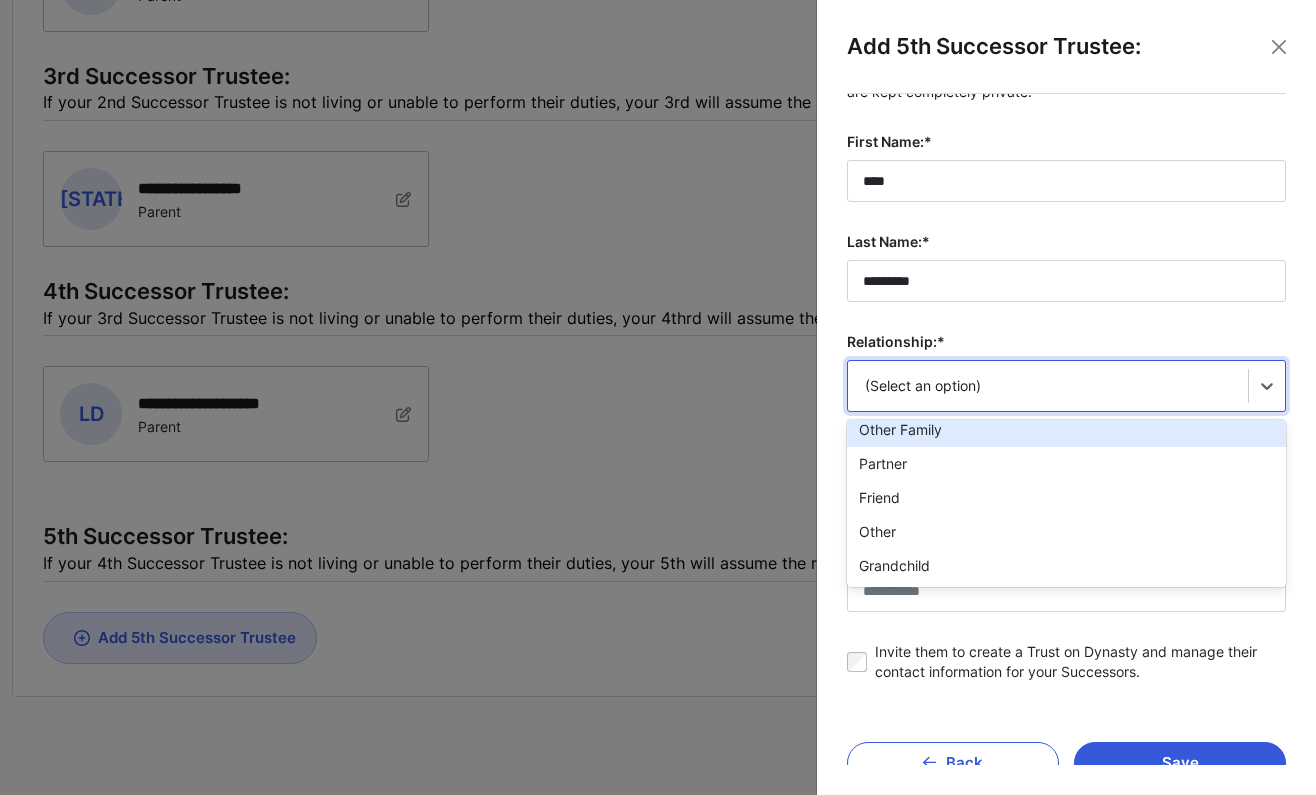 click on "Other Family" at bounding box center (1066, 430) 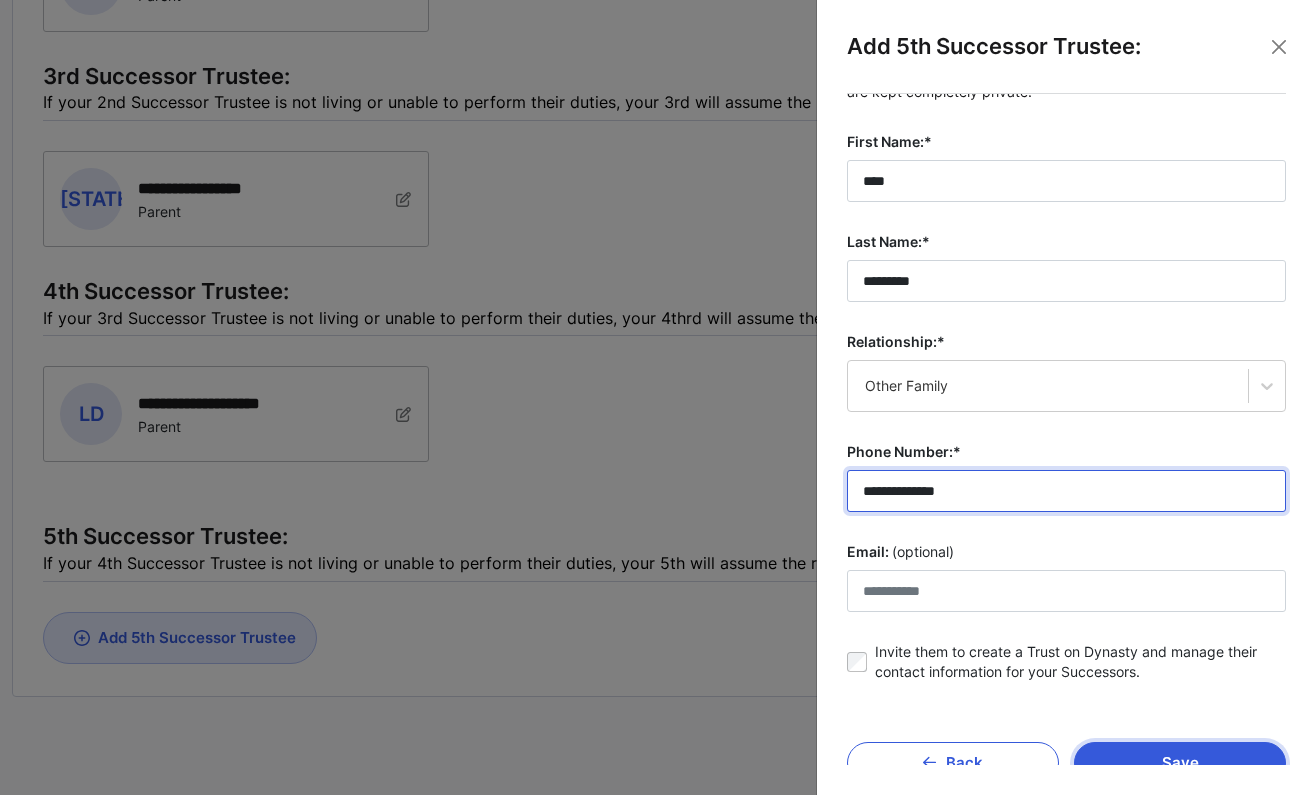 type on "**********" 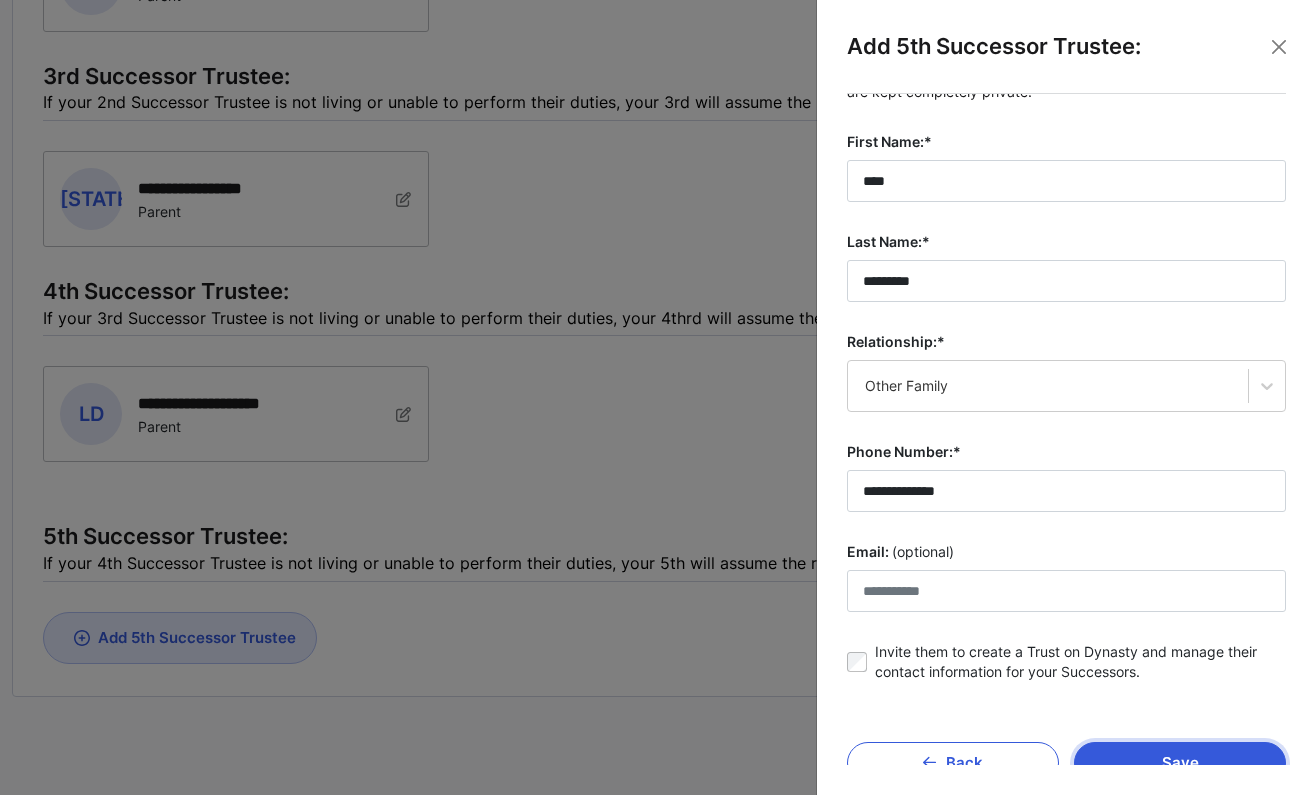 click on "Save" at bounding box center (1180, 763) 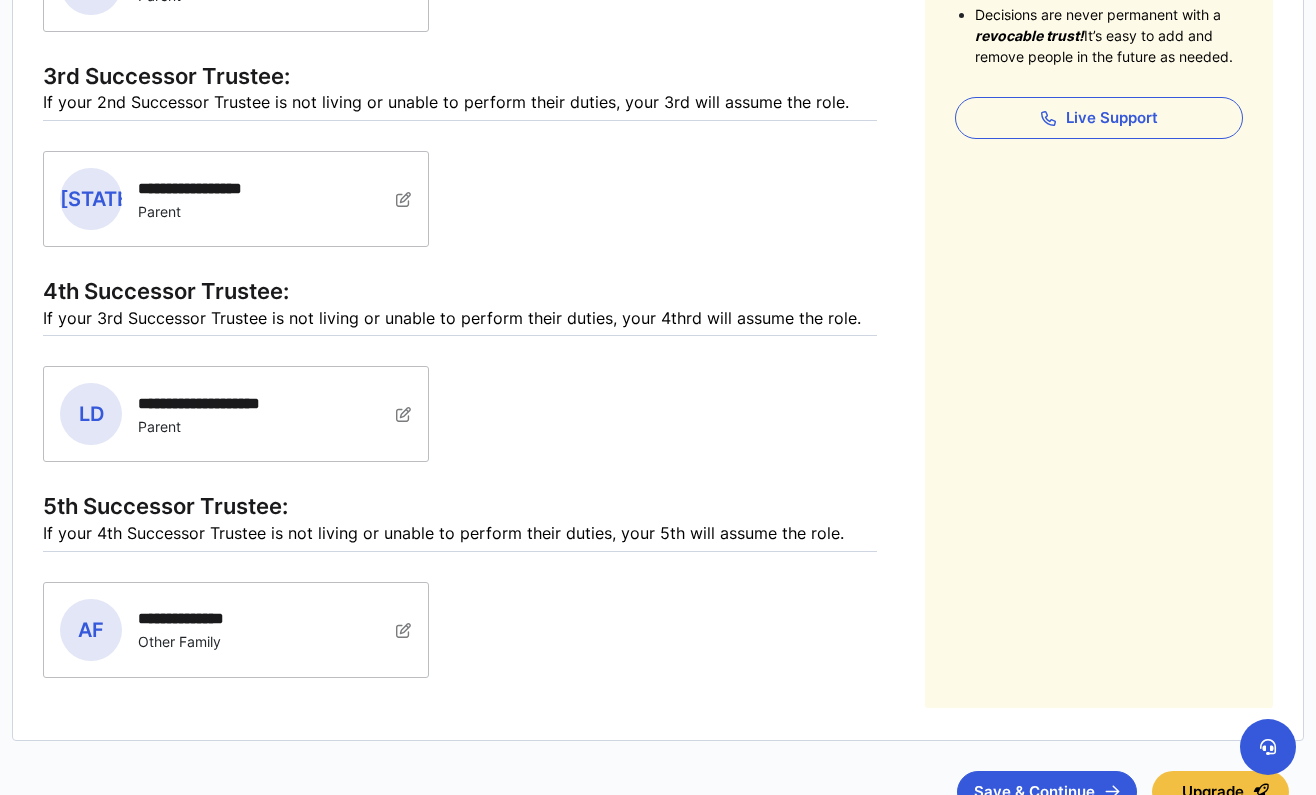 drag, startPoint x: 1151, startPoint y: 743, endPoint x: 980, endPoint y: 656, distance: 191.85933 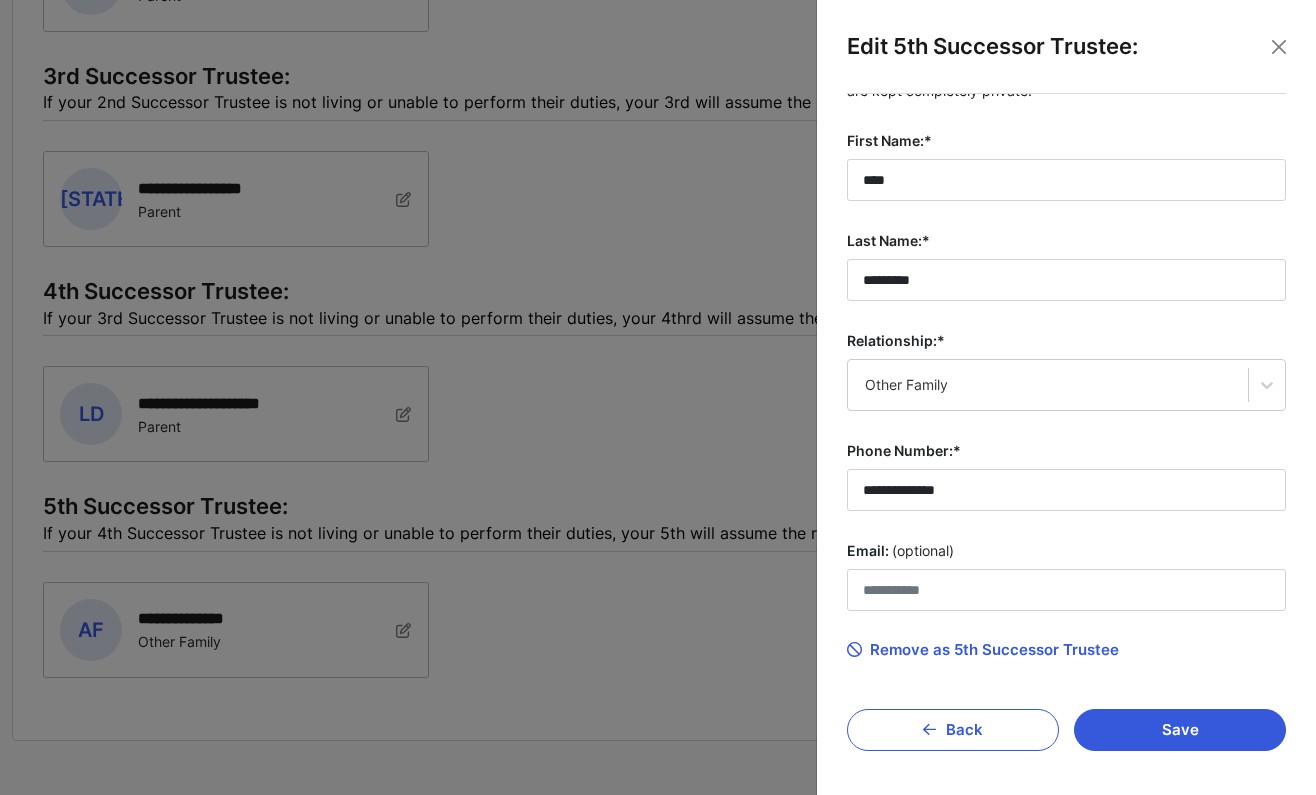 scroll, scrollTop: 79, scrollLeft: 0, axis: vertical 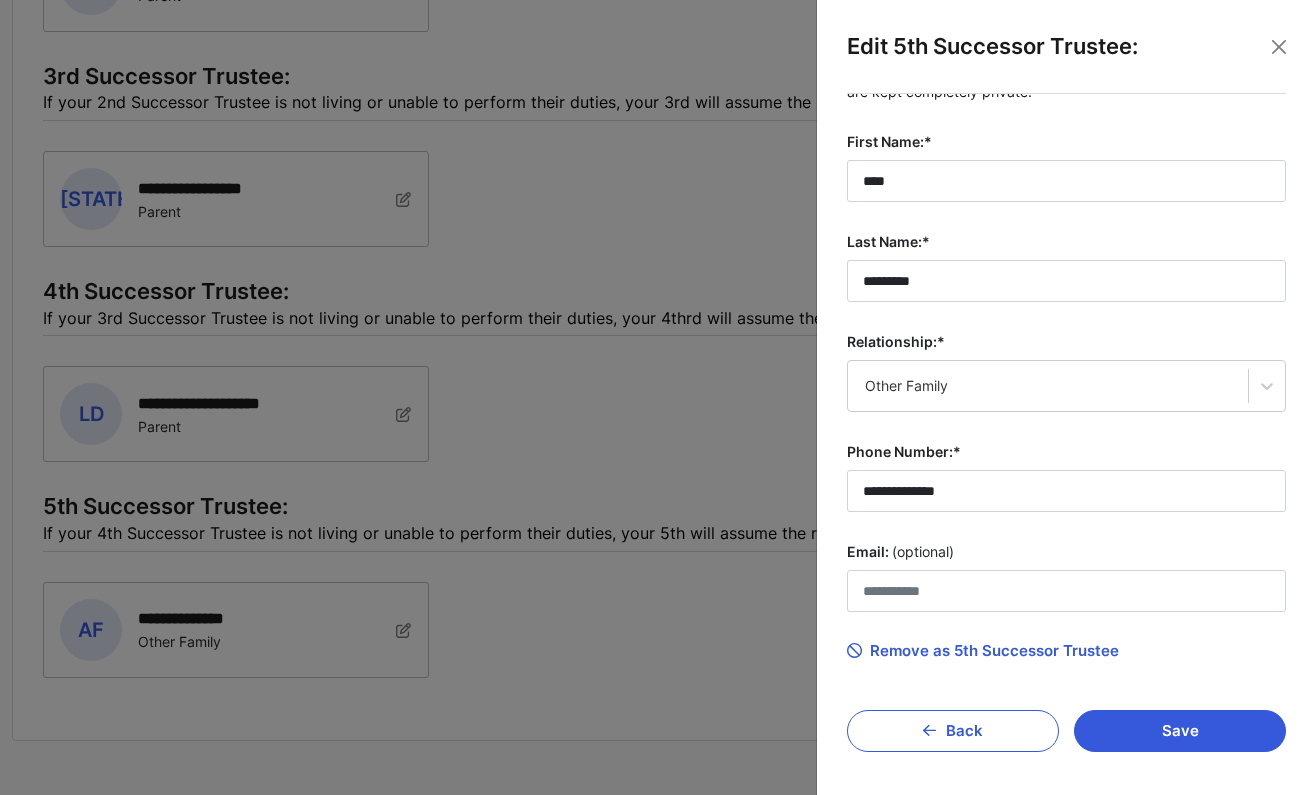 click on "Remove as 5th Successor Trustee" at bounding box center (983, 651) 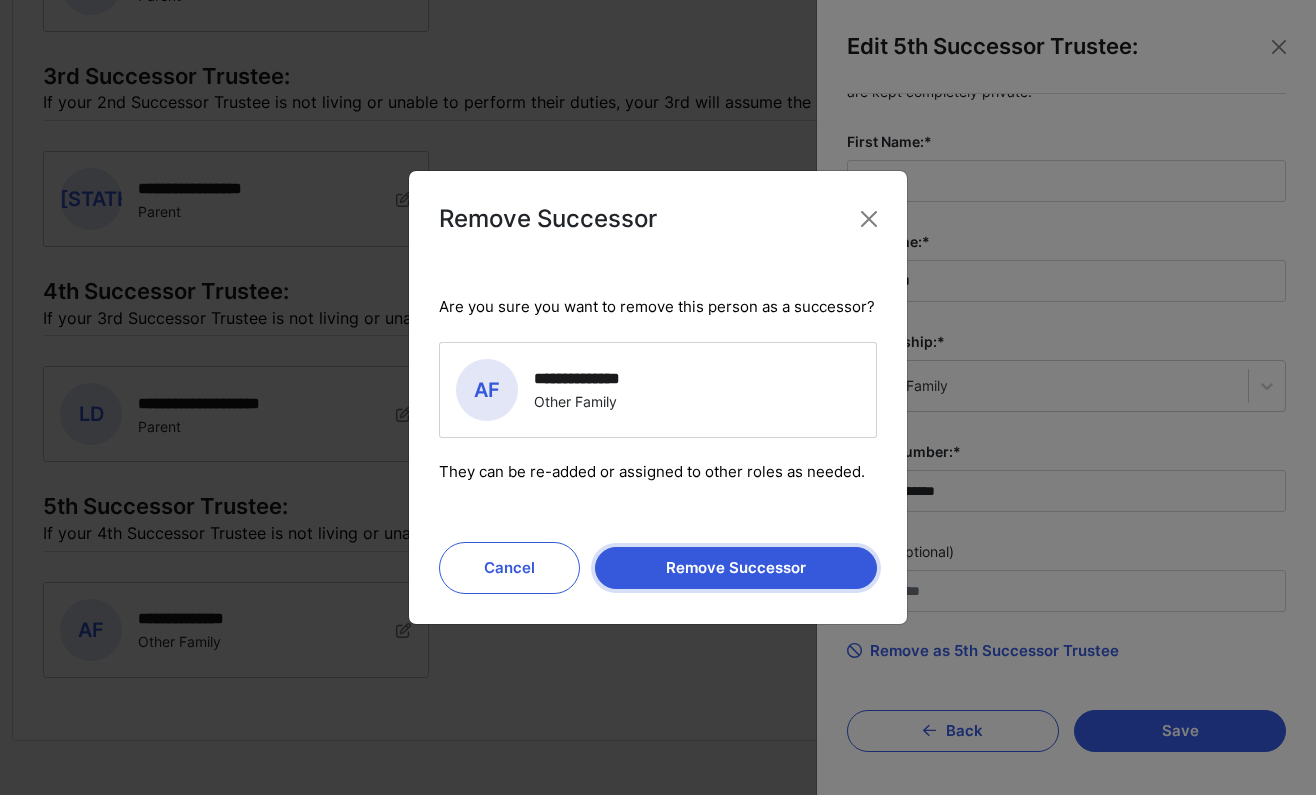 click on "Remove Successor" at bounding box center [736, 568] 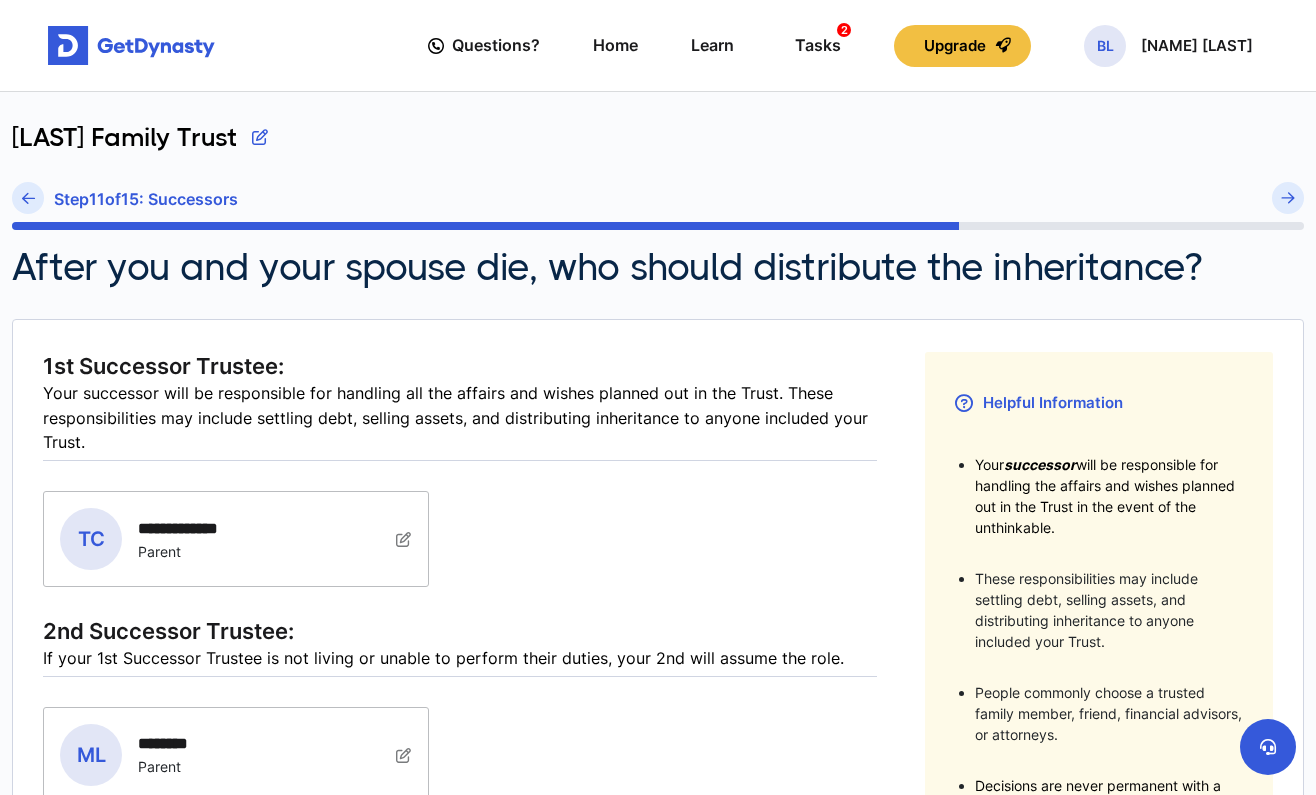 scroll, scrollTop: 82, scrollLeft: 1, axis: both 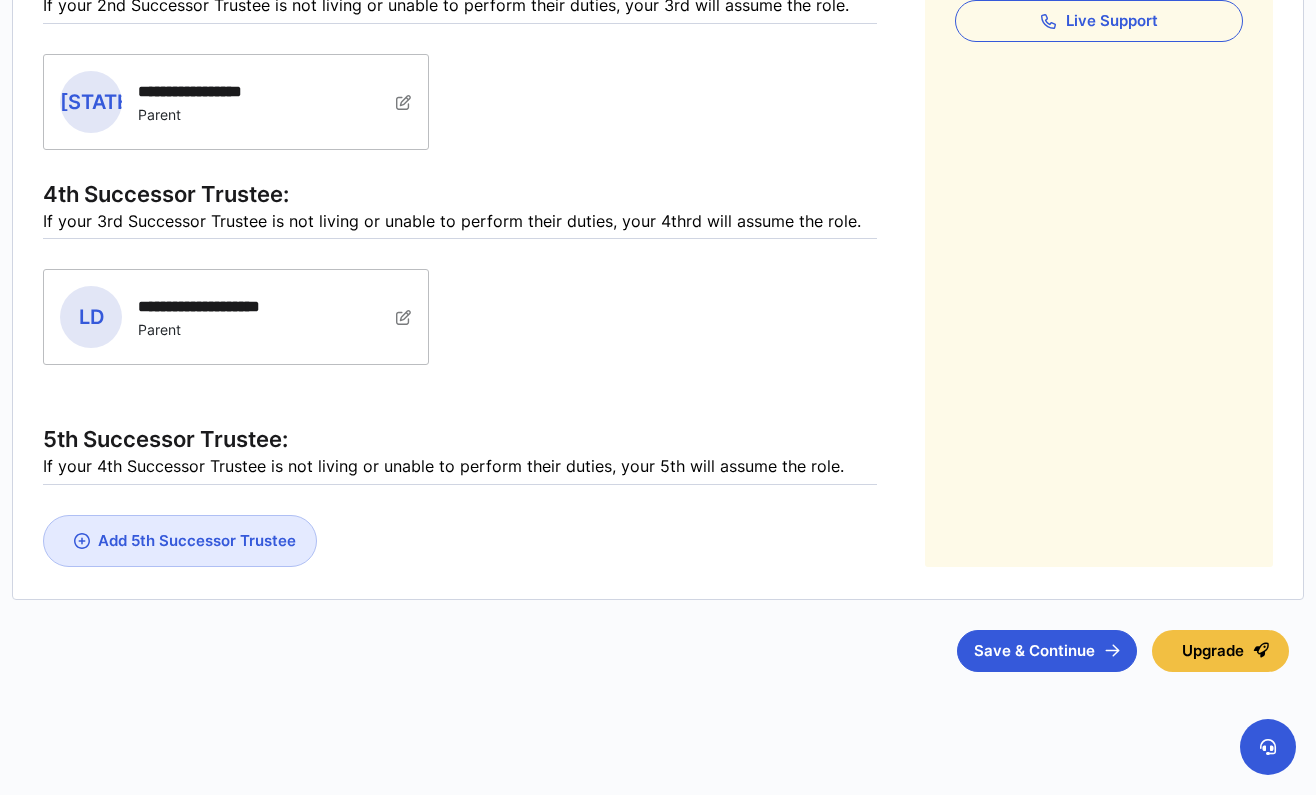 click on "Add 5th Successor Trustee" at bounding box center [180, 541] 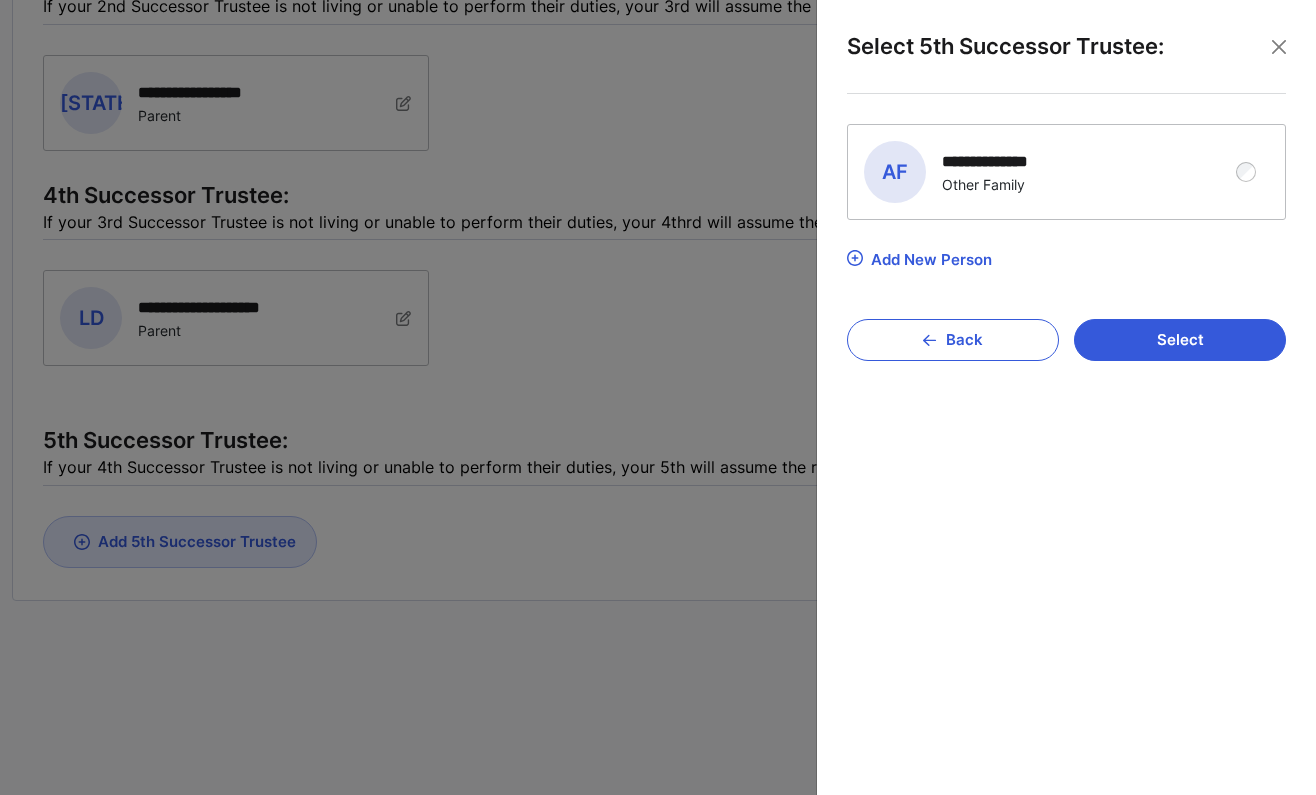 click on "Other Family" at bounding box center [999, 184] 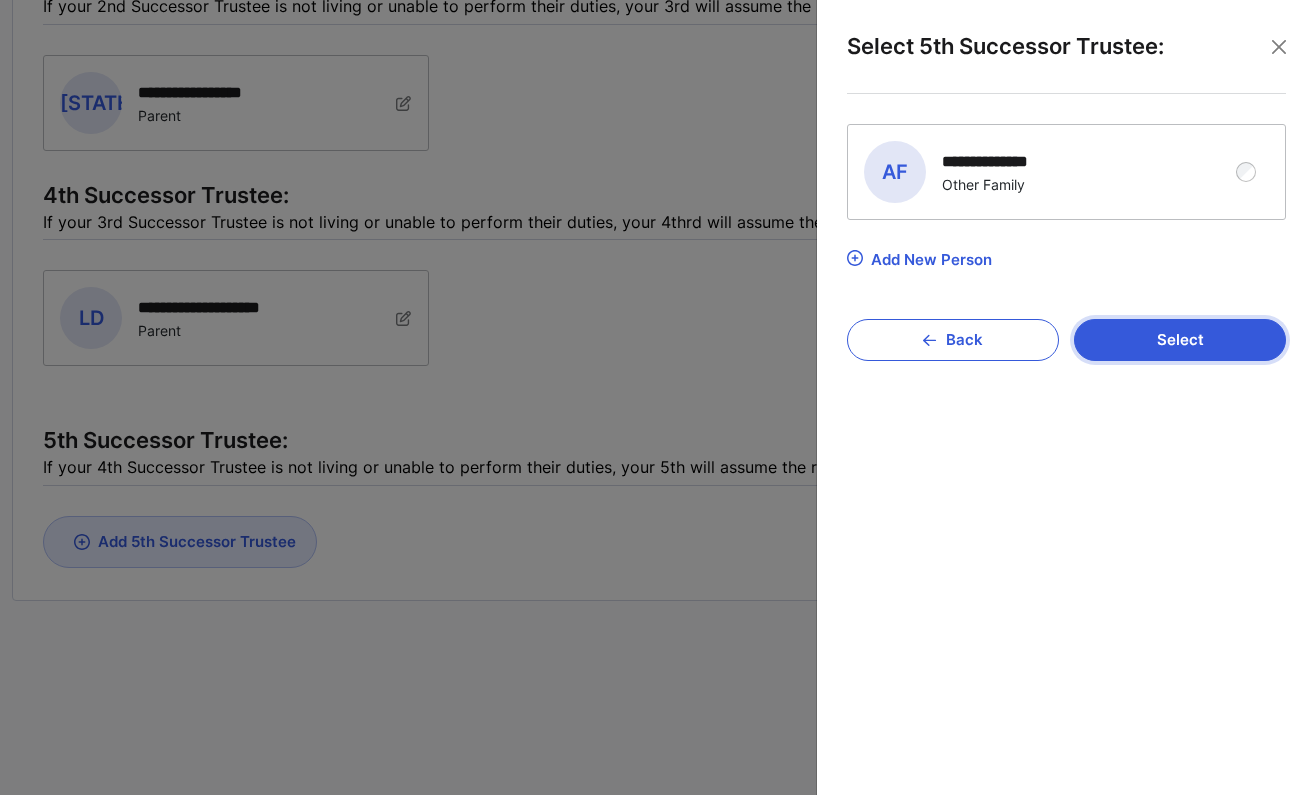 click on "Select" at bounding box center (1180, 340) 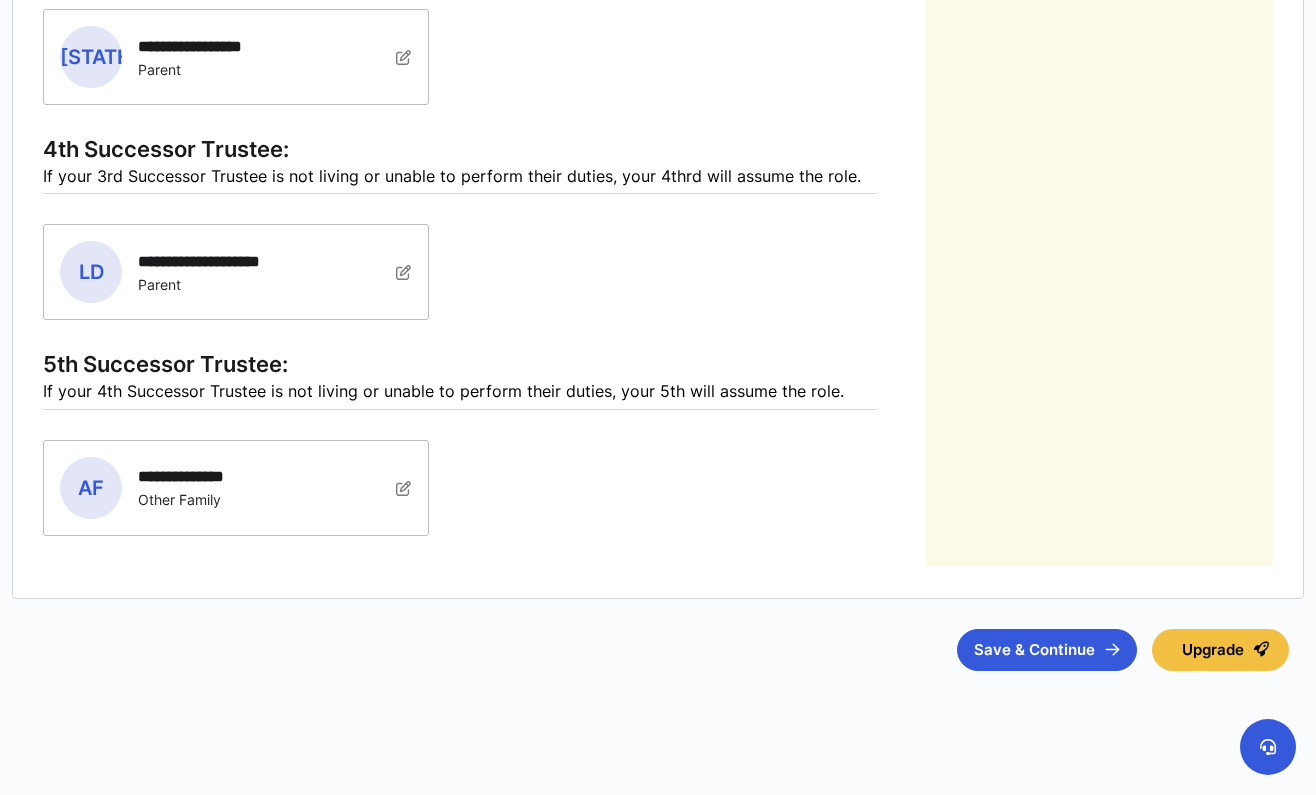 scroll, scrollTop: 912, scrollLeft: 0, axis: vertical 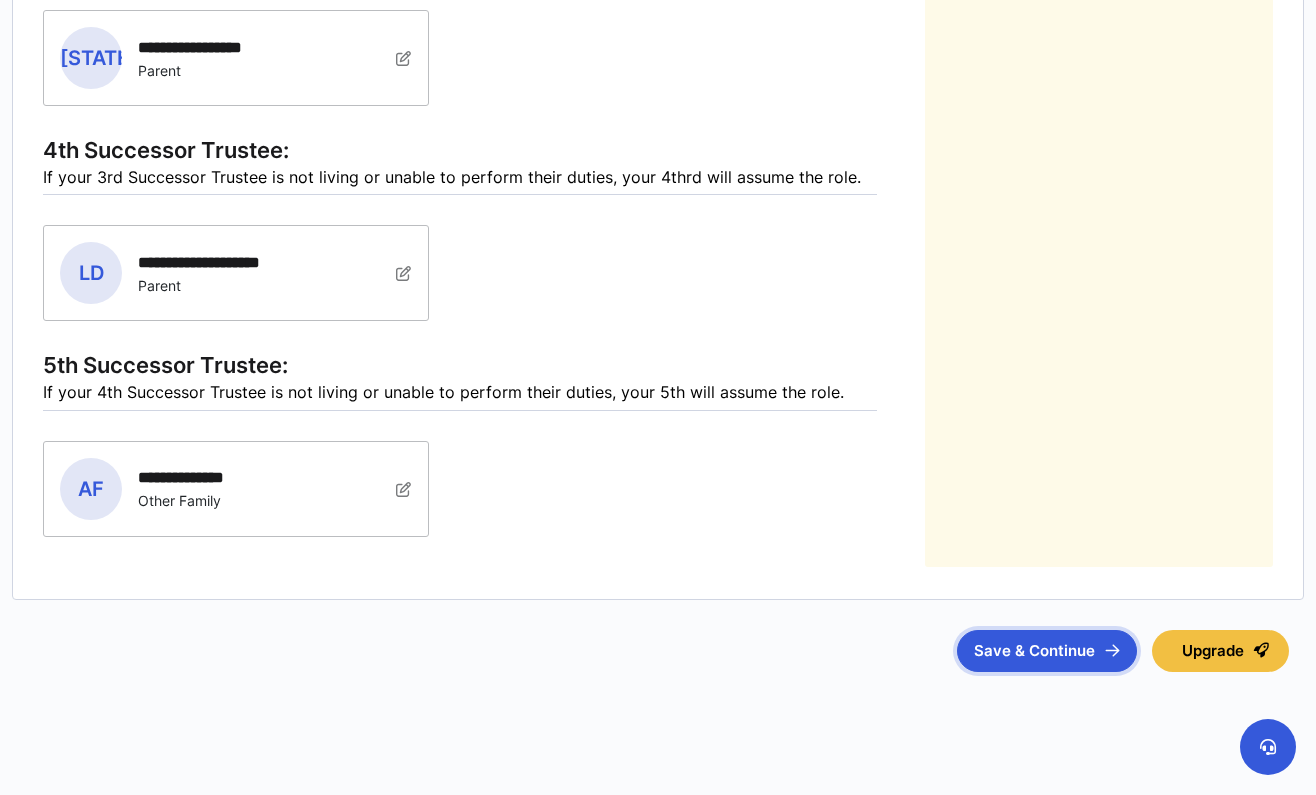 click on "Save & Continue" at bounding box center (1047, 651) 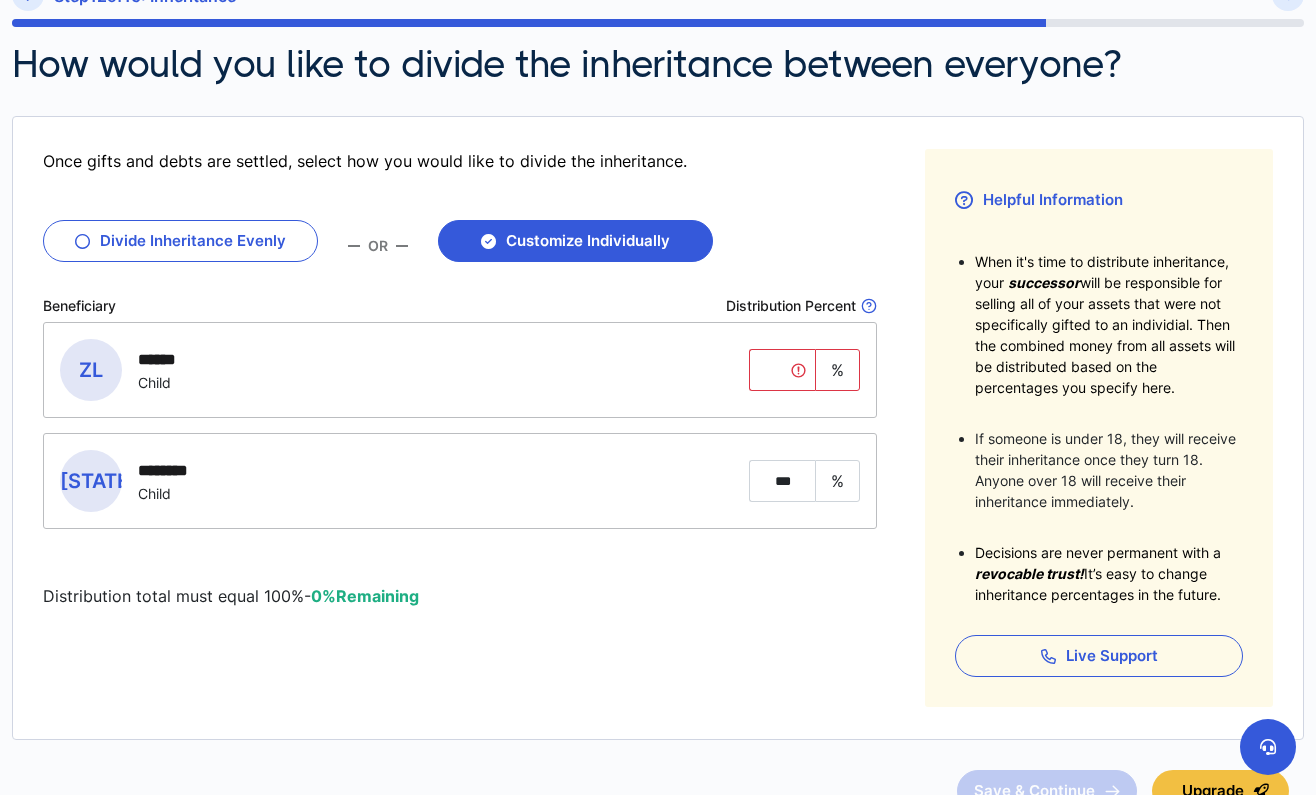 scroll, scrollTop: 202, scrollLeft: 0, axis: vertical 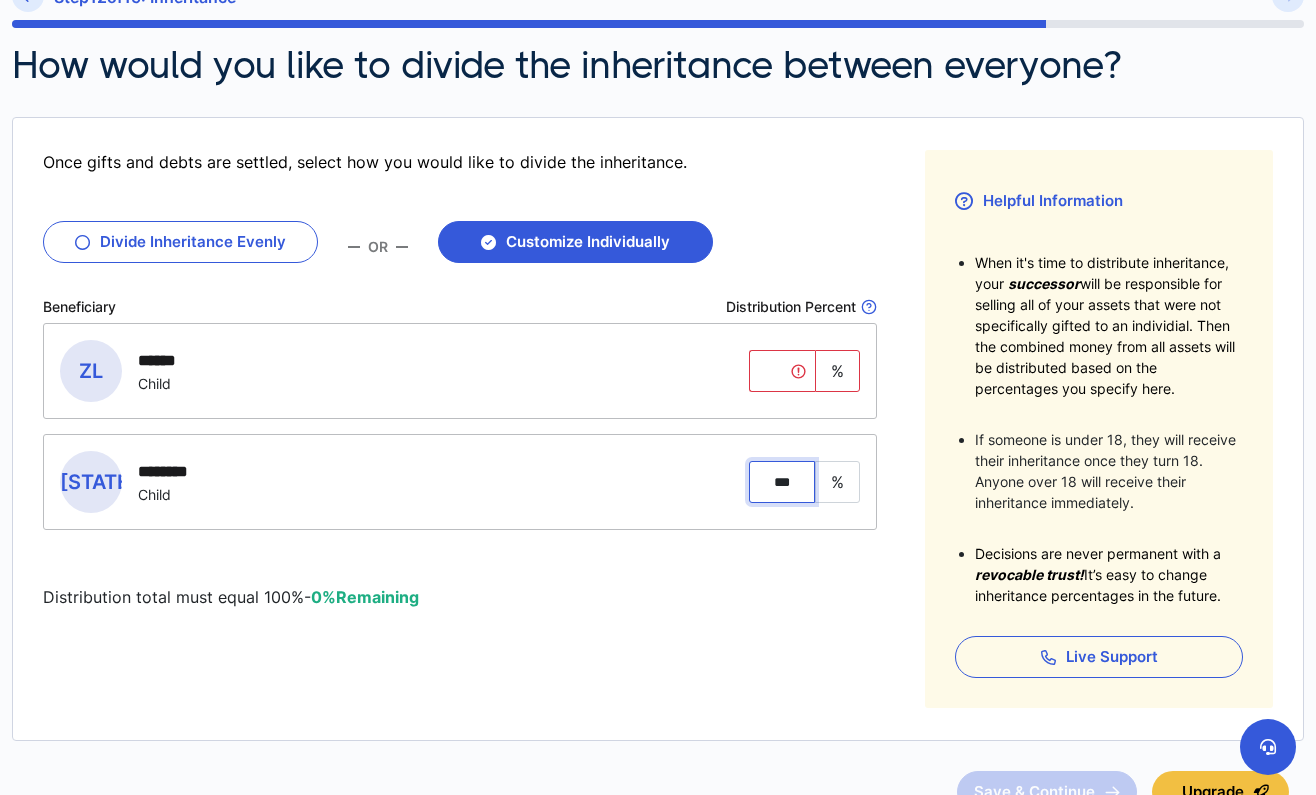 click on "***" at bounding box center (782, 482) 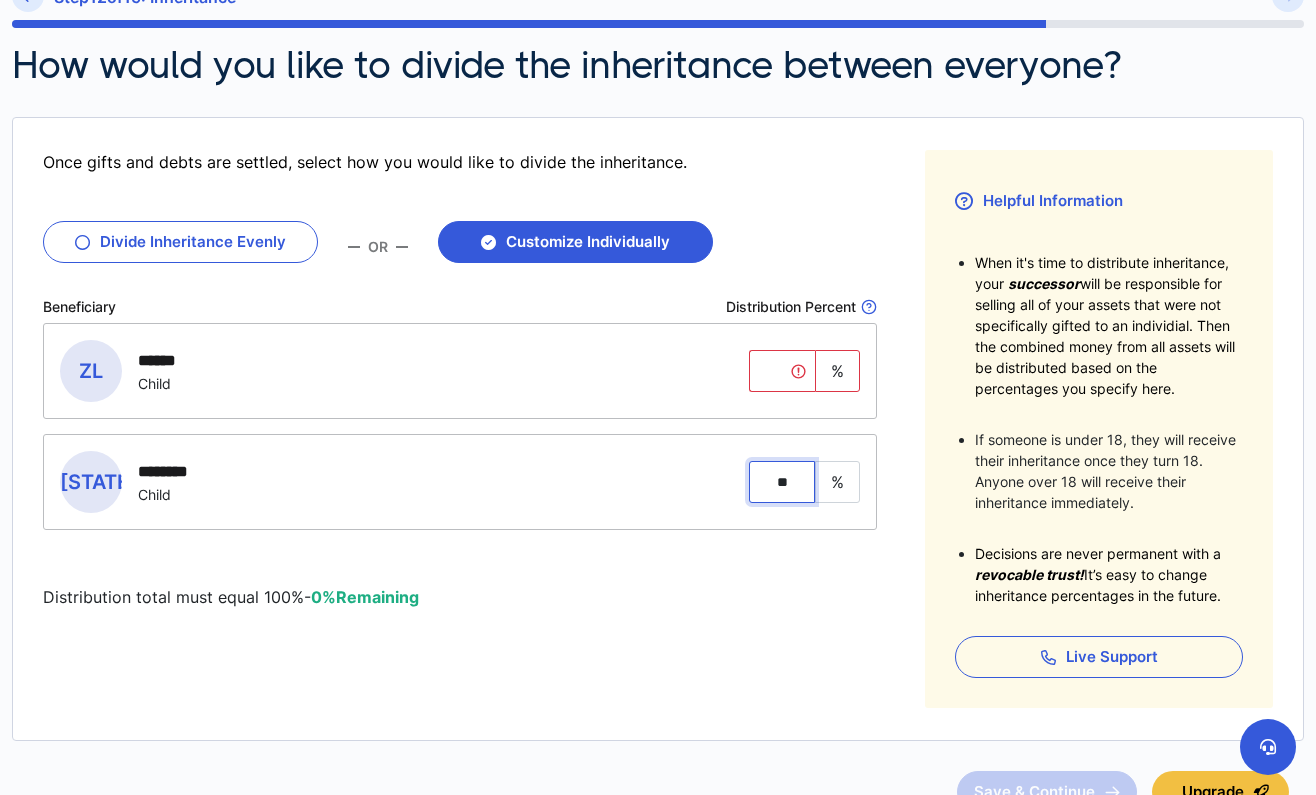 type on "*" 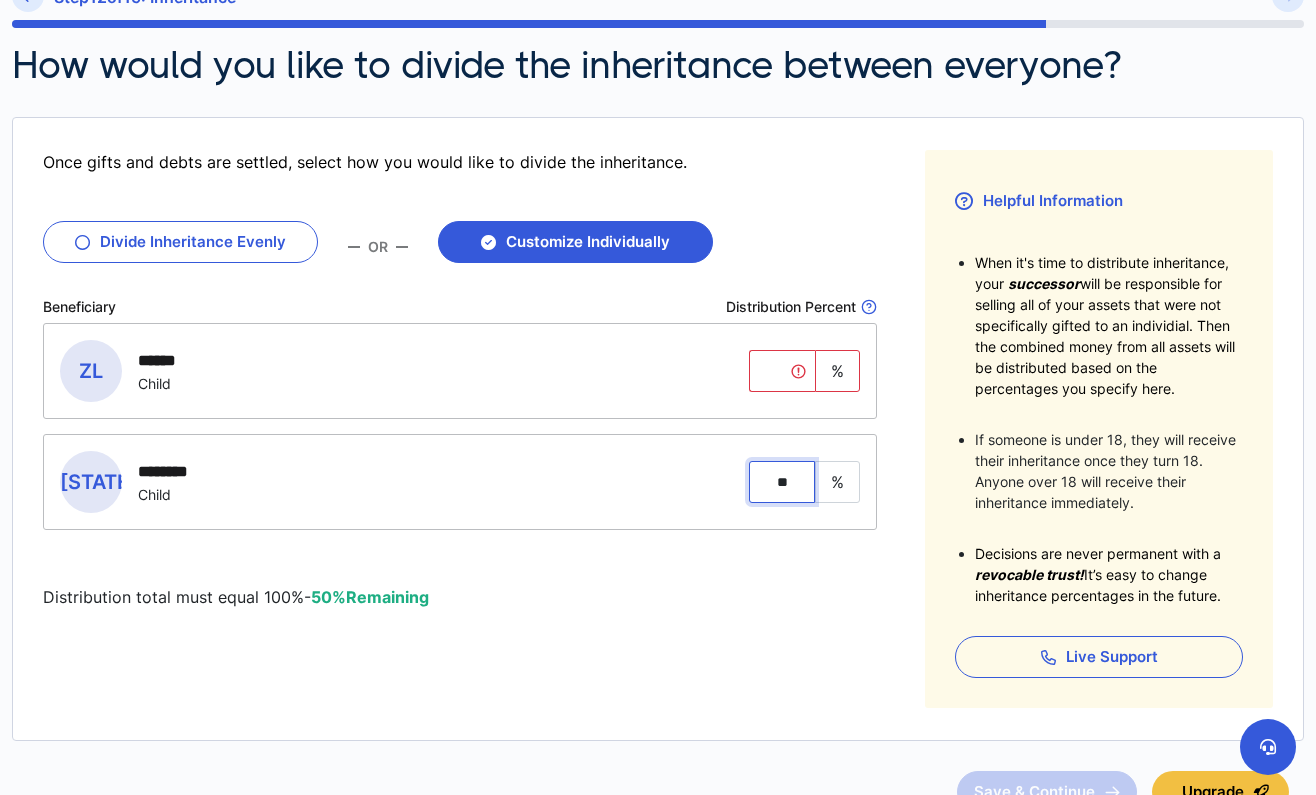 type on "**" 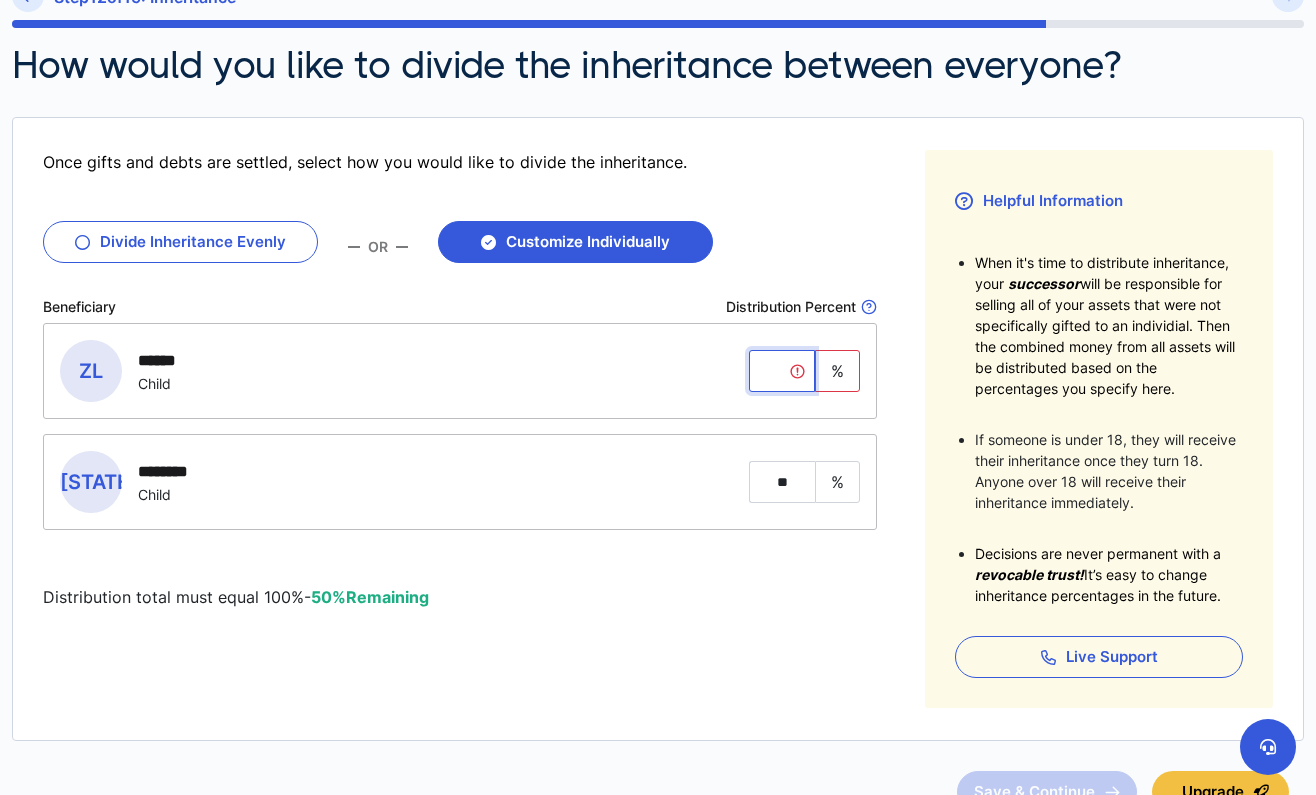 click at bounding box center [782, 371] 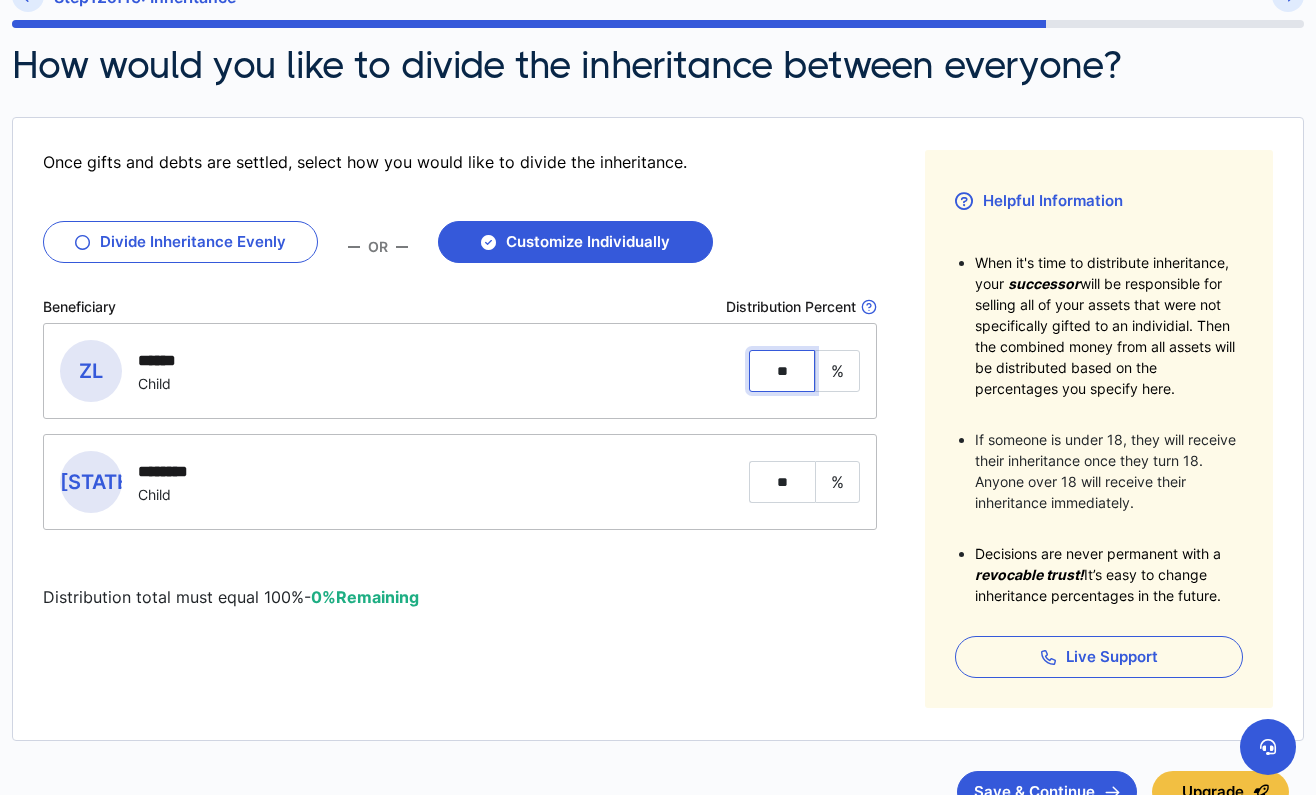 type on "**" 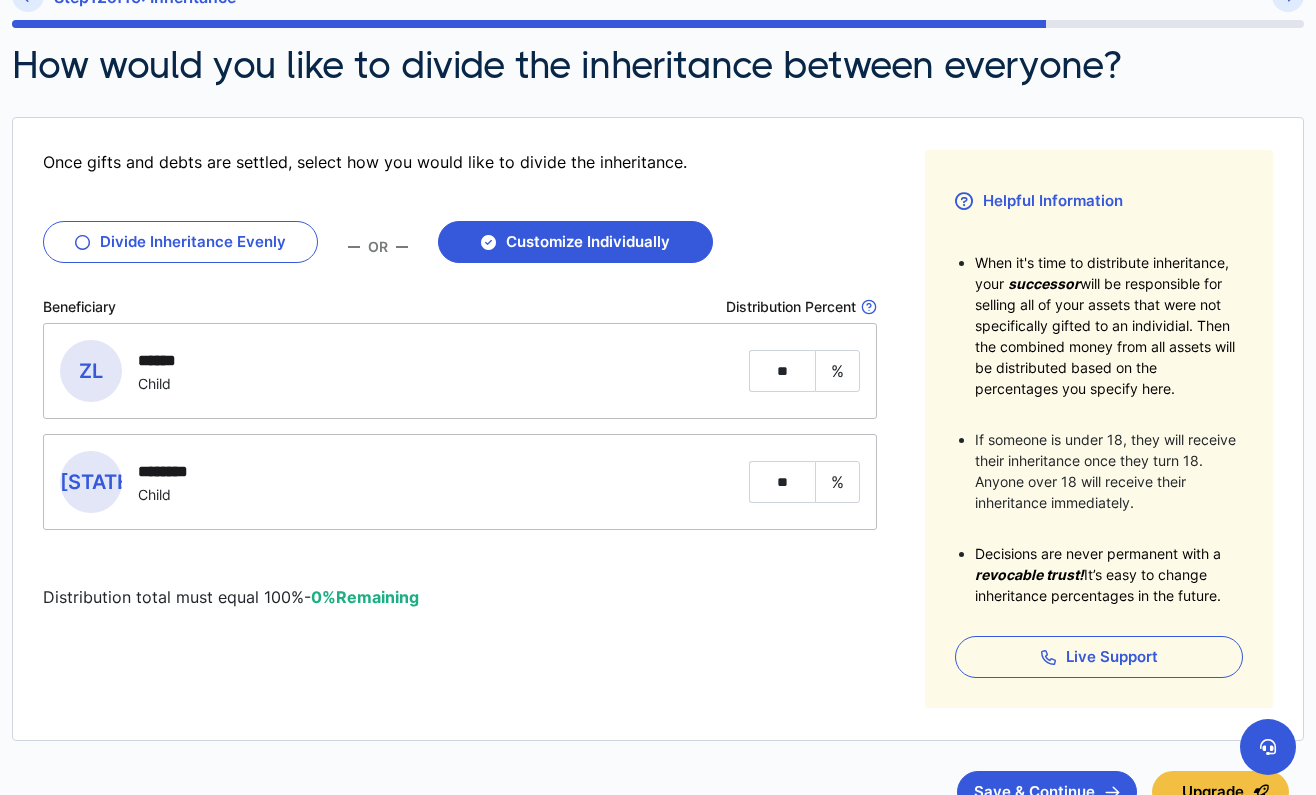 click on "ZL [NAME] ****** Child % ** [STATE] [NAME] ******** Child % ** Distribution total must equal 100%  -  0%  Remaining" at bounding box center [460, 429] 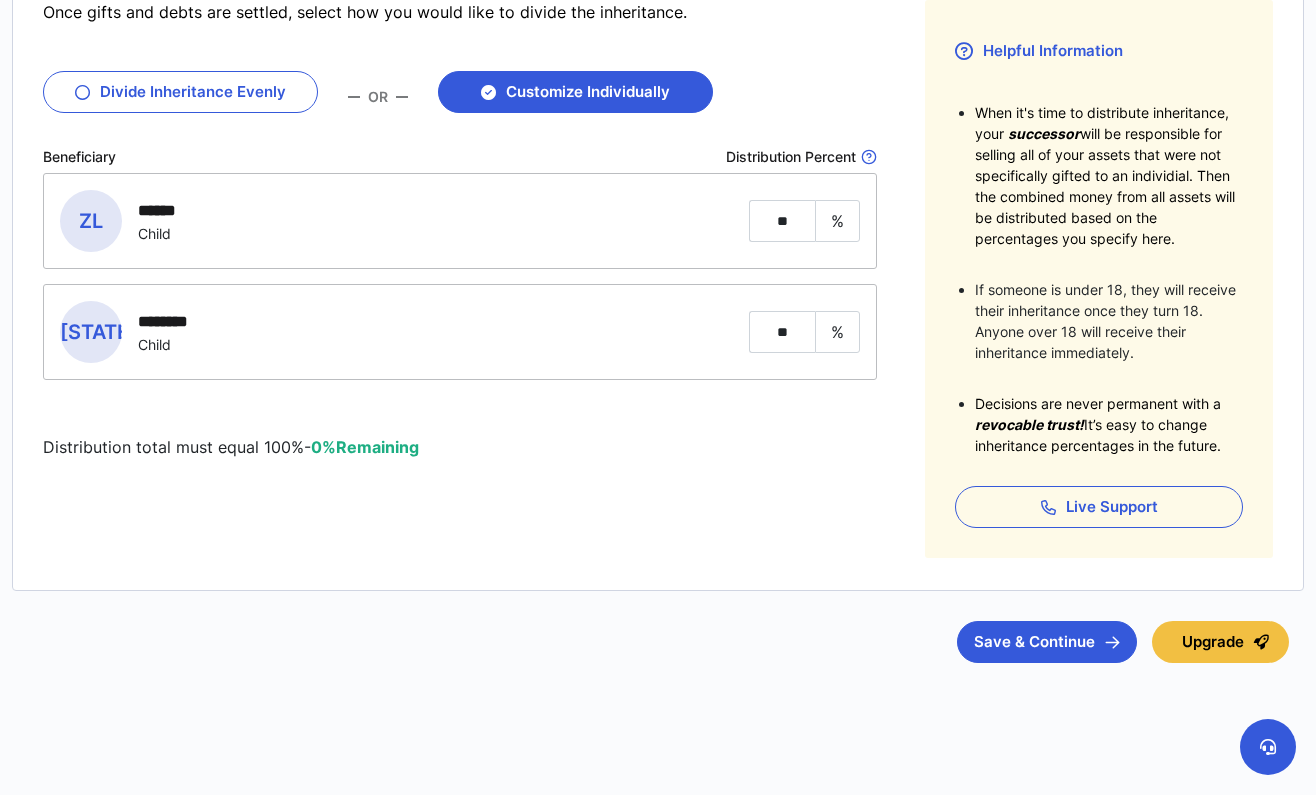 scroll, scrollTop: 352, scrollLeft: 0, axis: vertical 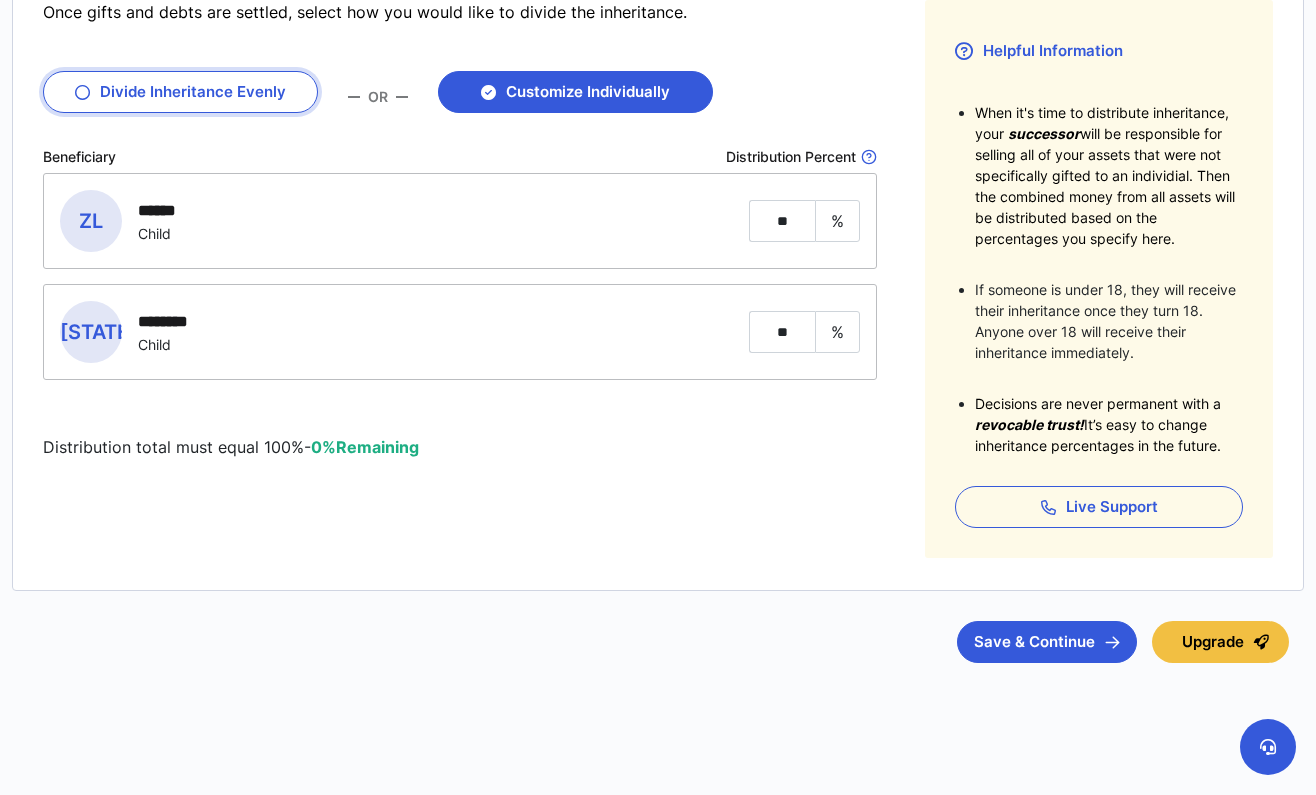 click on "Divide Inheritance Evenly" at bounding box center (180, 92) 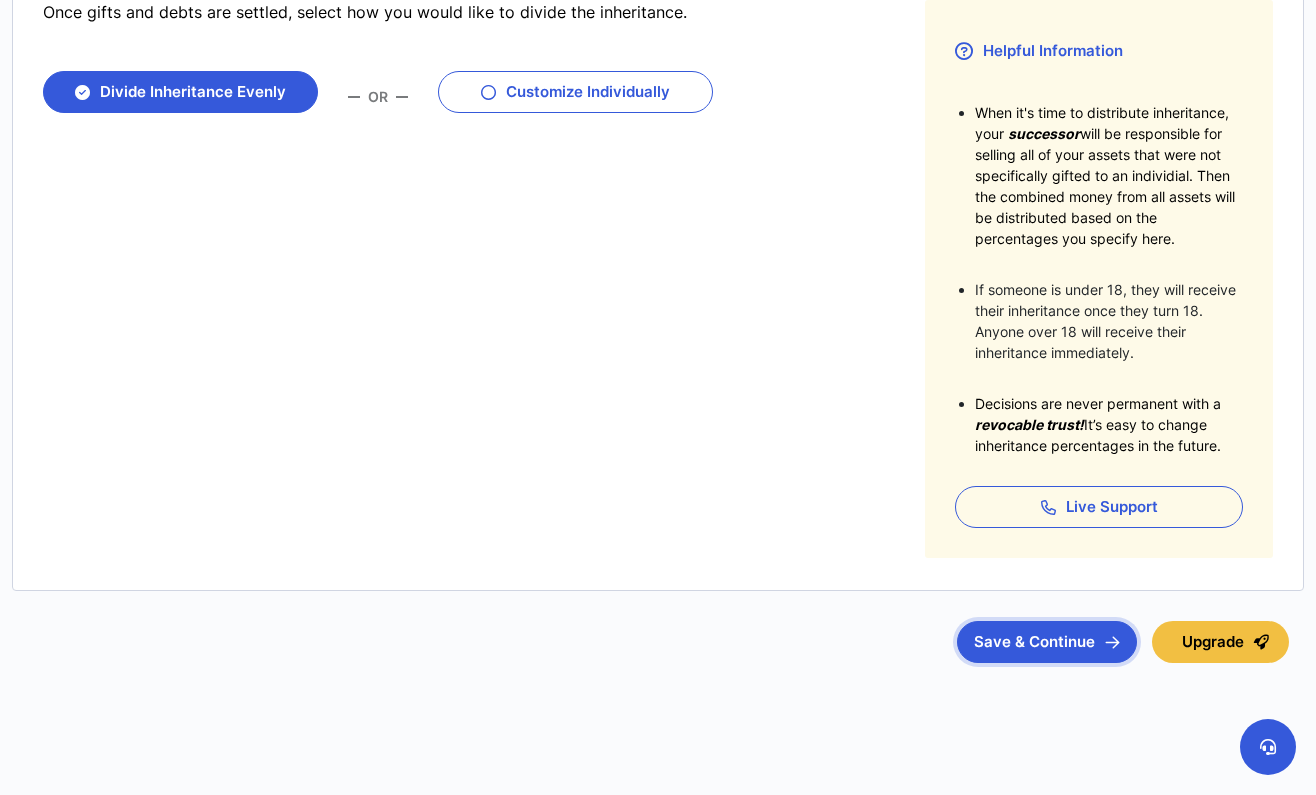 click on "Save & Continue" at bounding box center [1047, 642] 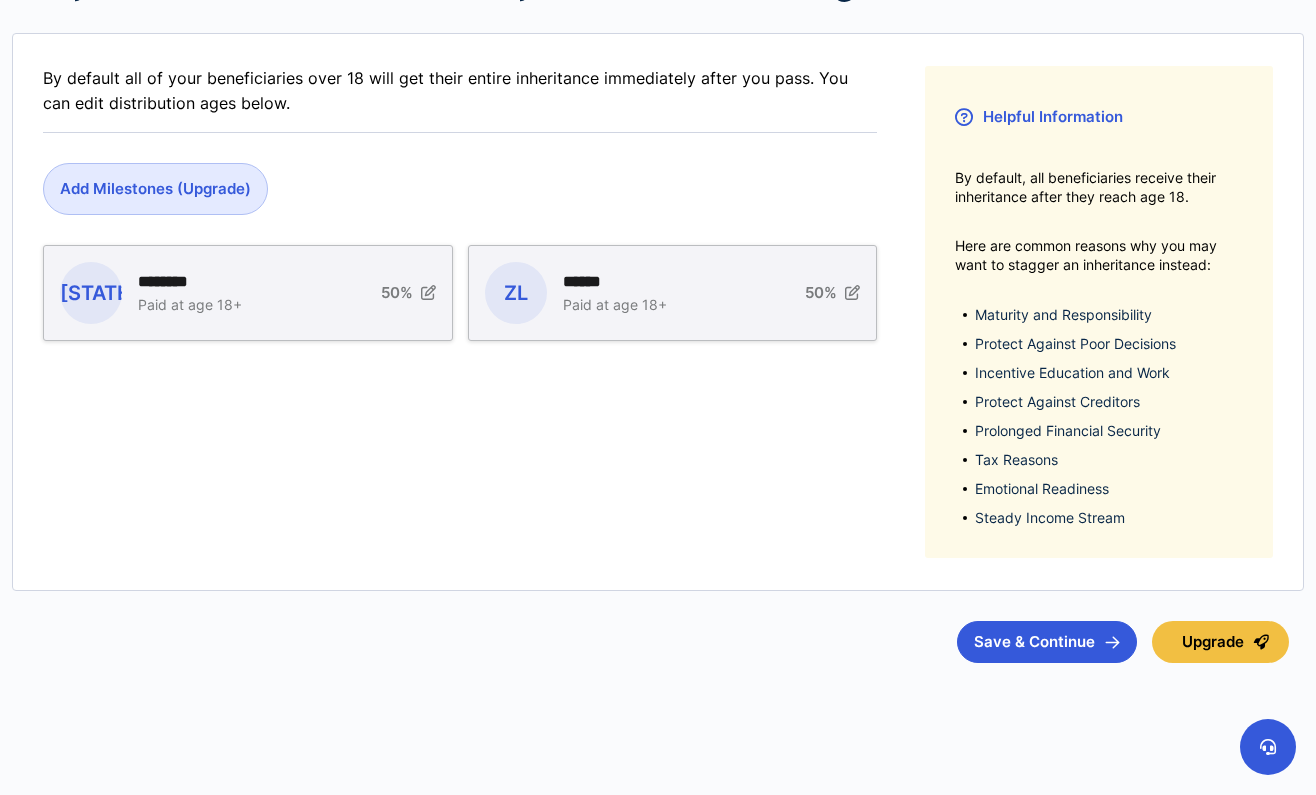 scroll, scrollTop: 0, scrollLeft: 0, axis: both 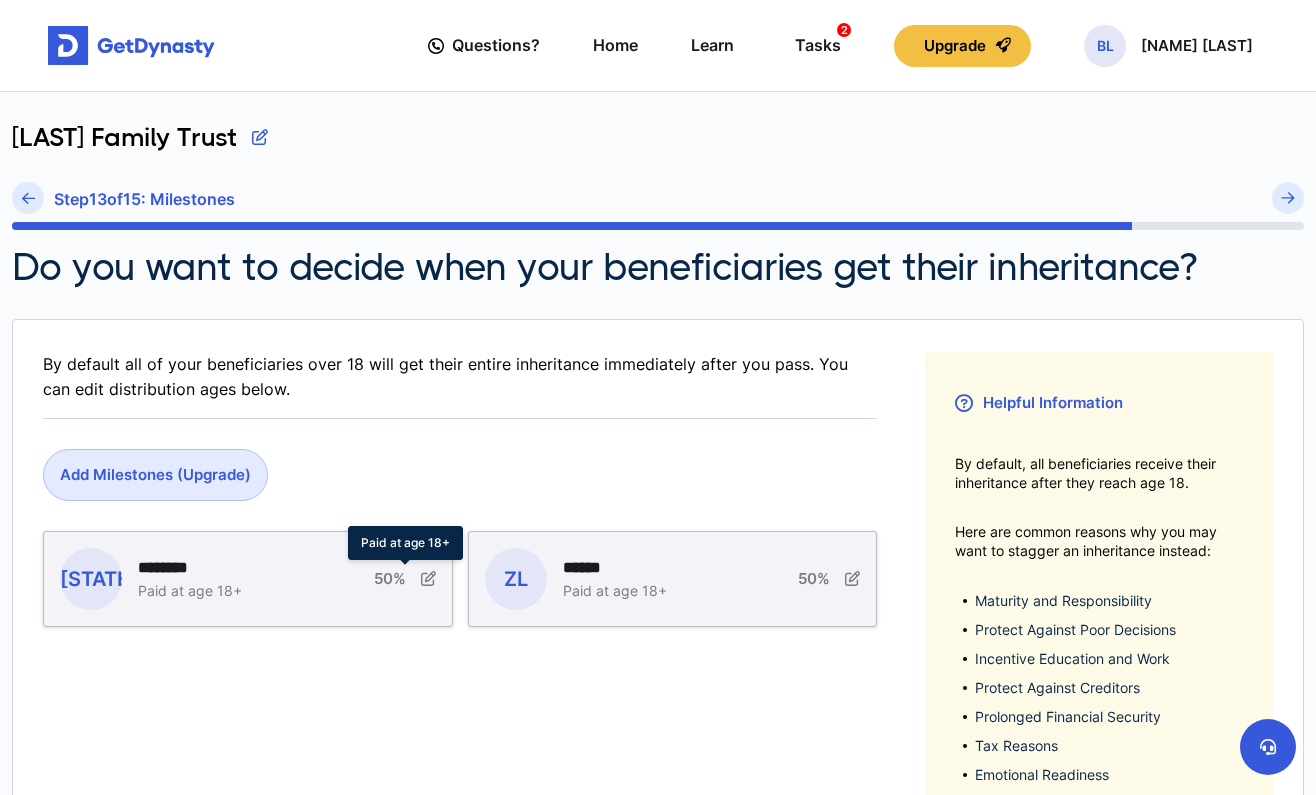 click at bounding box center [428, 578] 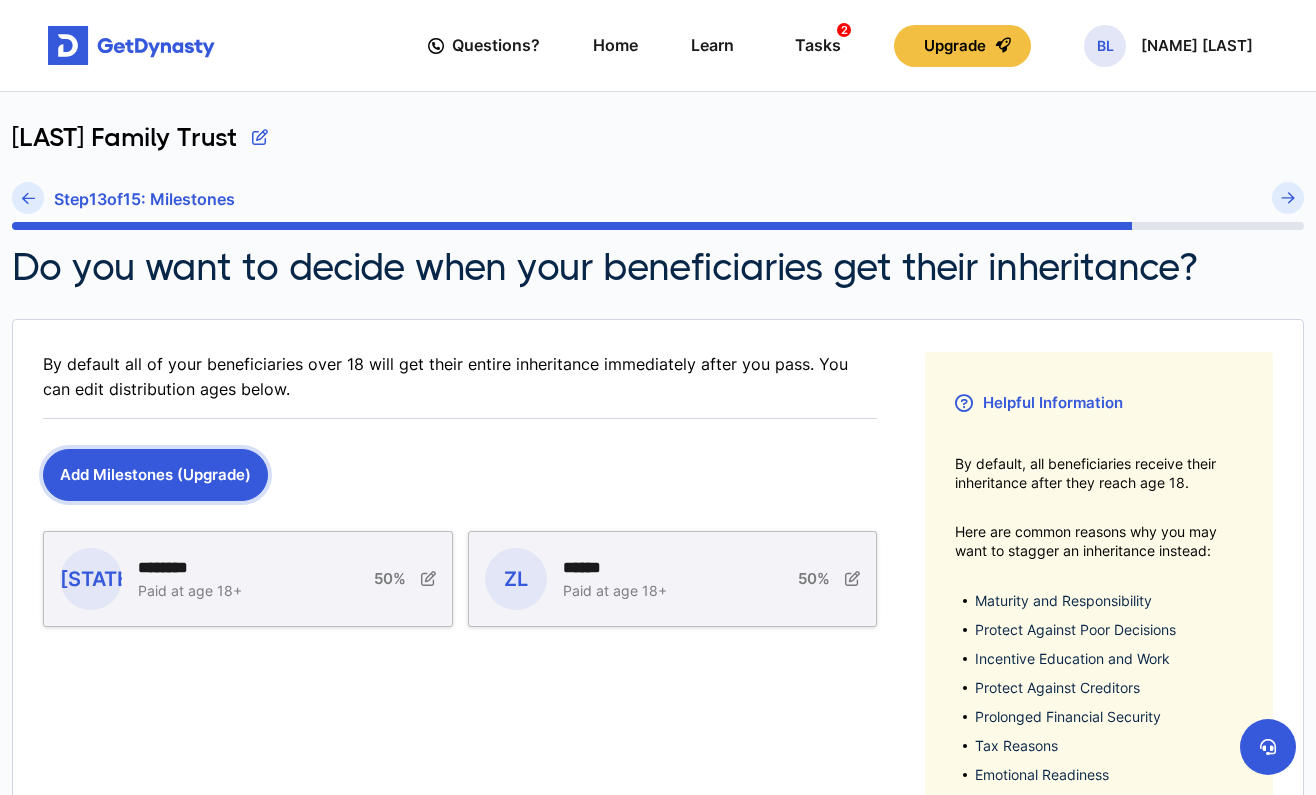 click on "Add Milestones (Upgrade)" at bounding box center [155, 475] 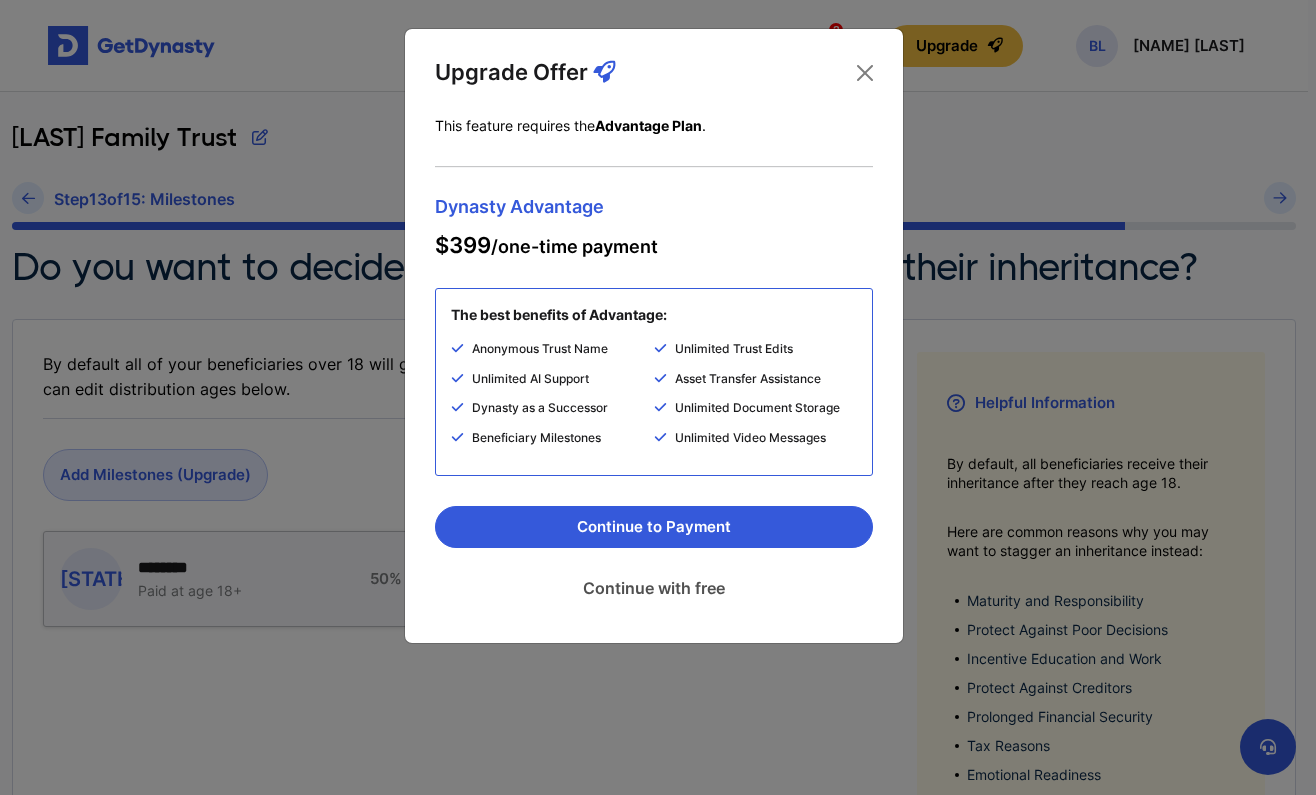 click on "Continue with free" at bounding box center (654, 588) 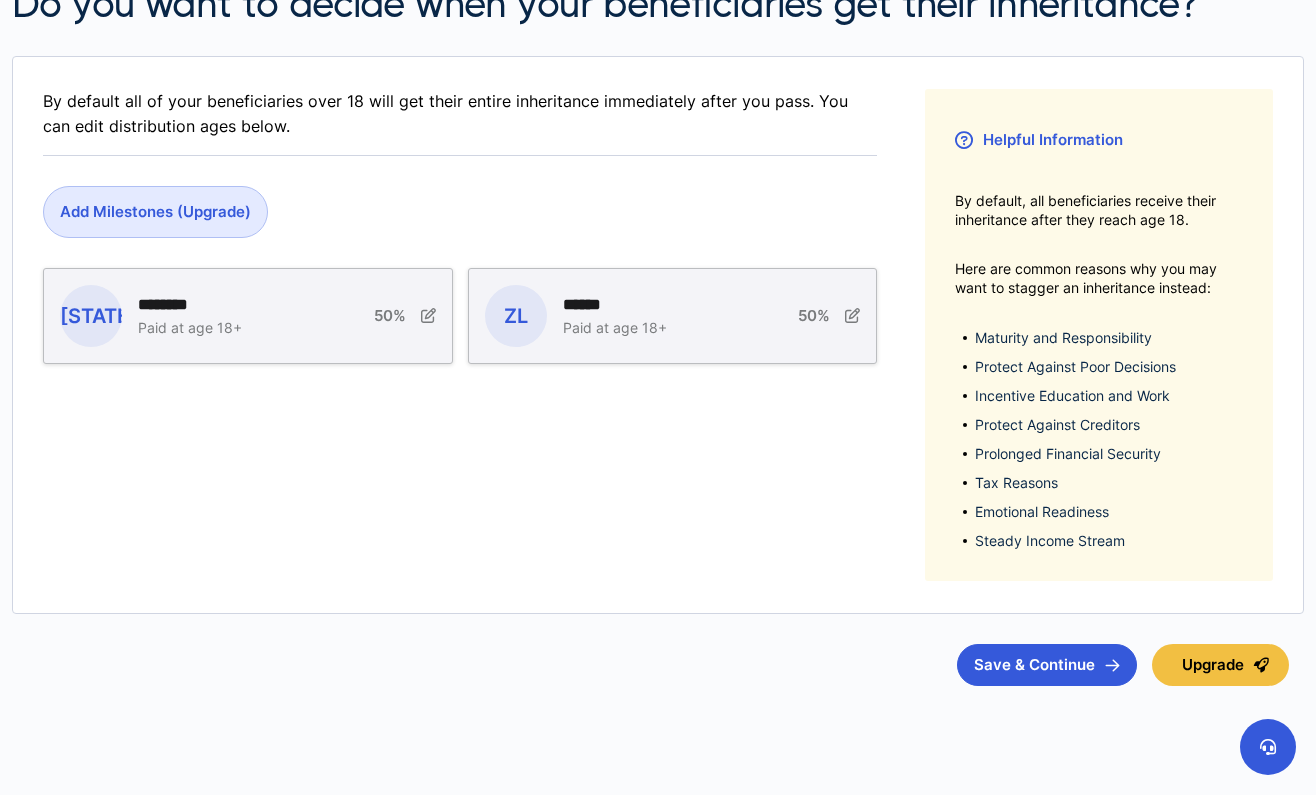 scroll, scrollTop: 283, scrollLeft: 0, axis: vertical 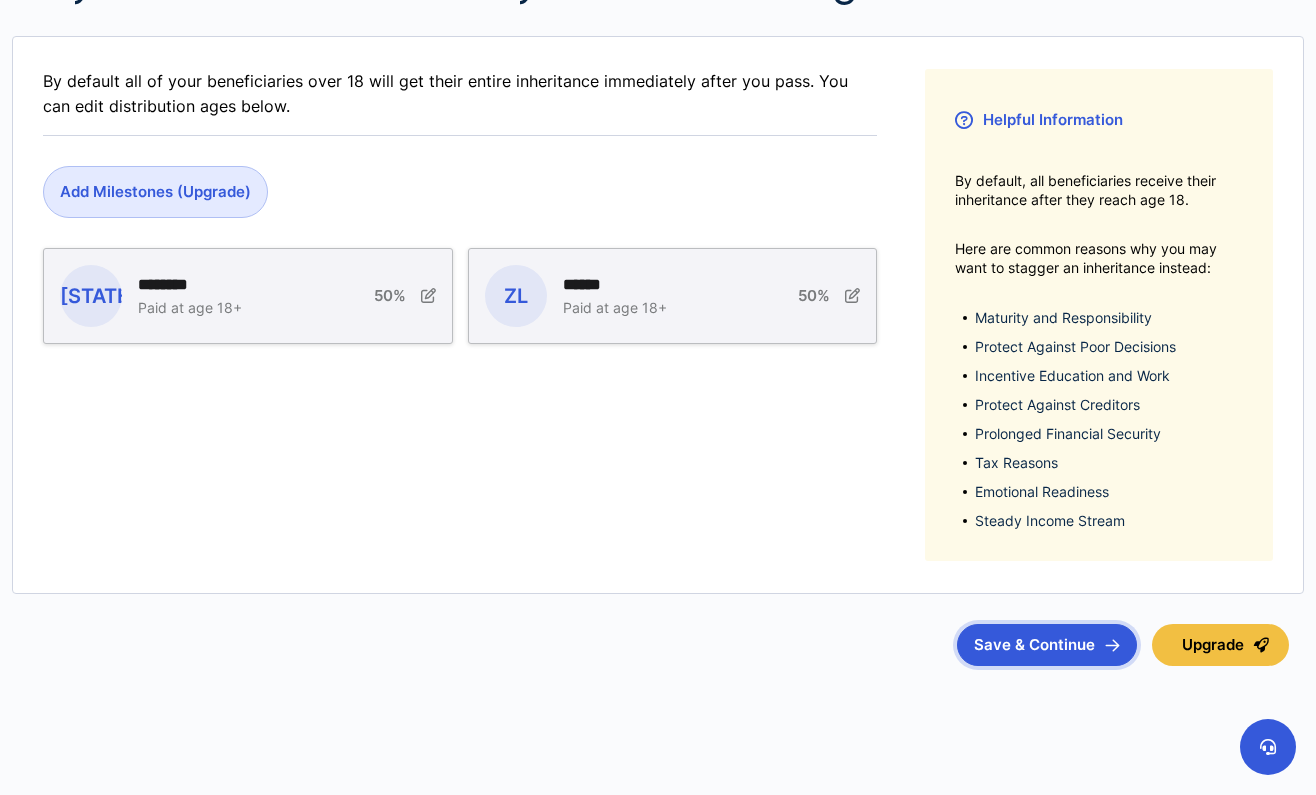 click on "Save & Continue" at bounding box center [1047, 645] 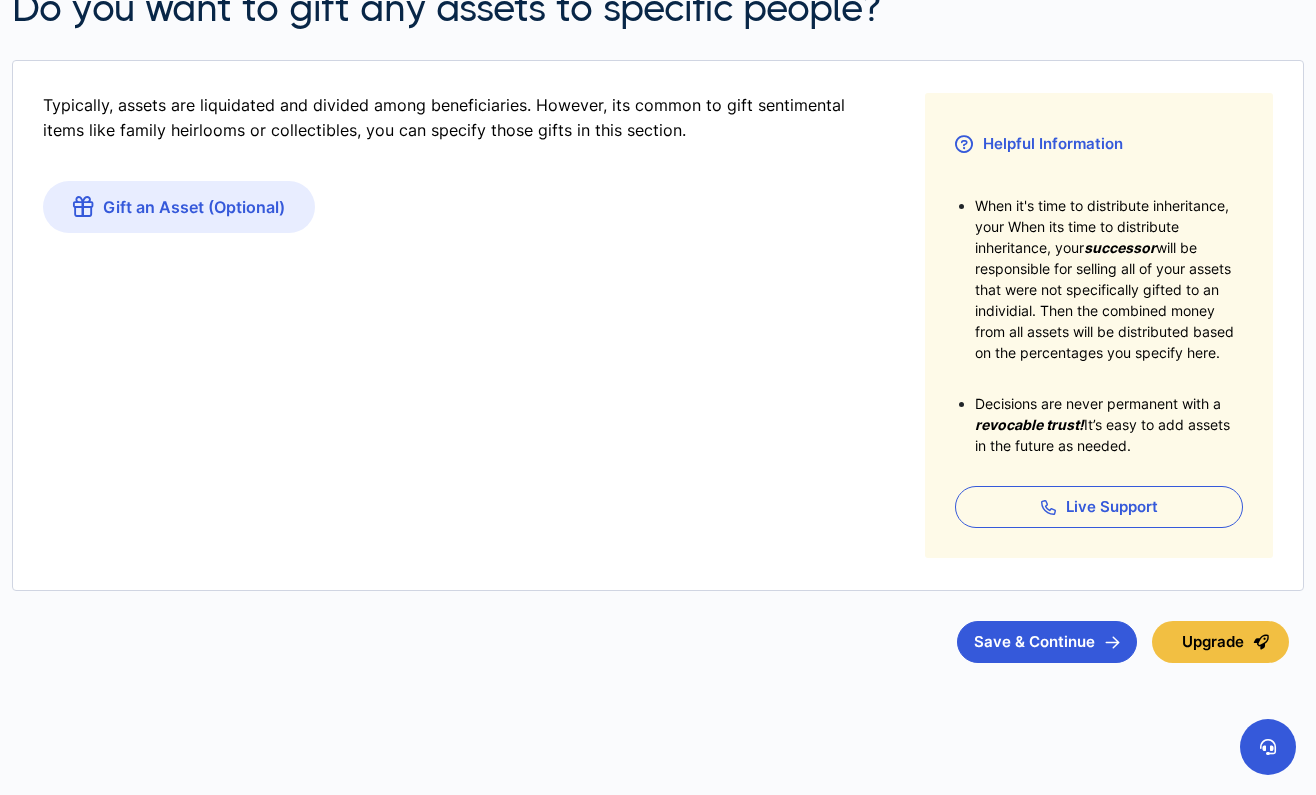 scroll, scrollTop: 259, scrollLeft: 0, axis: vertical 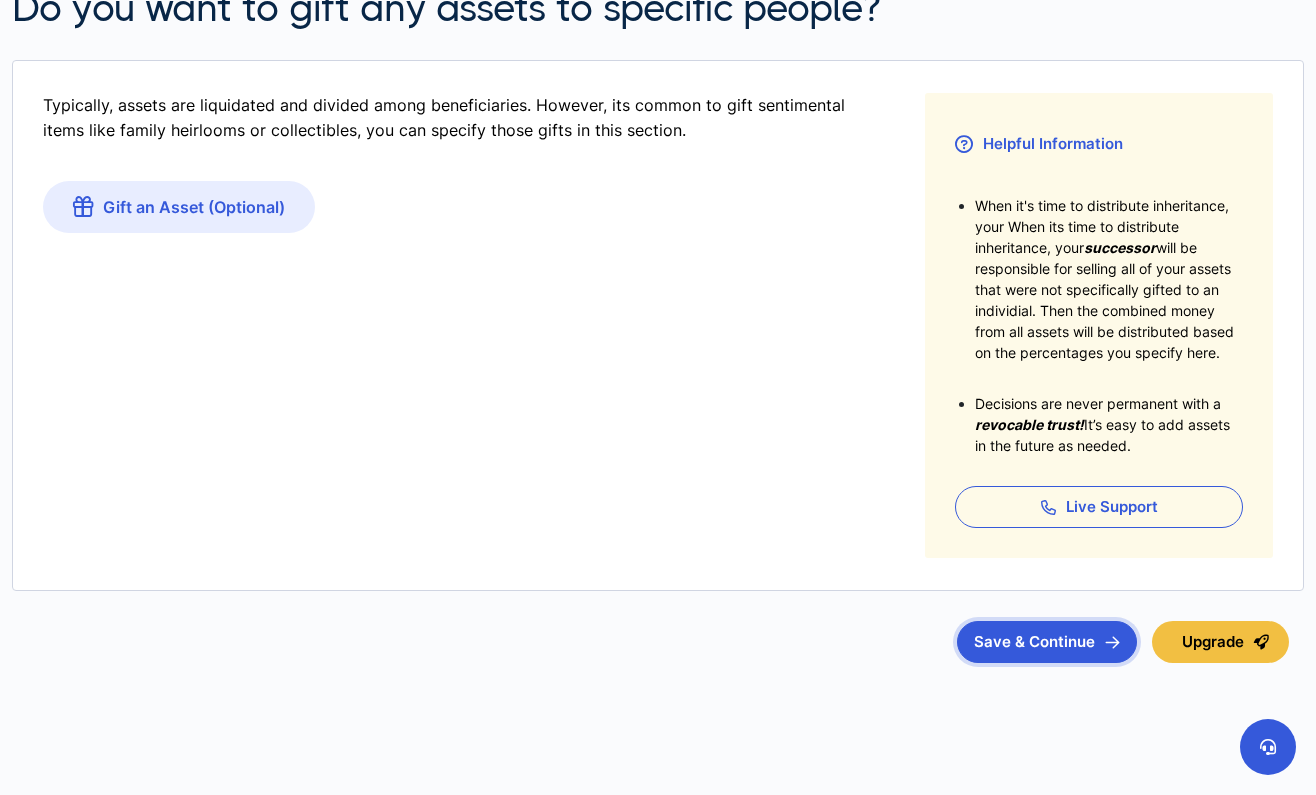 click on "Save & Continue" at bounding box center [1047, 642] 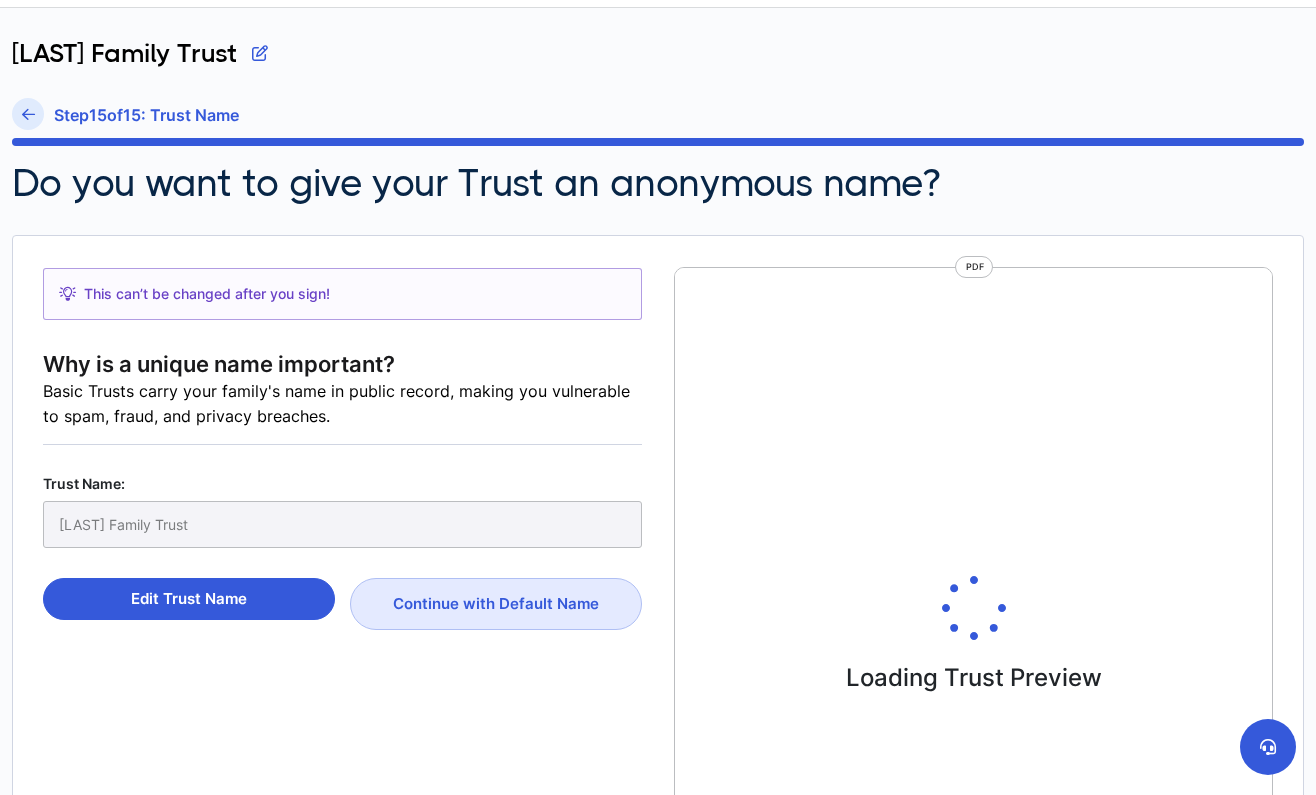 scroll, scrollTop: 89, scrollLeft: 0, axis: vertical 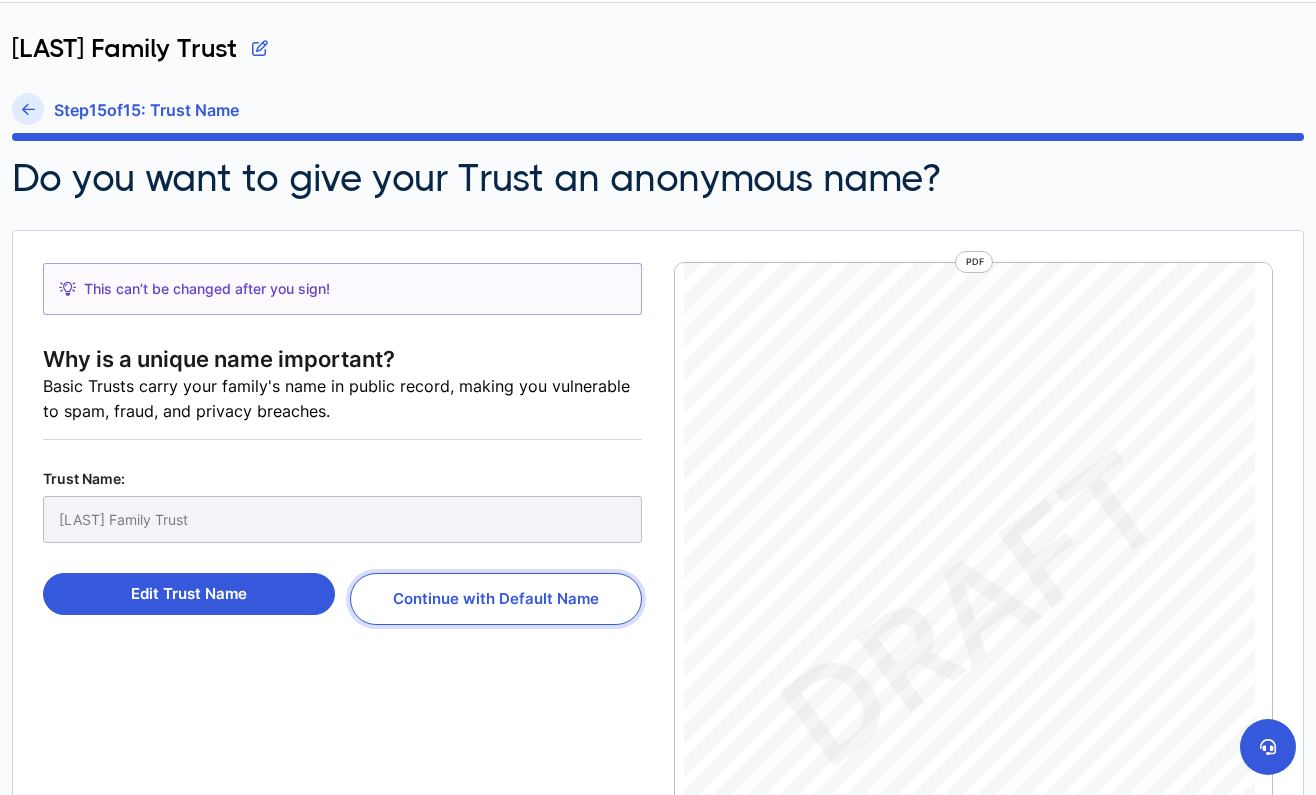 click on "Continue with Default Name" at bounding box center [496, 599] 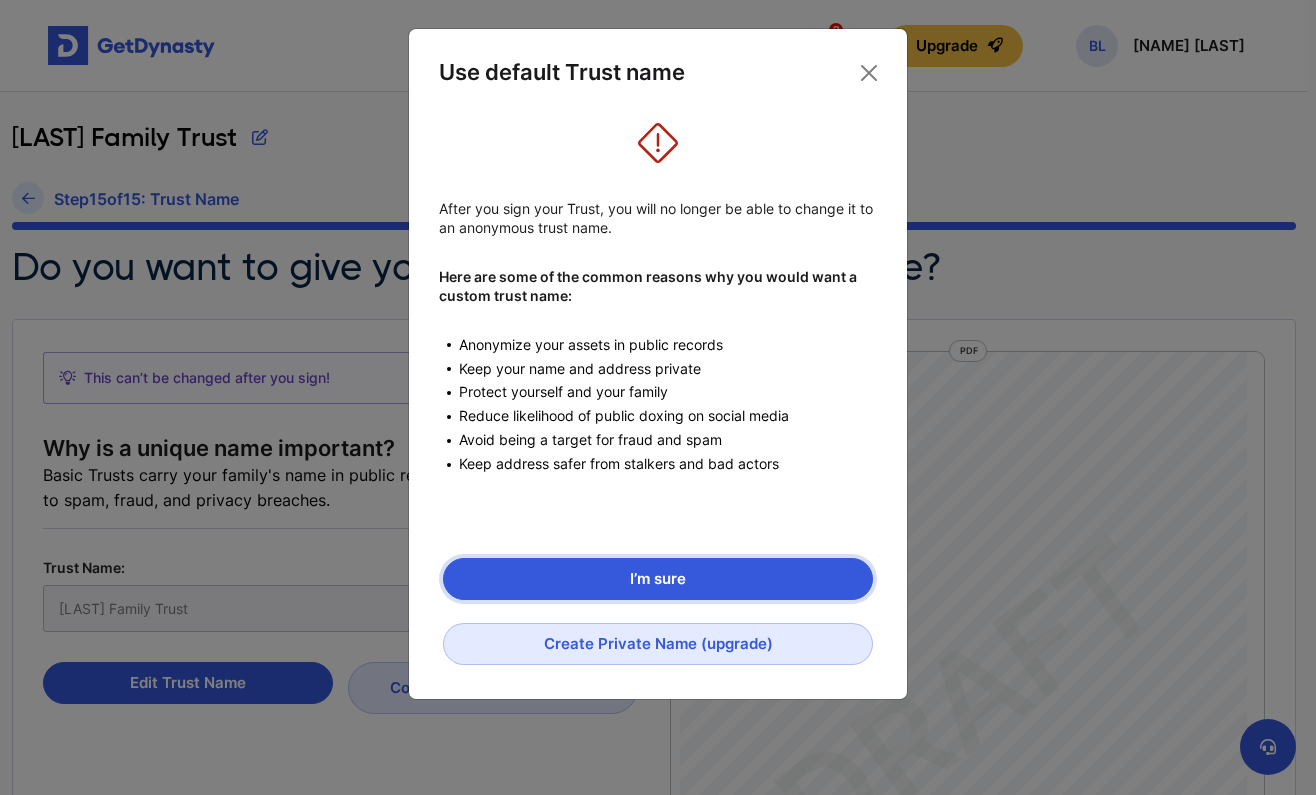 scroll, scrollTop: 0, scrollLeft: 0, axis: both 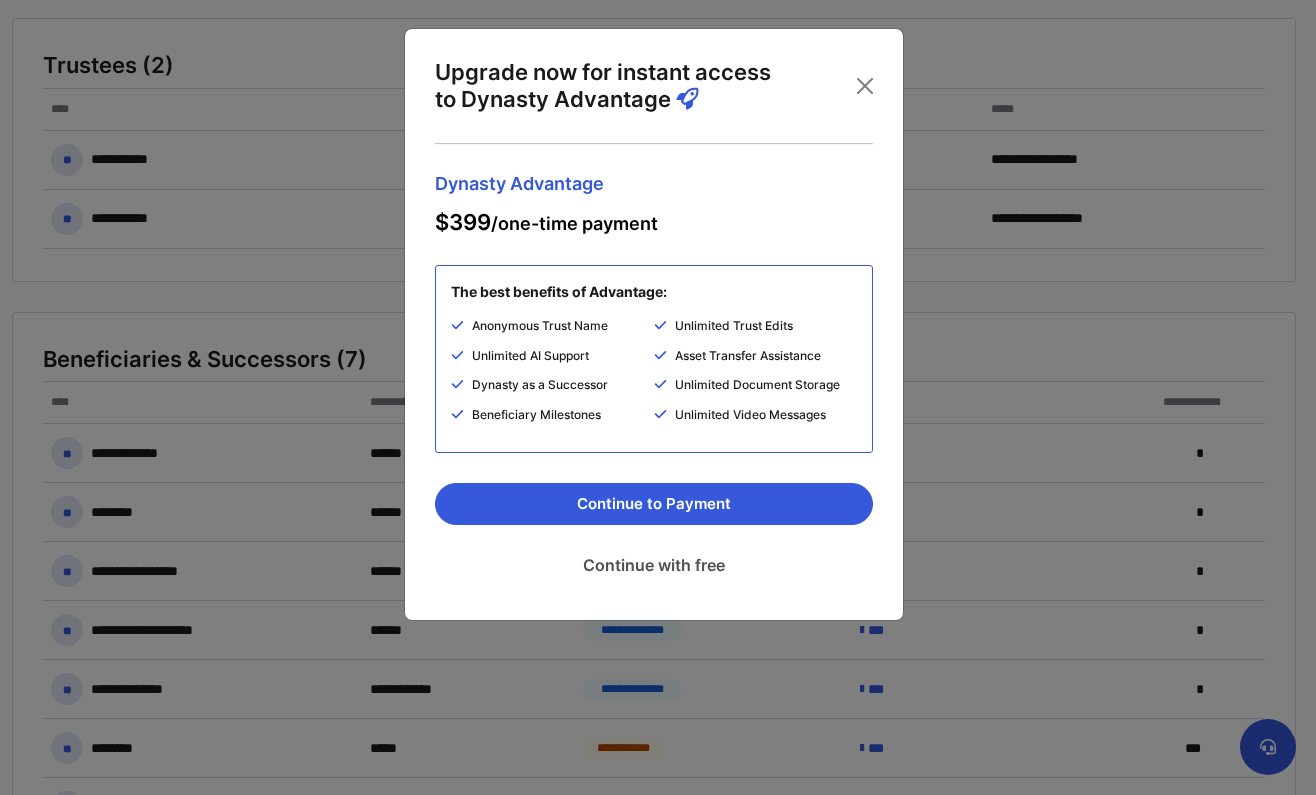 click on "Continue with free" at bounding box center [654, 565] 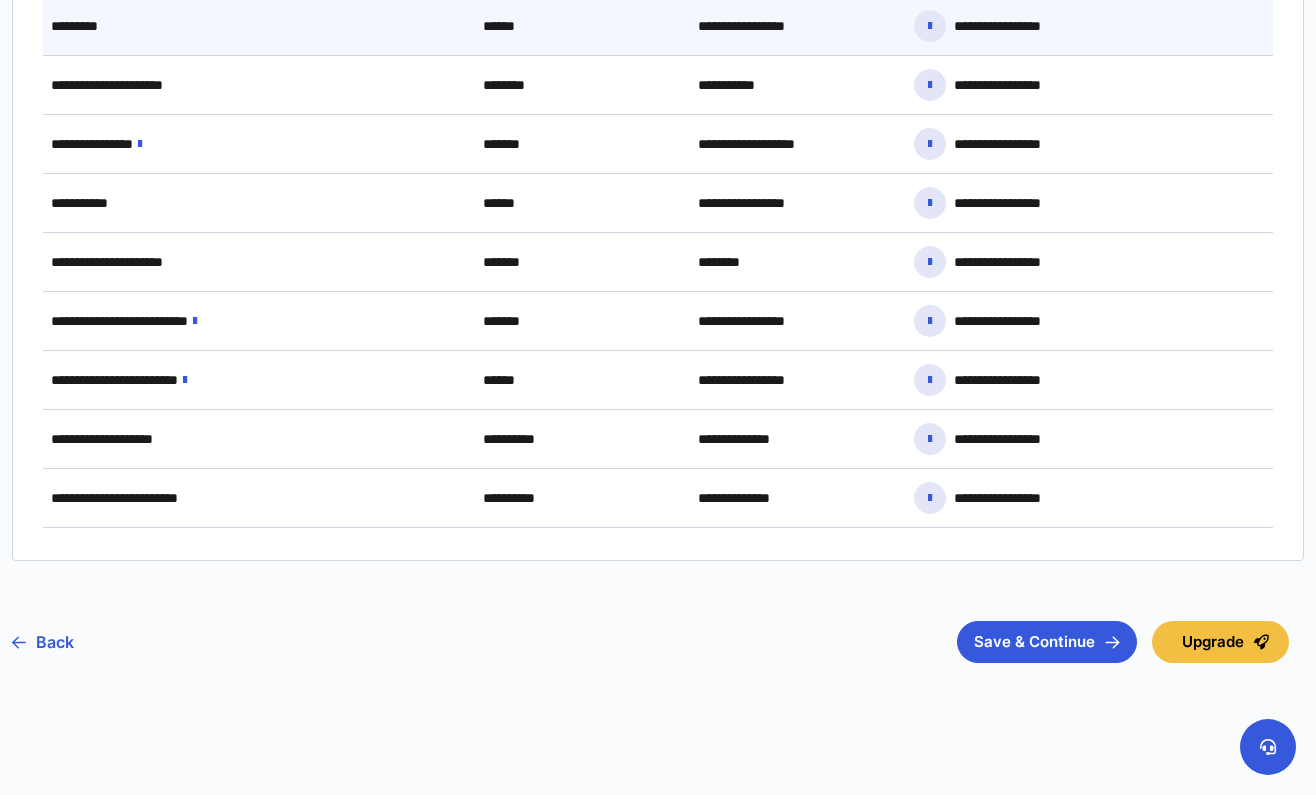 scroll, scrollTop: 1335, scrollLeft: 0, axis: vertical 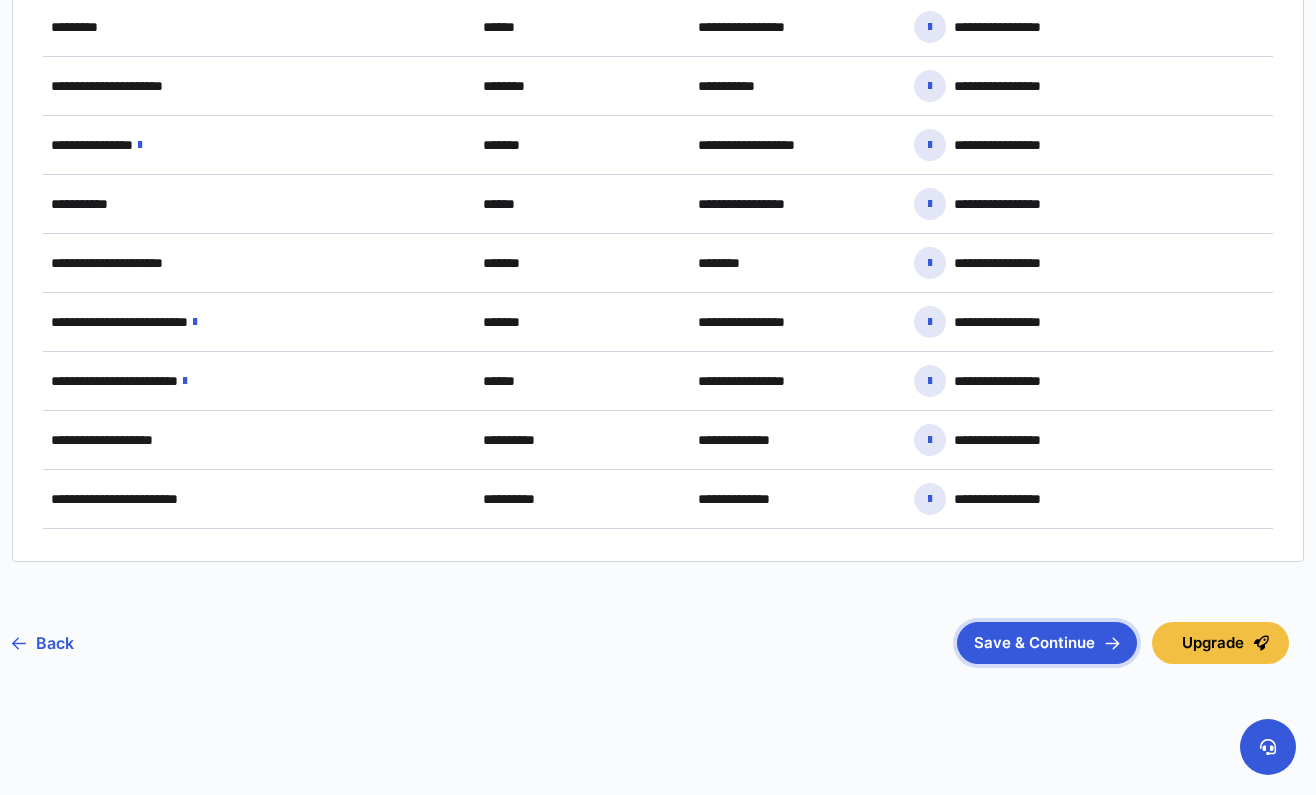 click on "Save & Continue" at bounding box center [1047, 643] 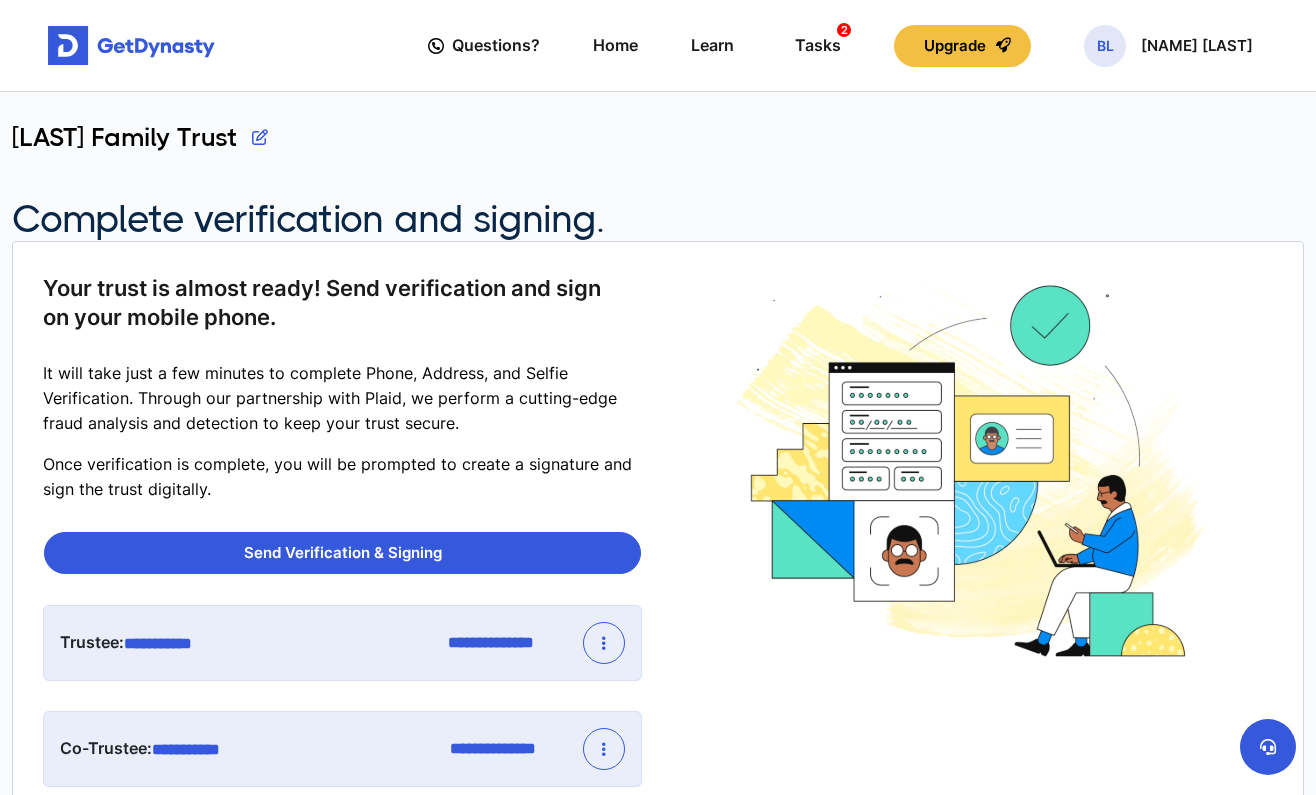 scroll, scrollTop: 0, scrollLeft: 0, axis: both 